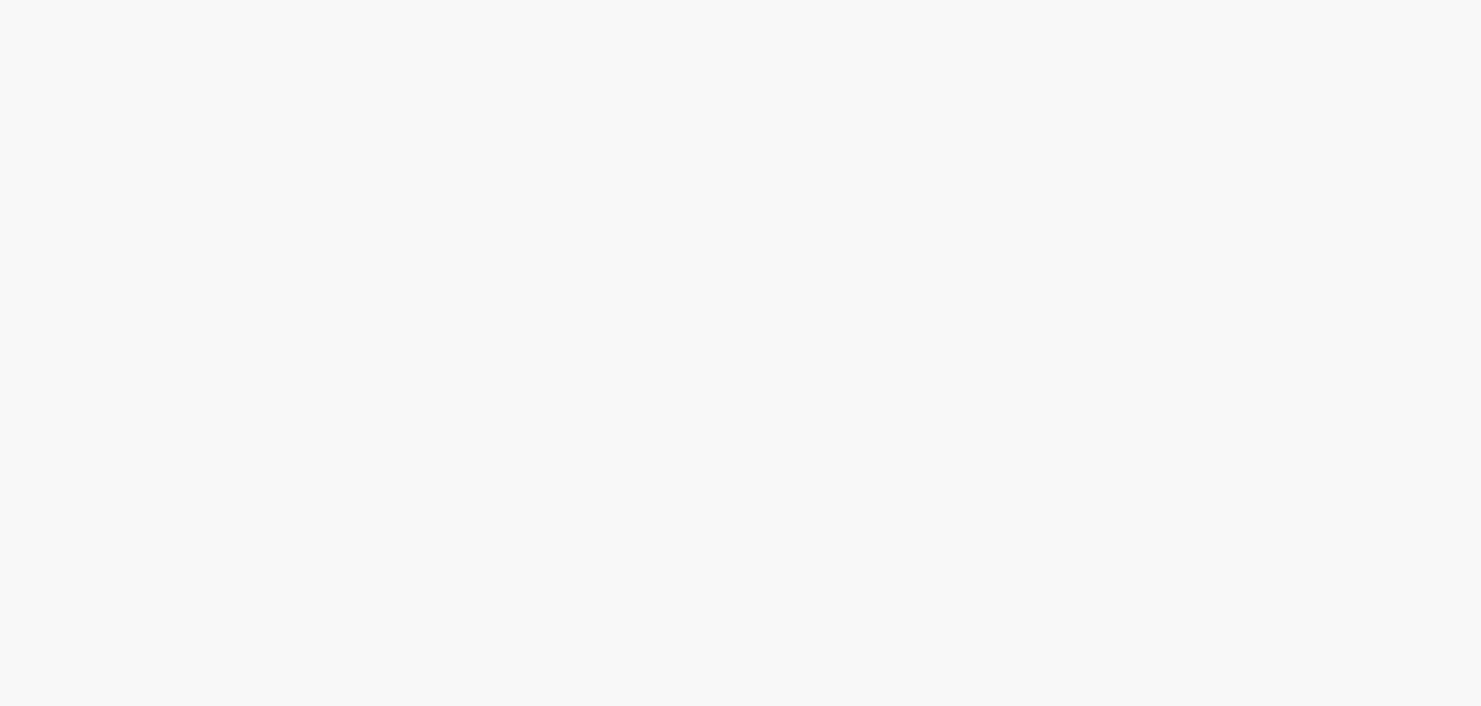 scroll, scrollTop: 0, scrollLeft: 0, axis: both 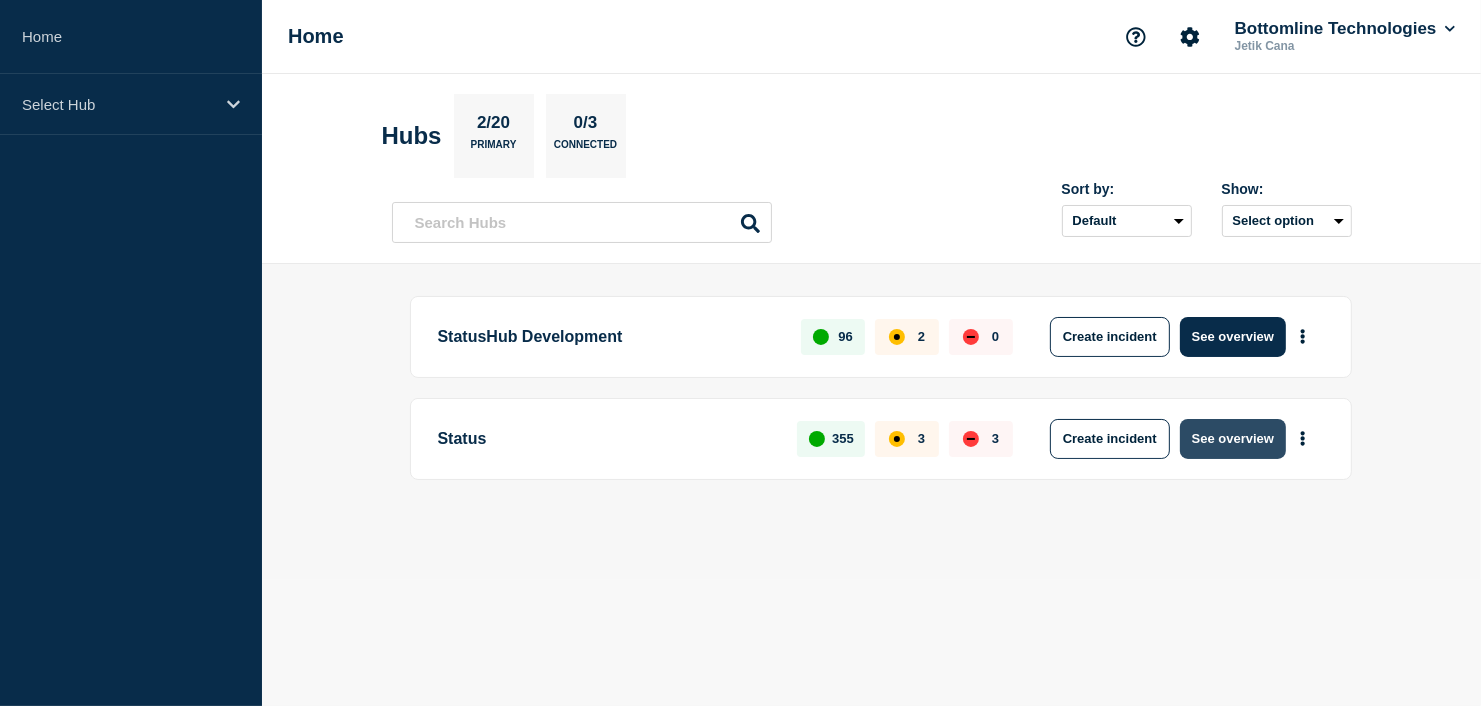 click on "See overview" at bounding box center (1233, 439) 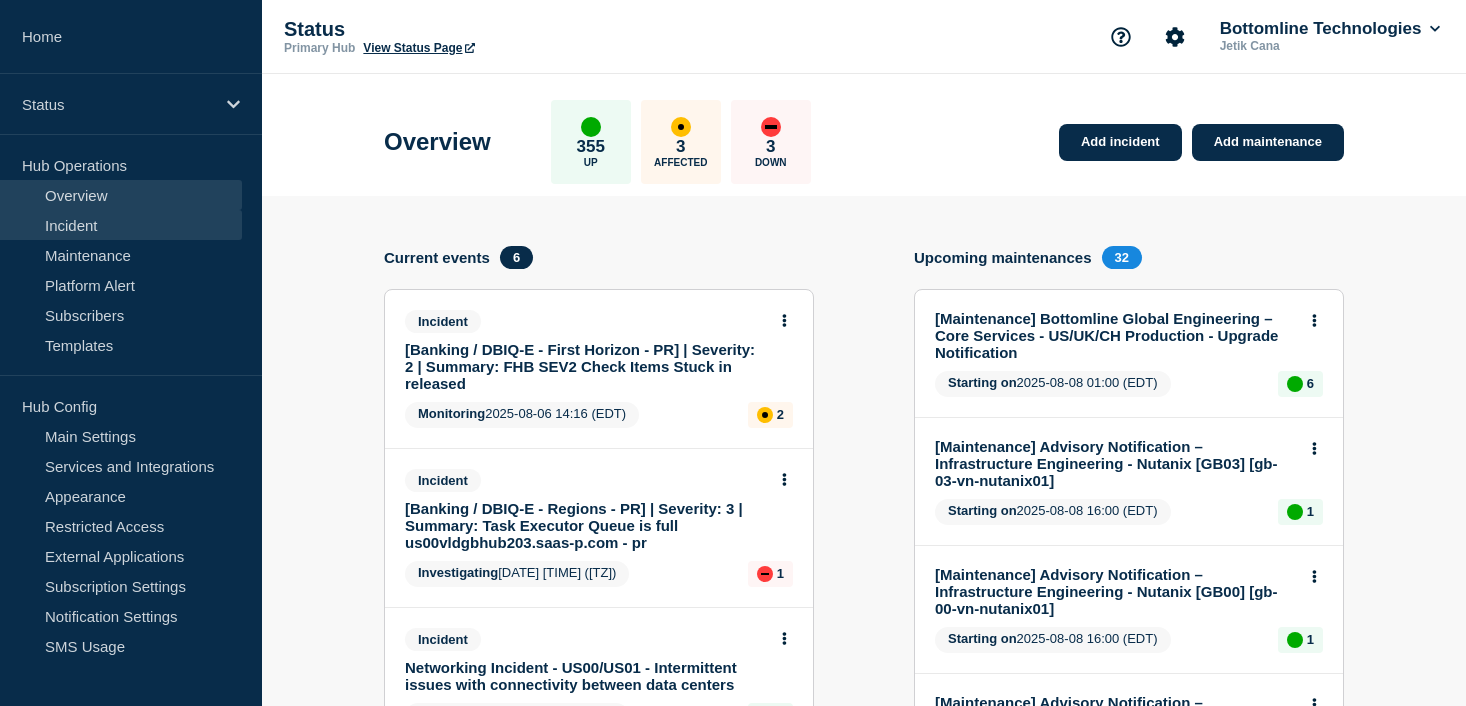 click on "Incident" at bounding box center [121, 225] 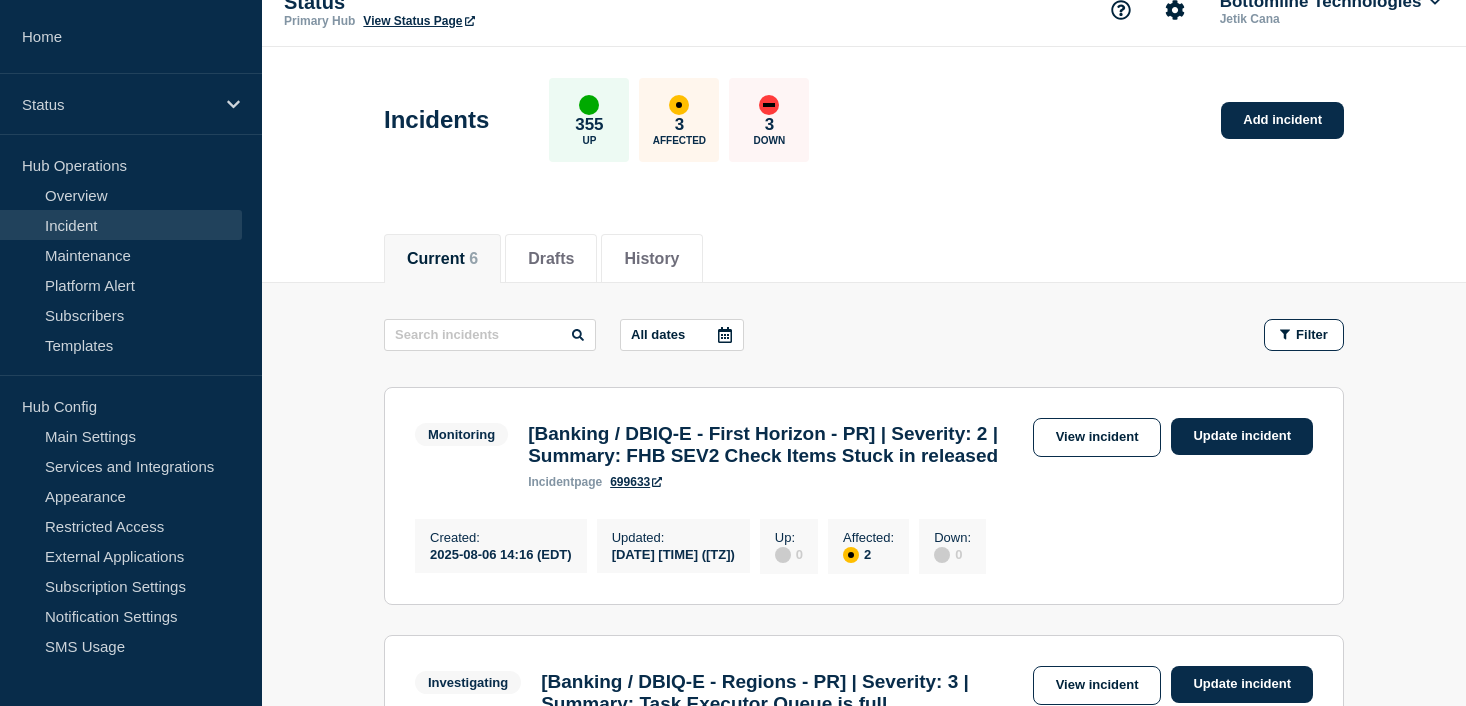 scroll, scrollTop: 0, scrollLeft: 0, axis: both 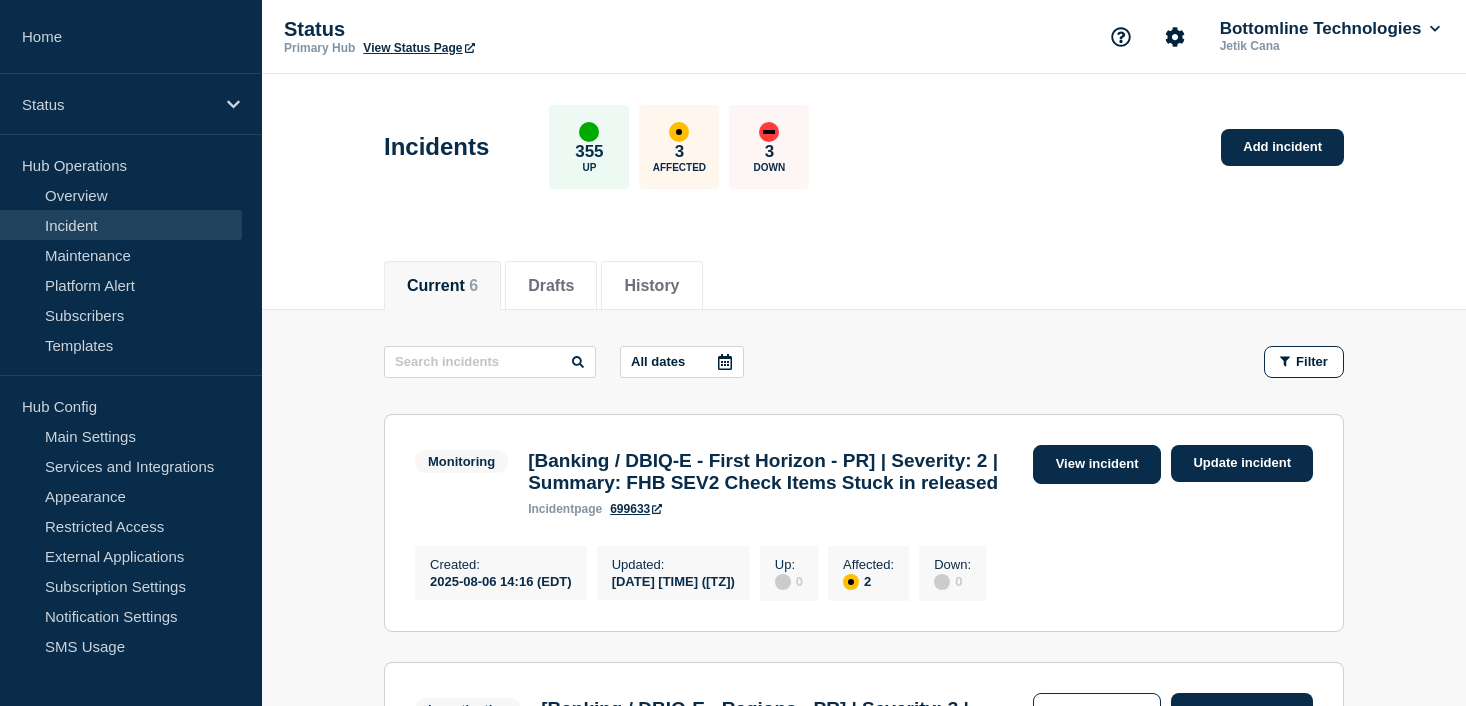 click on "View incident" at bounding box center [1097, 464] 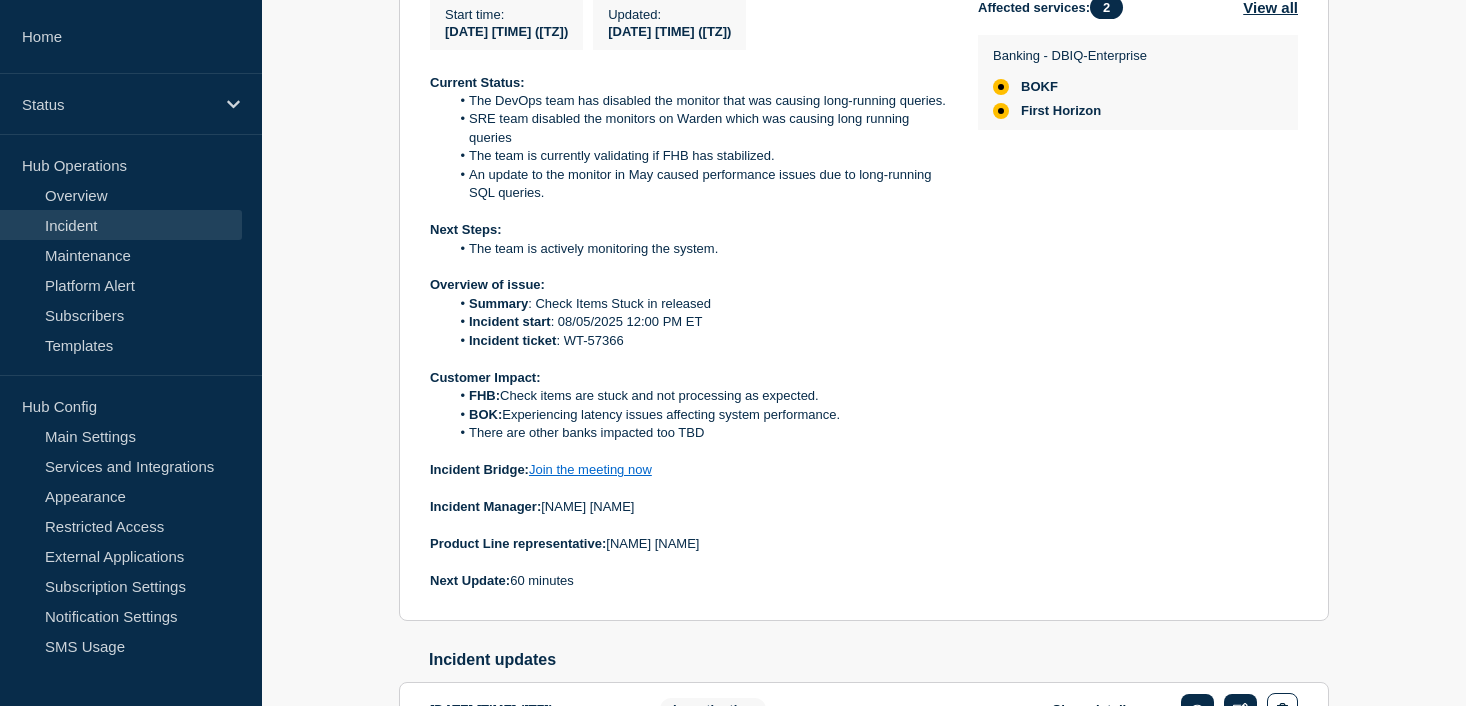 scroll, scrollTop: 540, scrollLeft: 0, axis: vertical 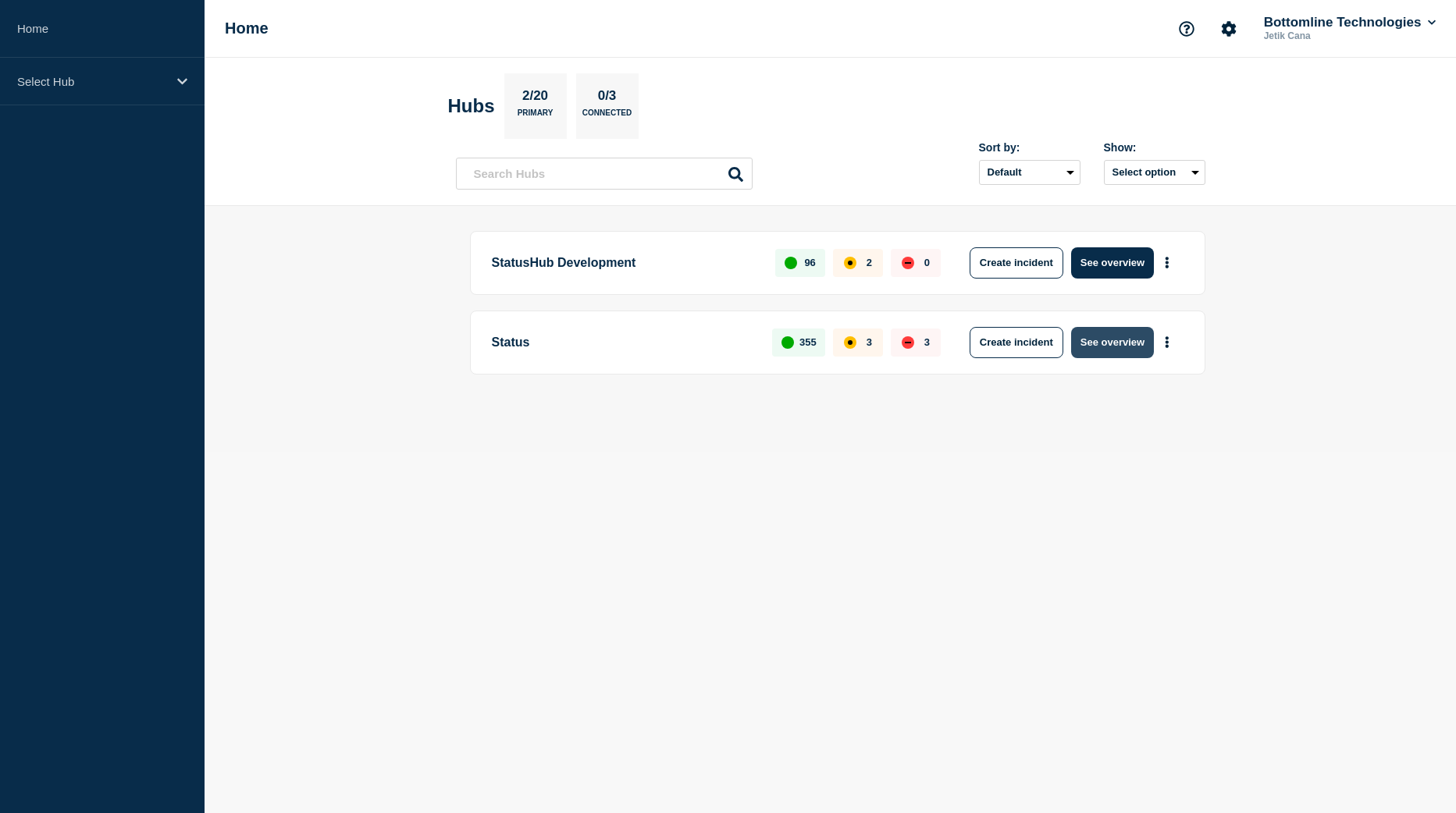 click on "See overview" at bounding box center [1112, 343] 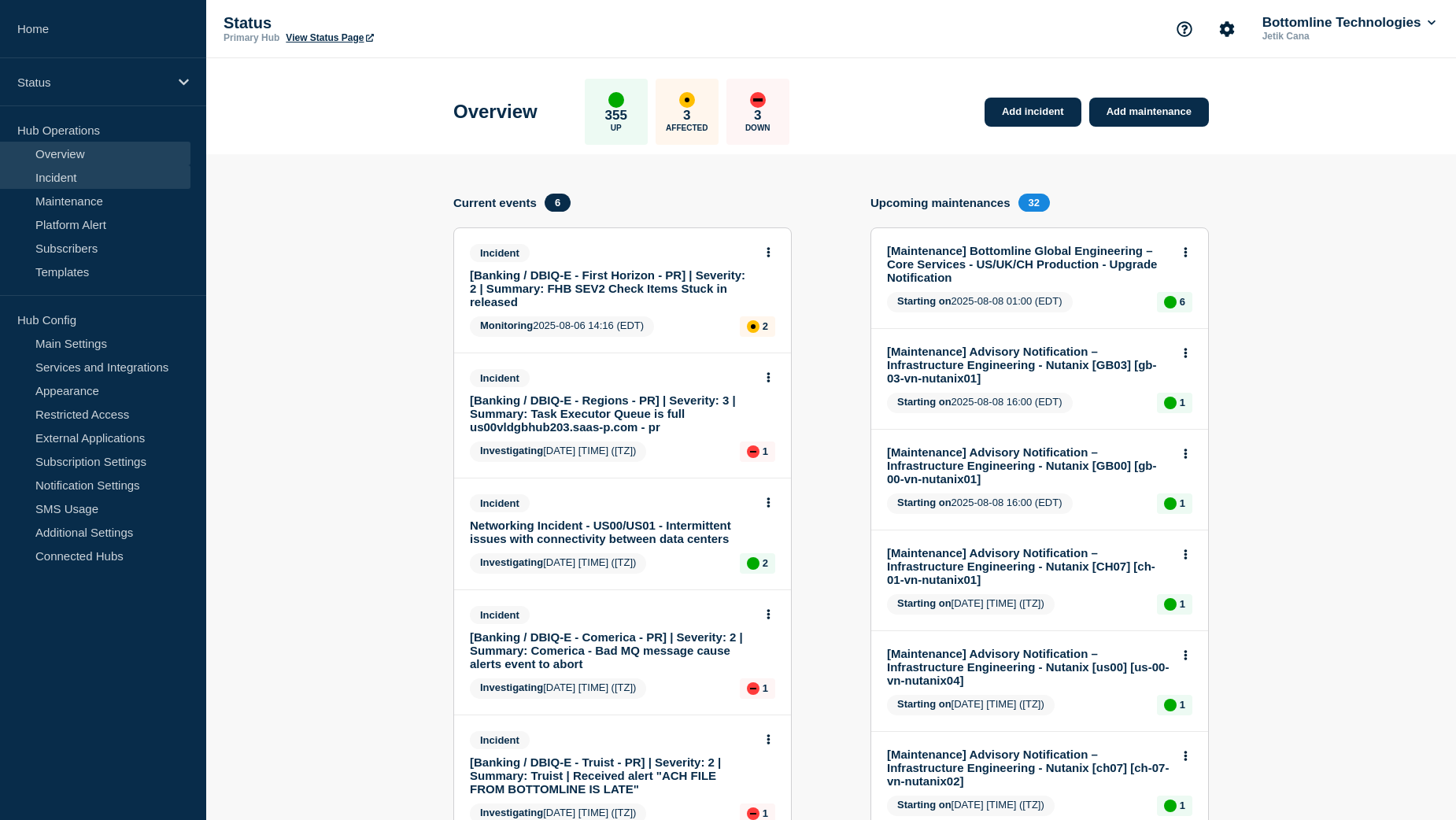 click on "Incident" at bounding box center [95, 177] 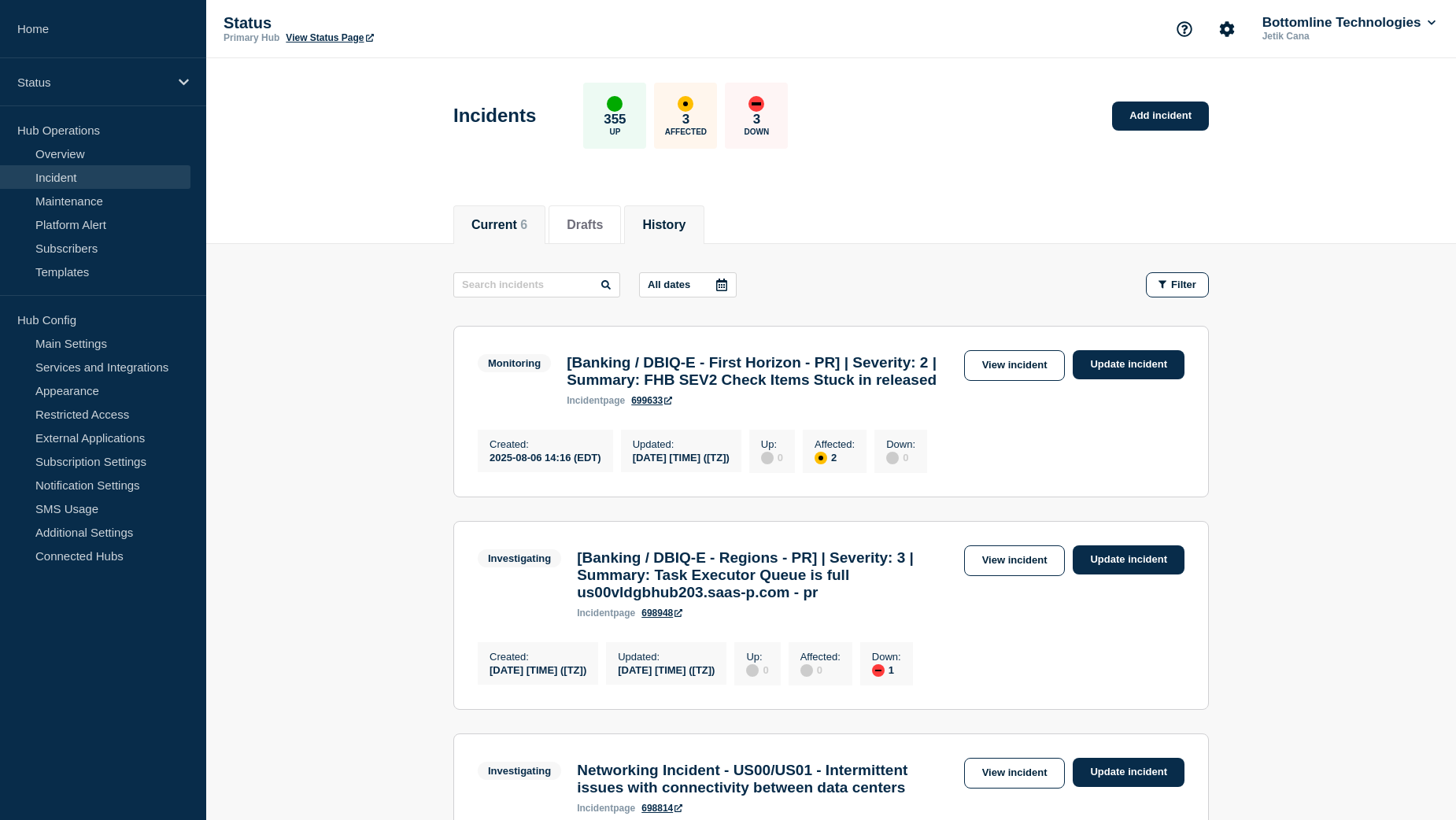 click on "History" at bounding box center (663, 225) 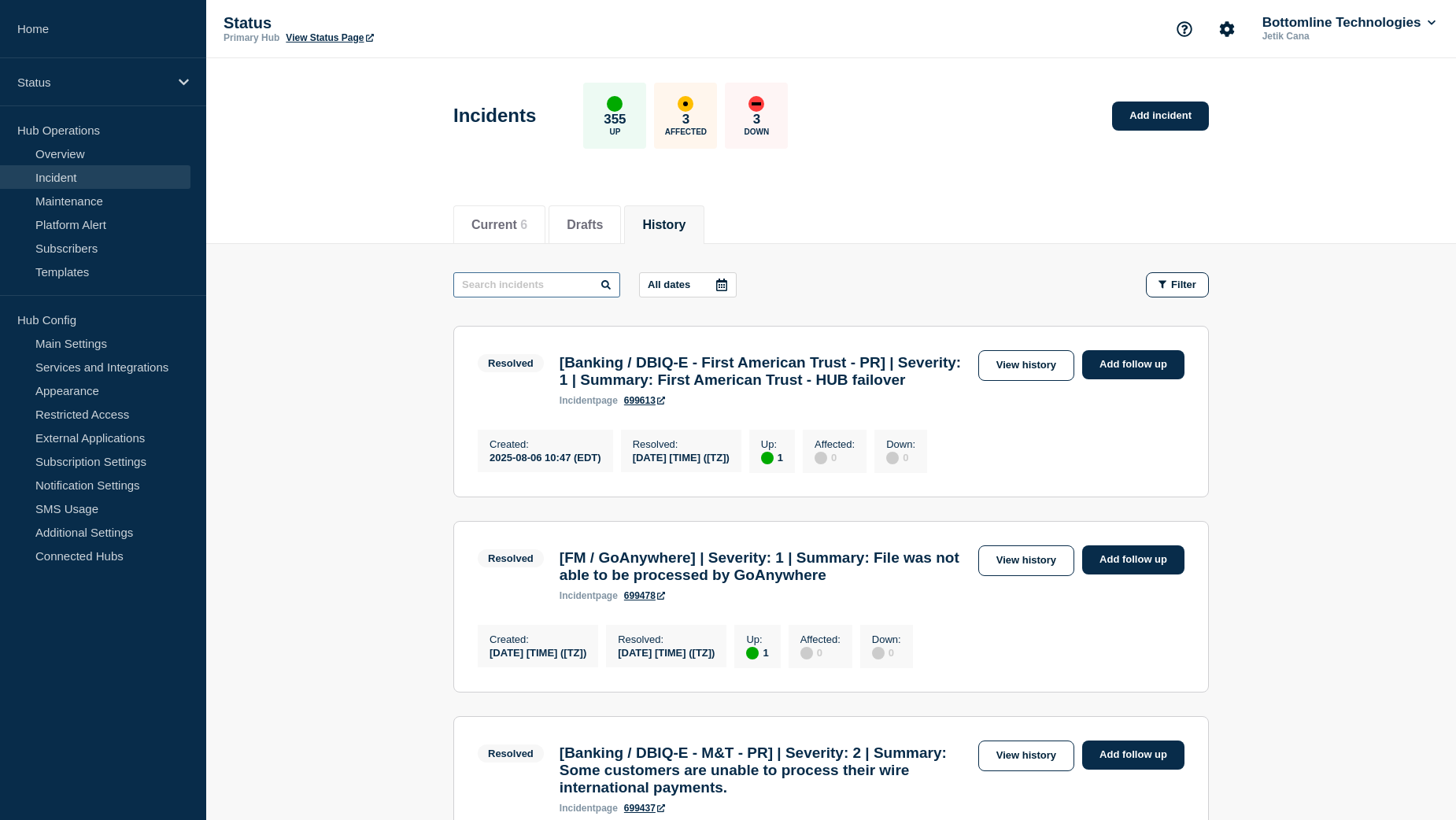 click at bounding box center [537, 285] 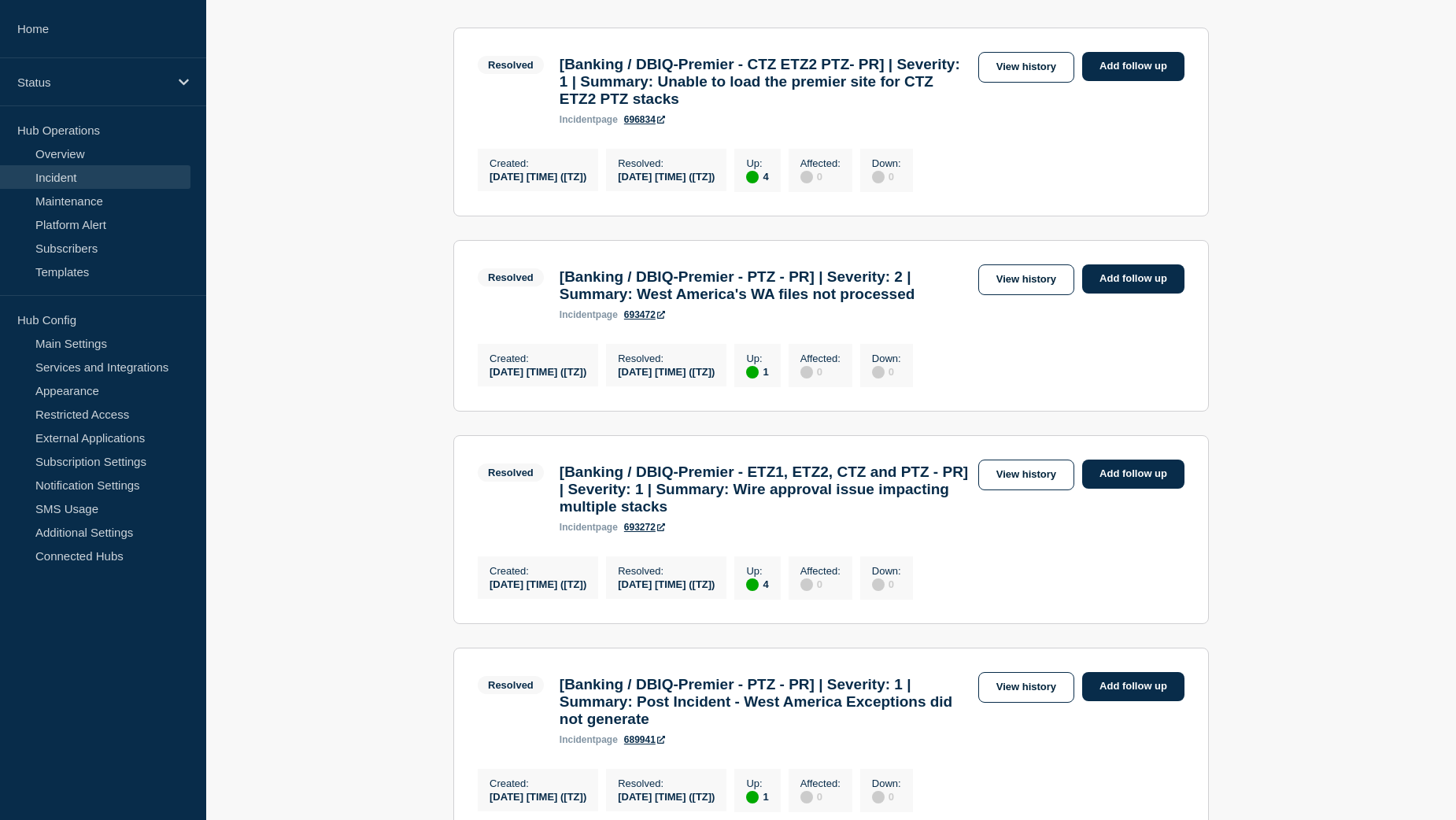 scroll, scrollTop: 315, scrollLeft: 0, axis: vertical 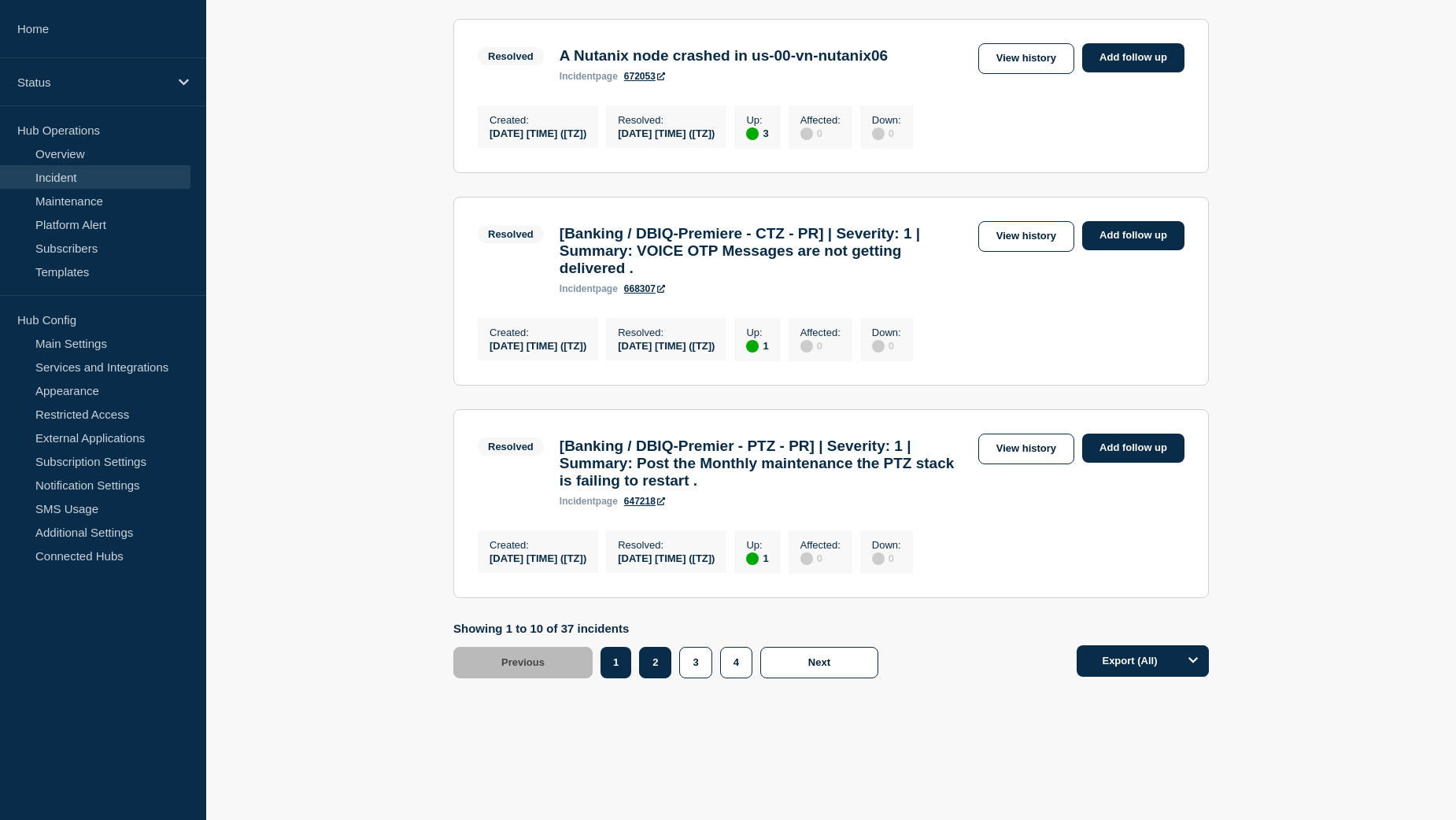 click on "2" at bounding box center [655, 663] 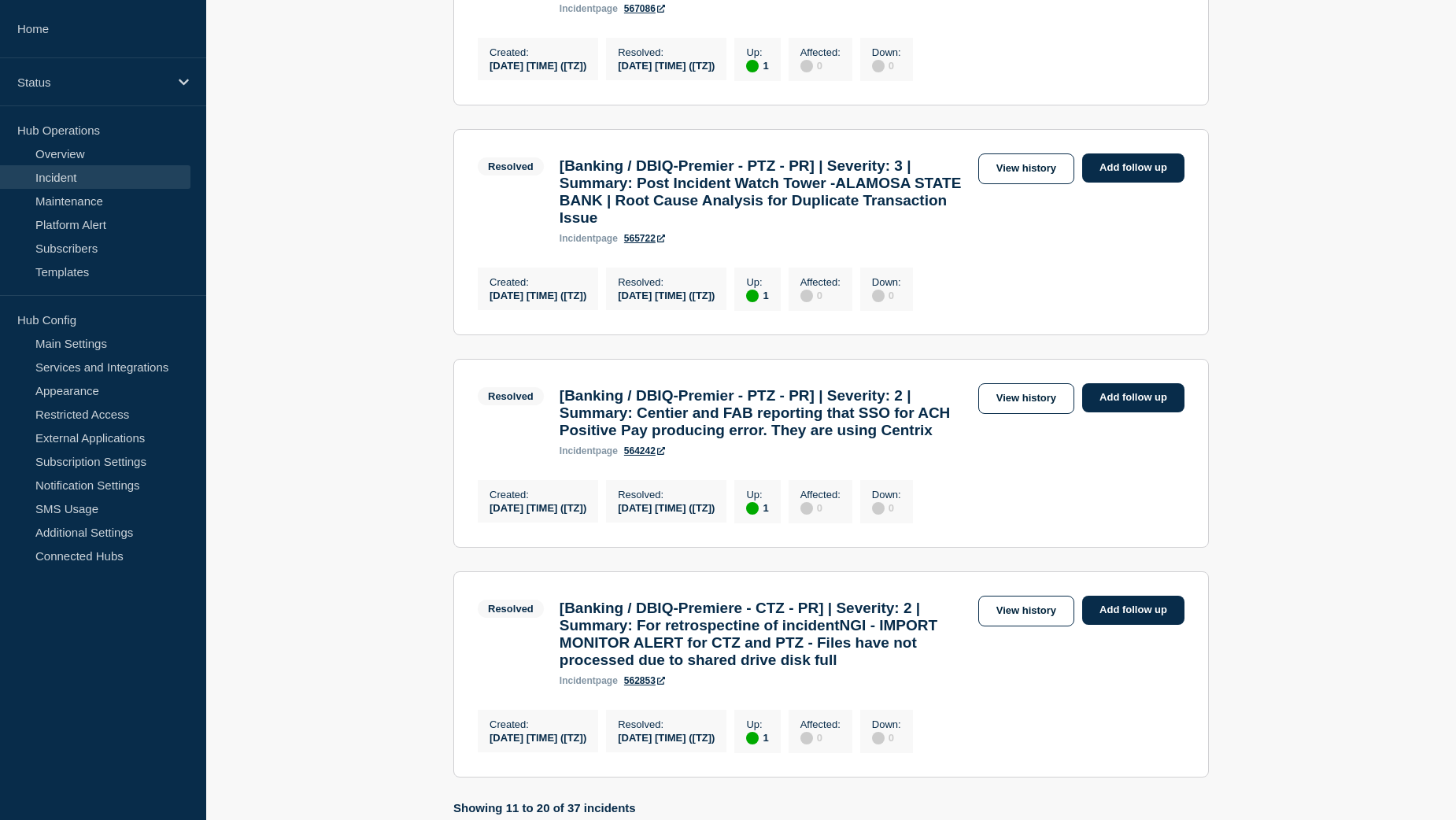 scroll, scrollTop: 2069, scrollLeft: 0, axis: vertical 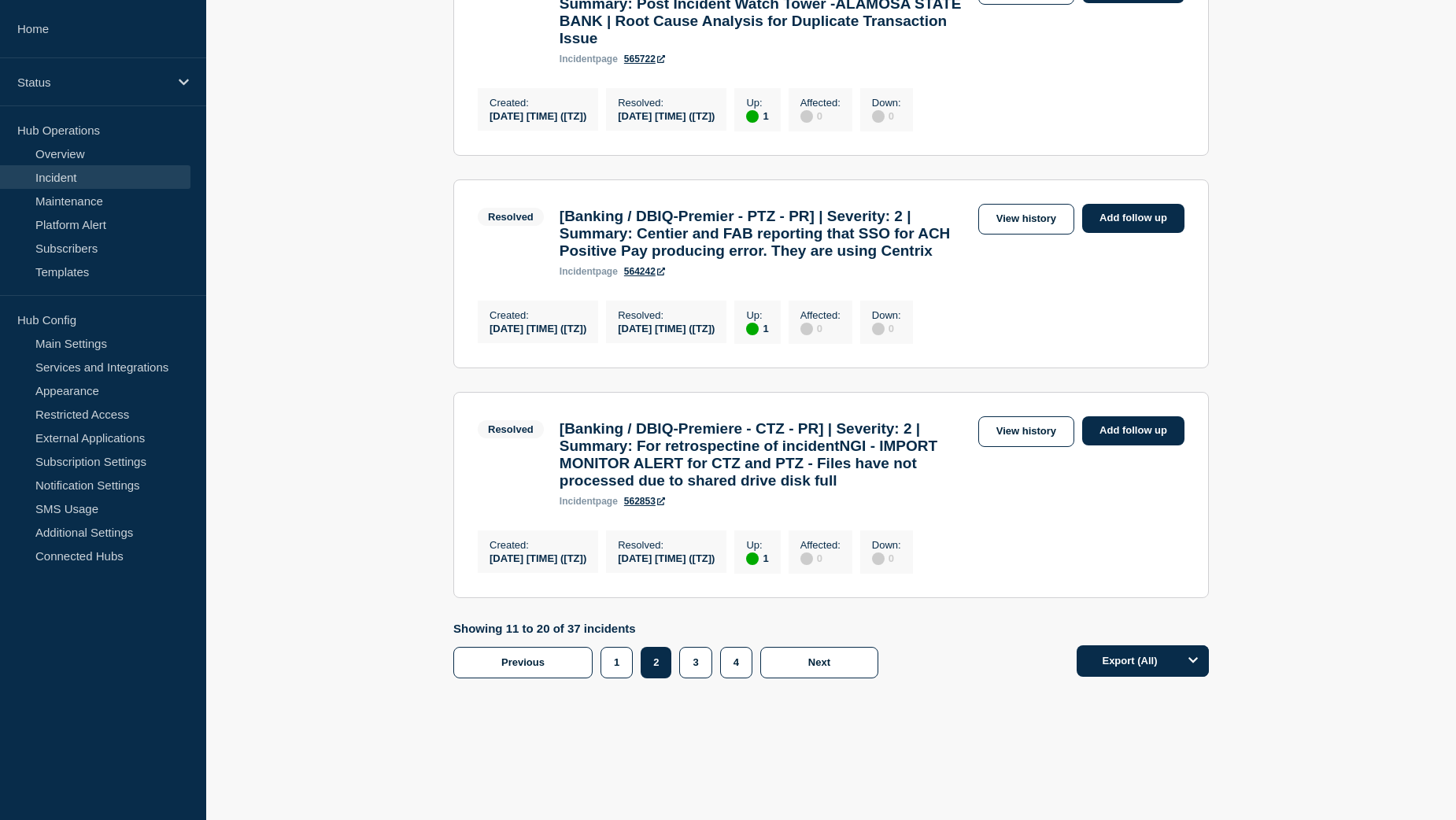 click on "Showing 11 to 20 of 37 incidents Previous Page 1 Page 2 Page 3 Page 4 1 2 3 4 Next Export (All)" 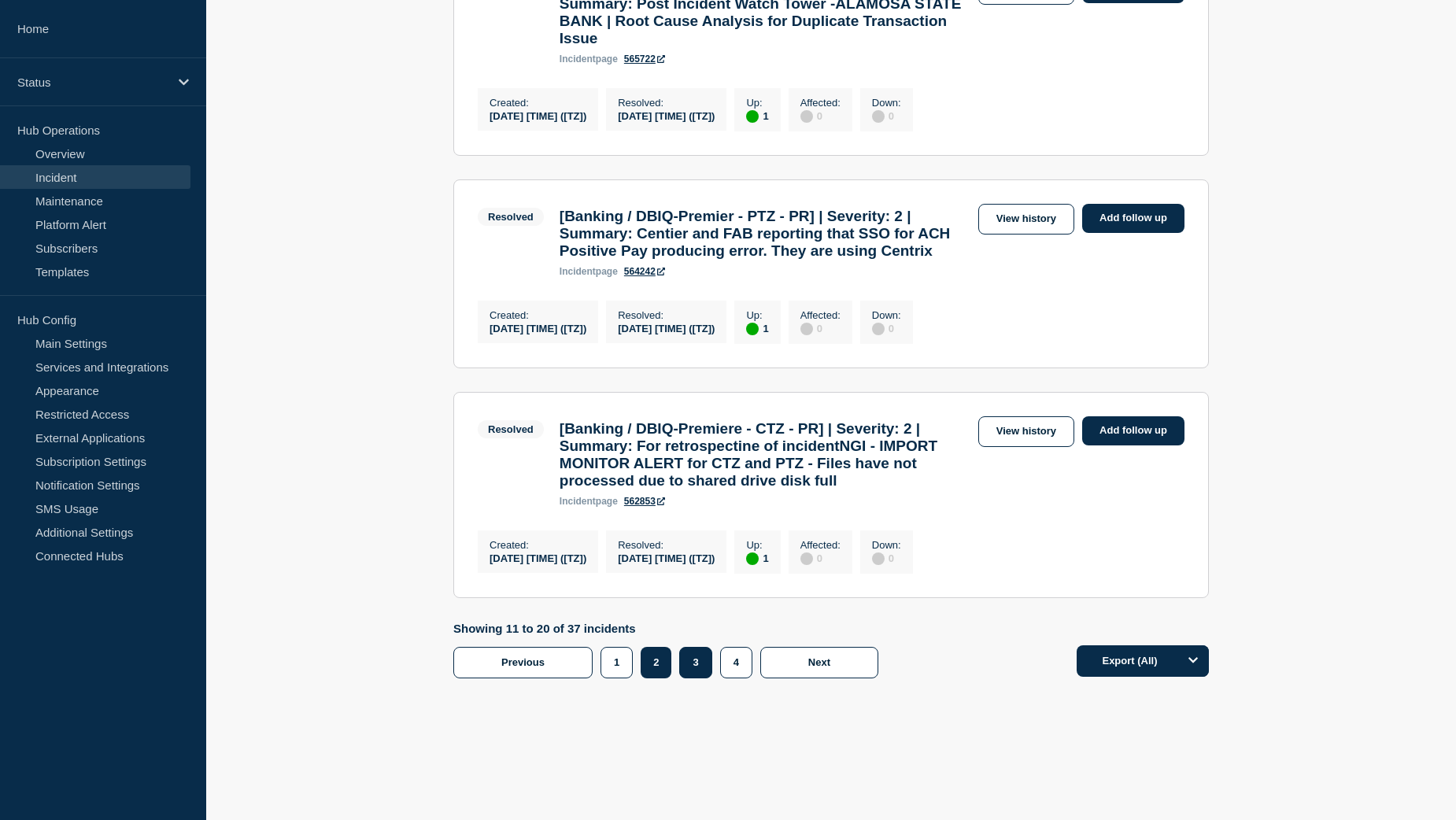 click on "3" at bounding box center (695, 663) 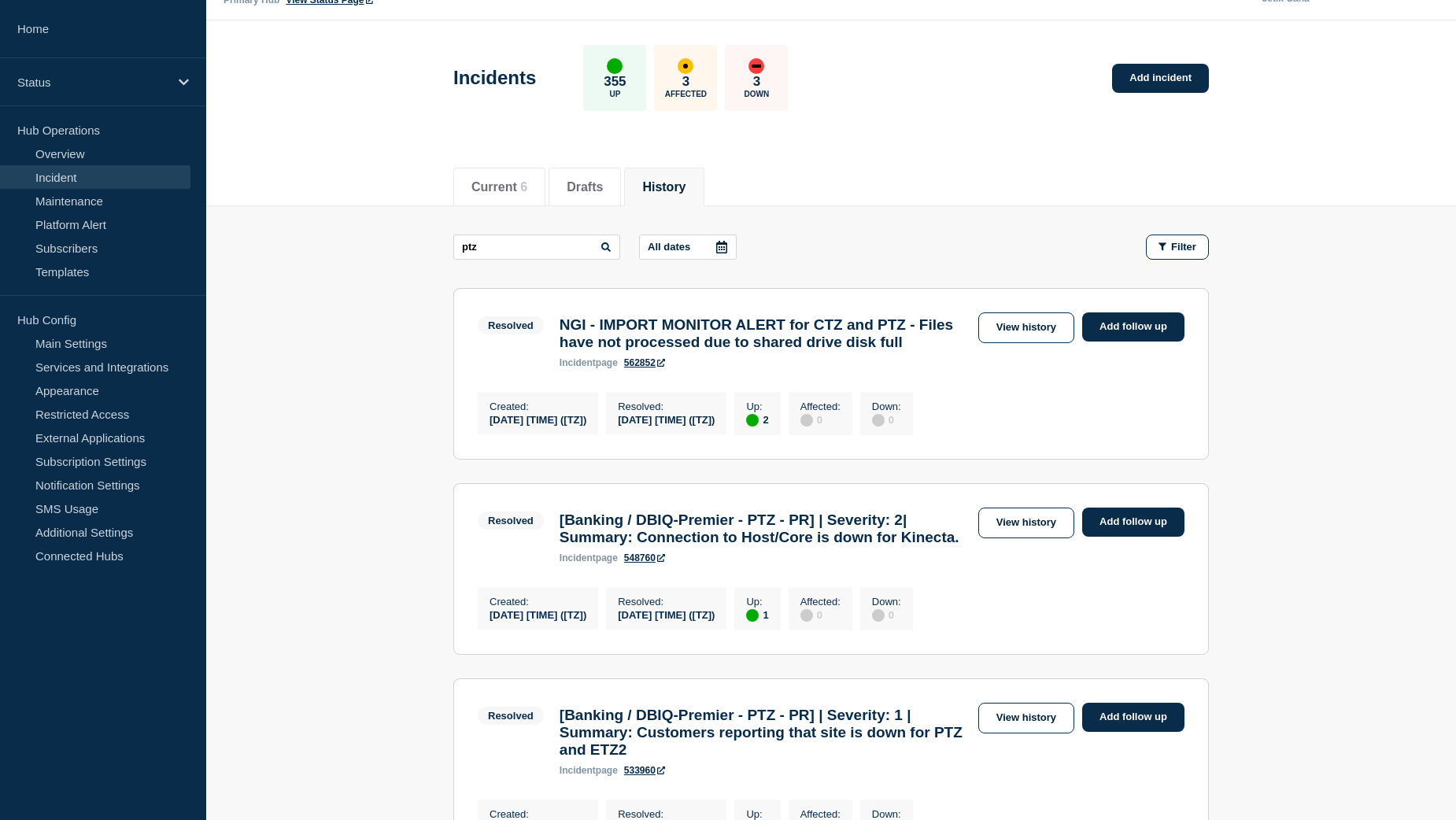 scroll, scrollTop: 23, scrollLeft: 0, axis: vertical 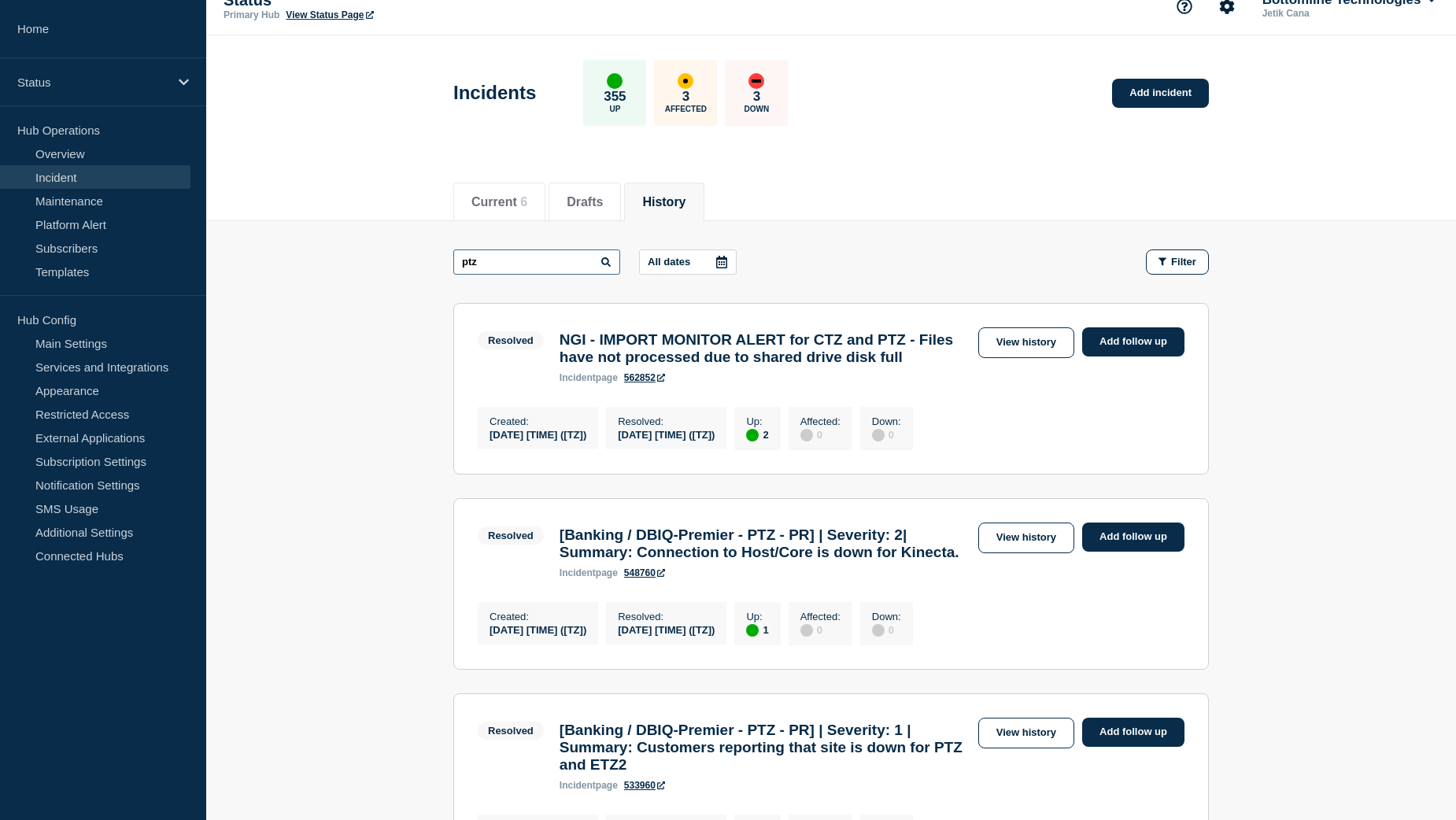 click on "ptz" at bounding box center (537, 262) 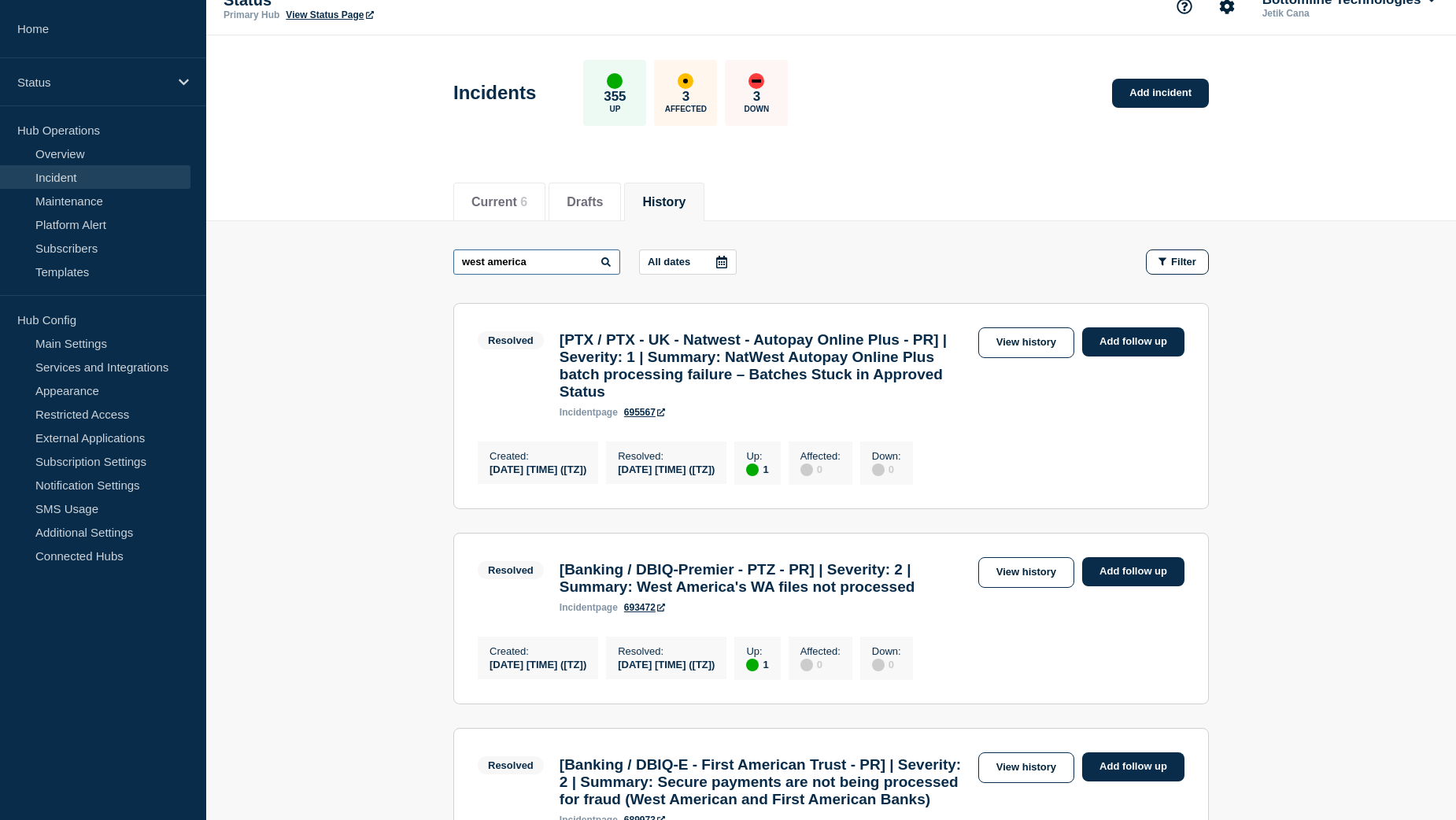 type on "west america" 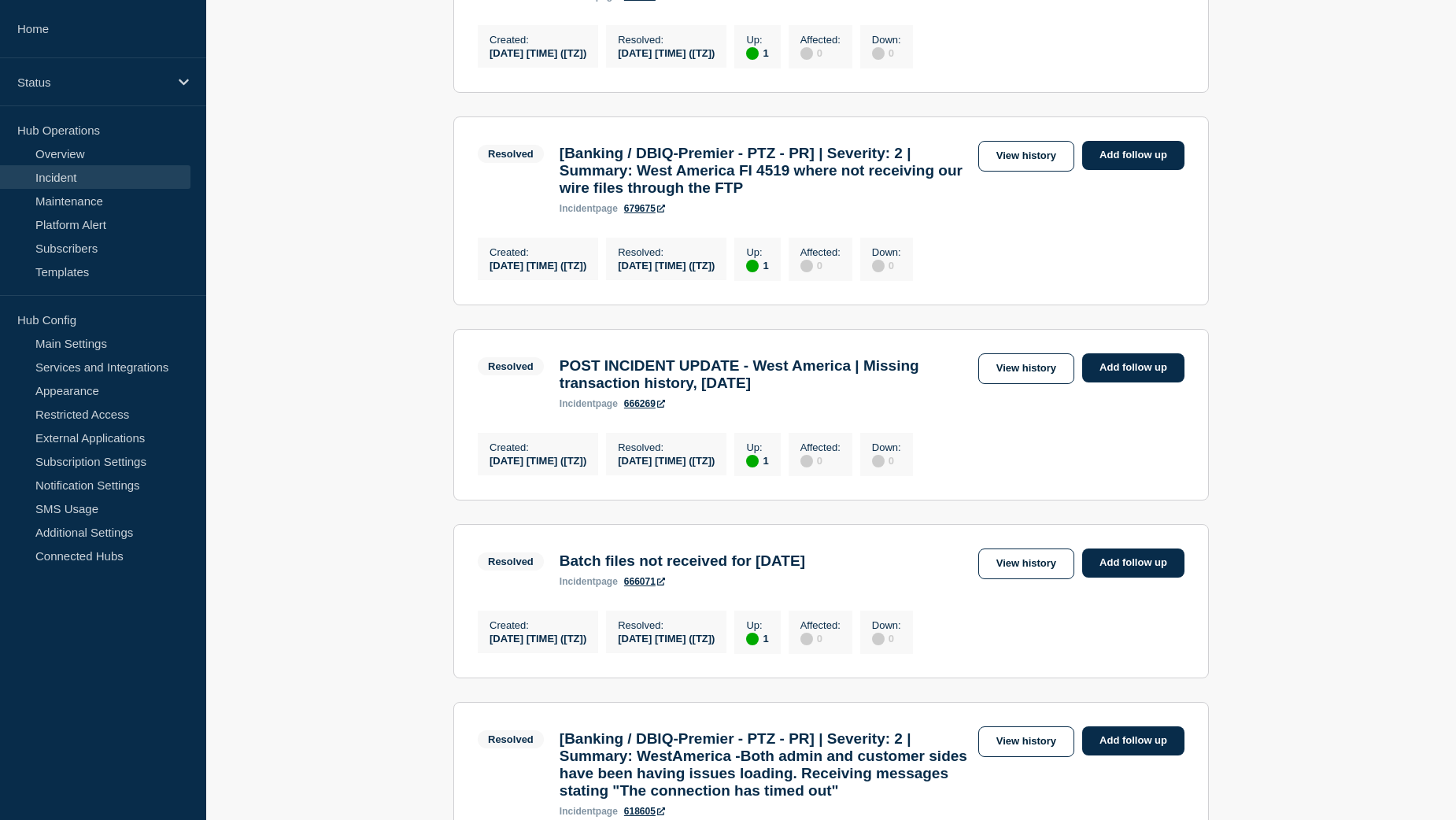 scroll, scrollTop: 888, scrollLeft: 0, axis: vertical 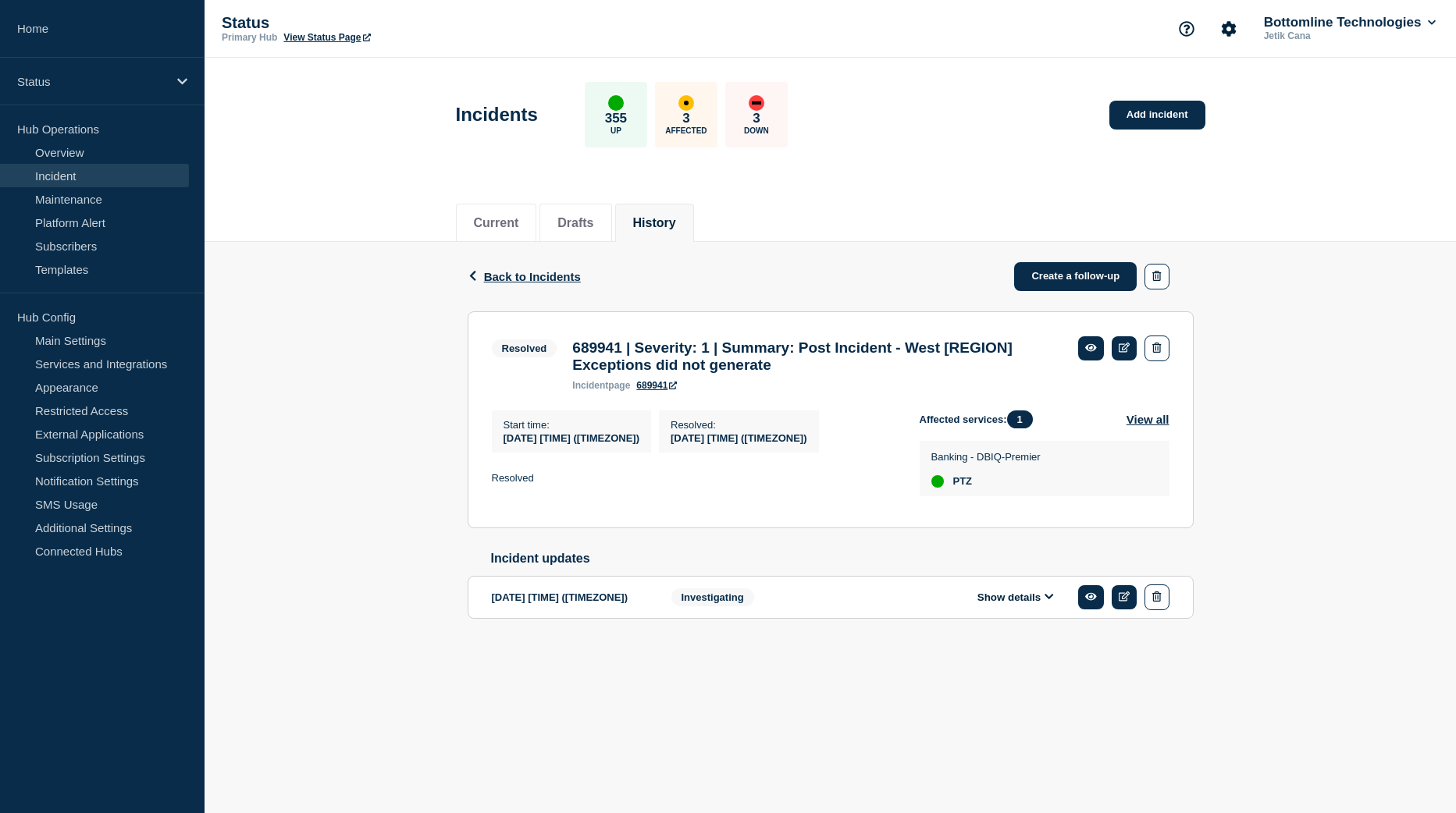 click on "Show details" at bounding box center [1016, 597] 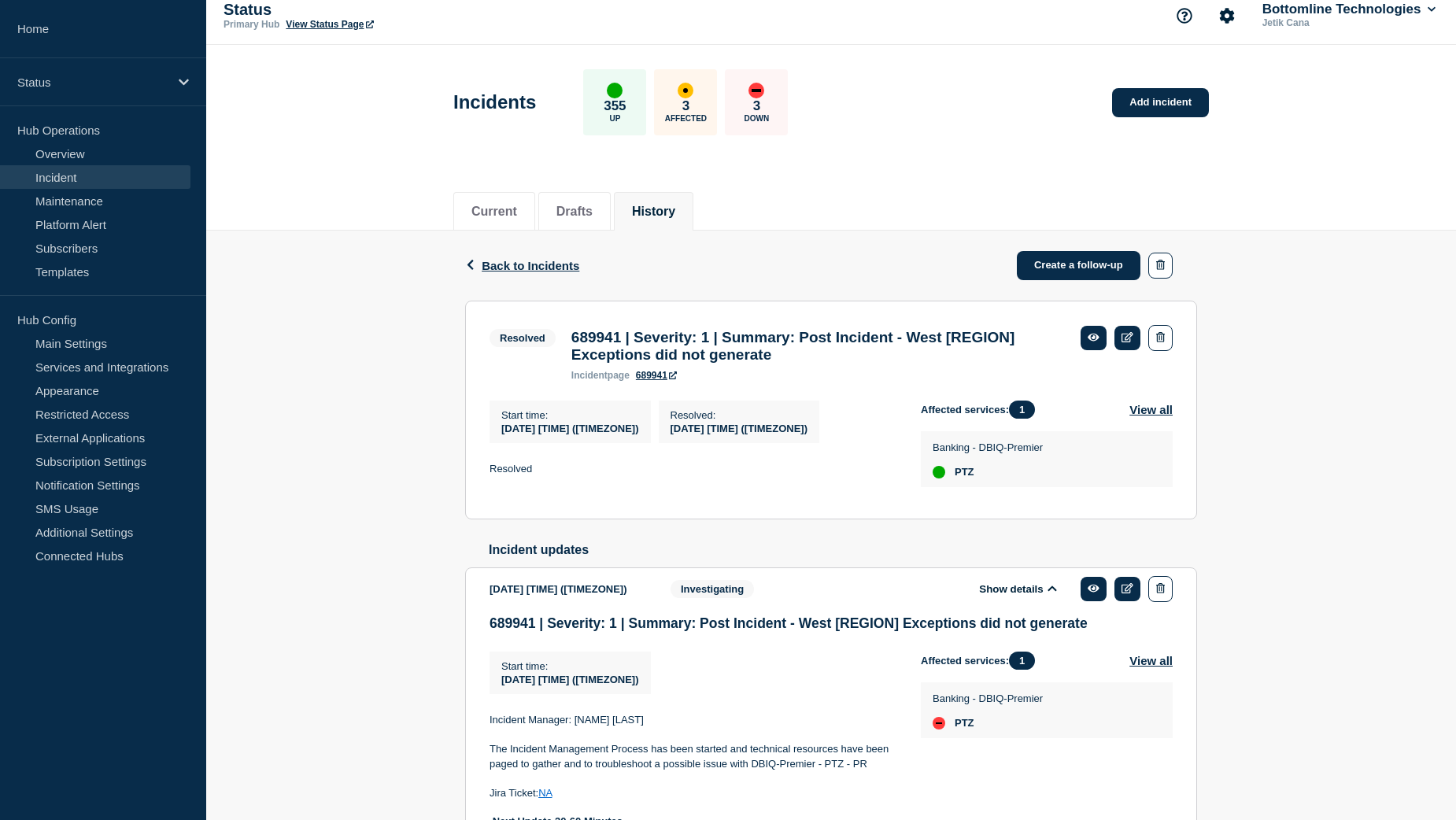 scroll, scrollTop: 0, scrollLeft: 0, axis: both 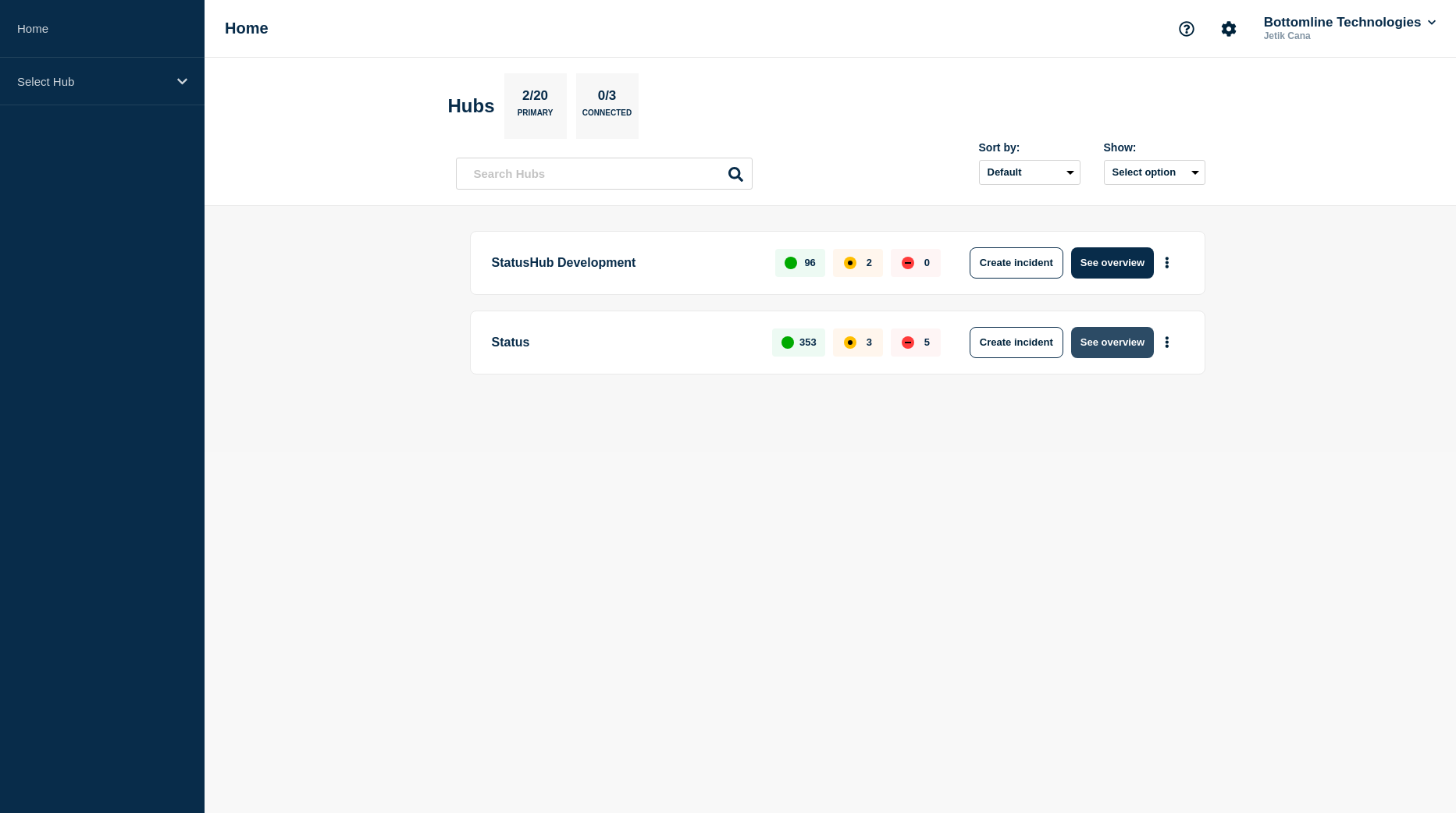 click on "See overview" at bounding box center (1112, 343) 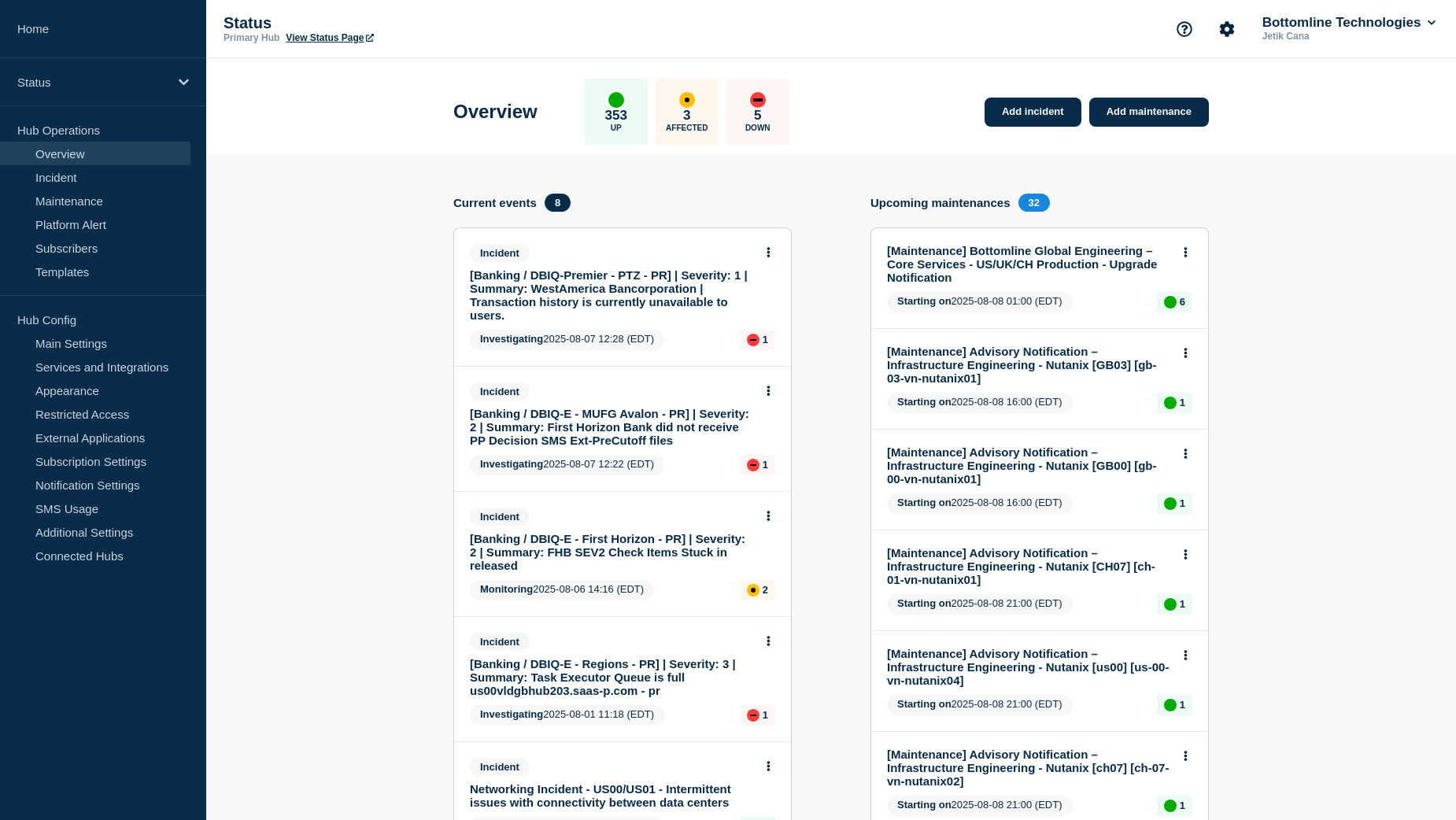 click on "[Banking / DBIQ-Premier - PTZ - PR] | Severity: 1 | Summary: WestAmerica Bancorporation | Transaction history is currently unavailable to users." at bounding box center [612, 295] 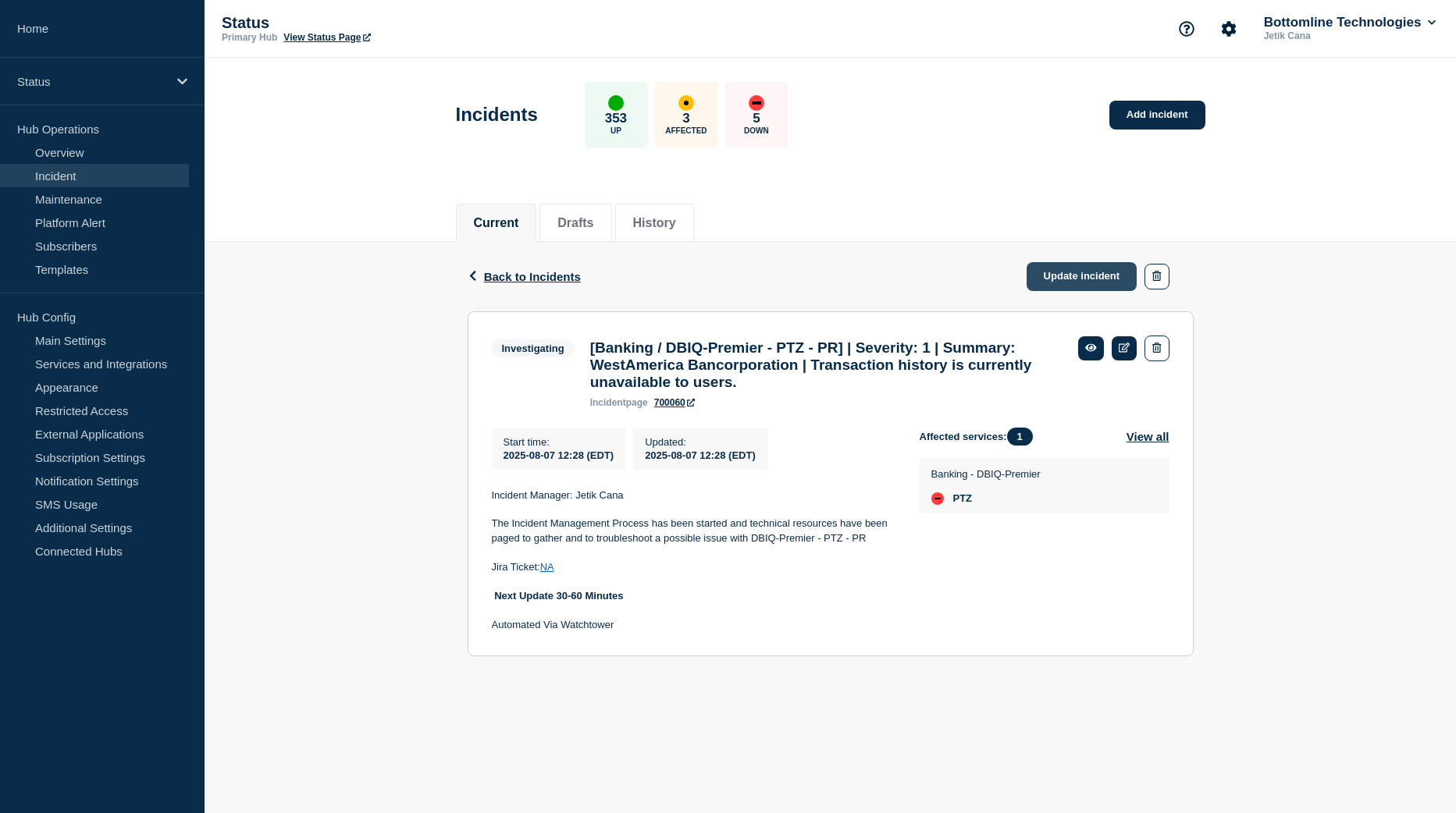 click on "Update incident" 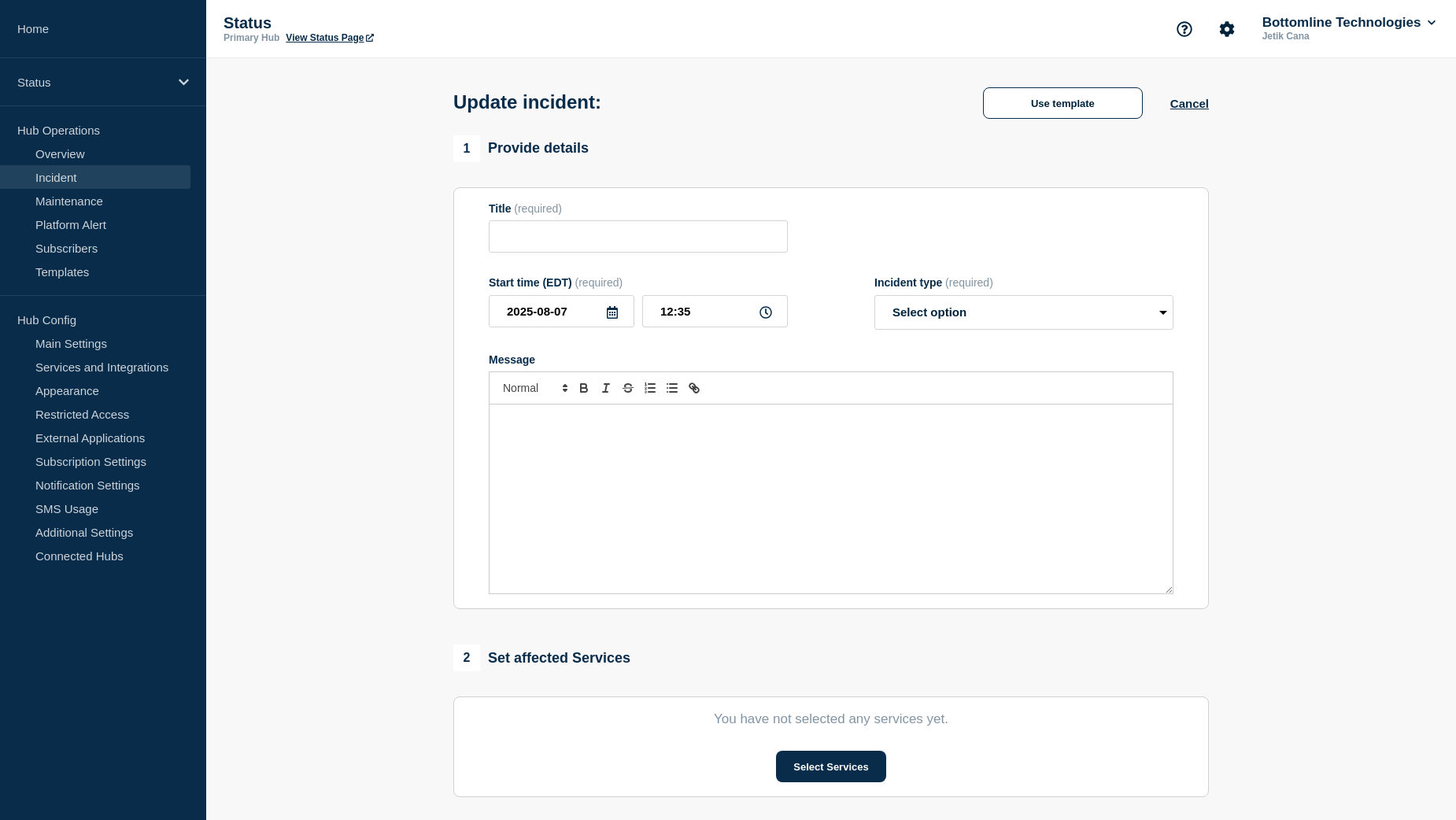 type on "[Banking / DBIQ-Premier - PTZ - PR] | Severity: 1 | Summary: WestAmerica Bancorporation | Transaction history is currently unavailable to users." 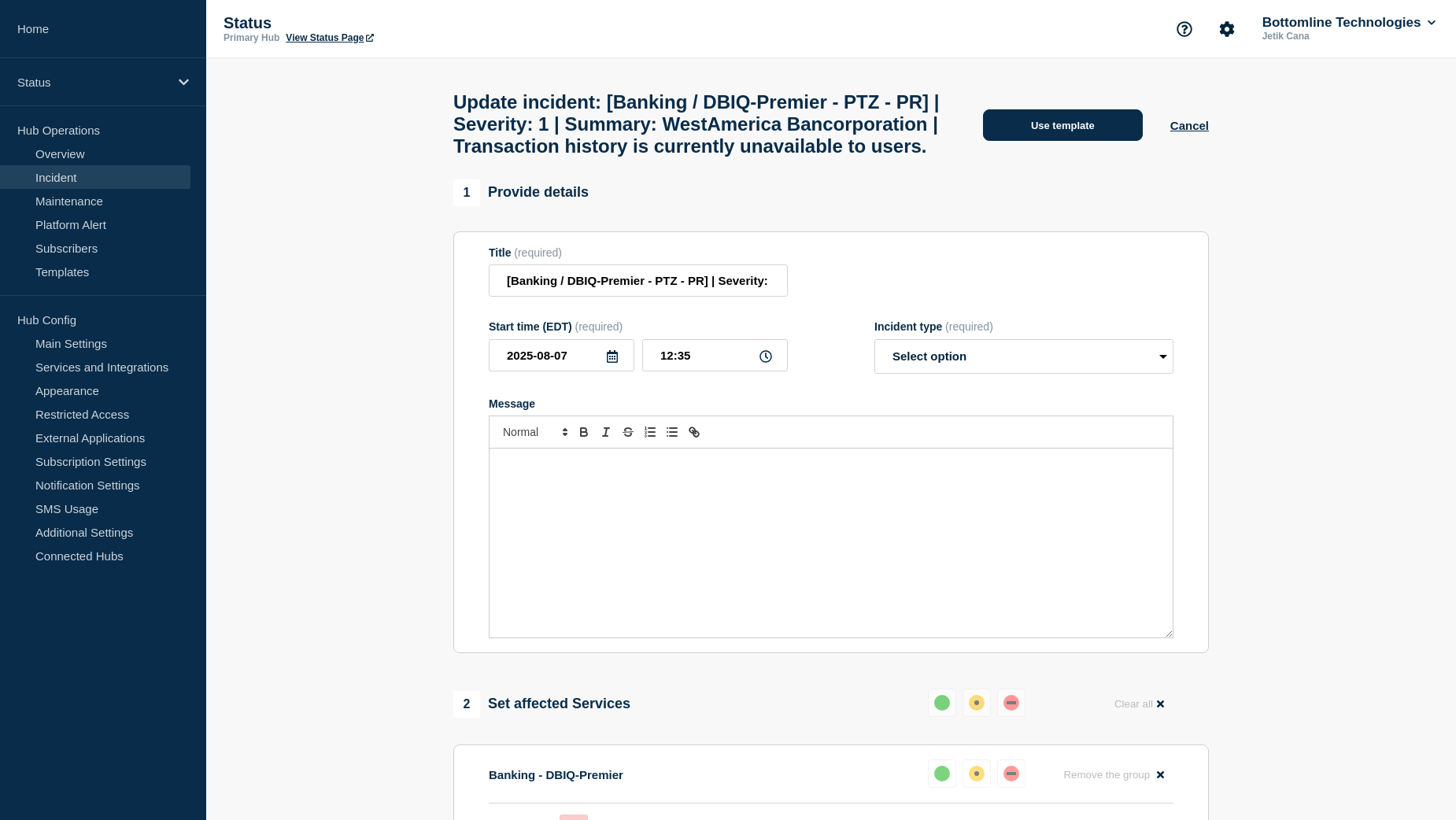 click on "Use template" at bounding box center (1062, 125) 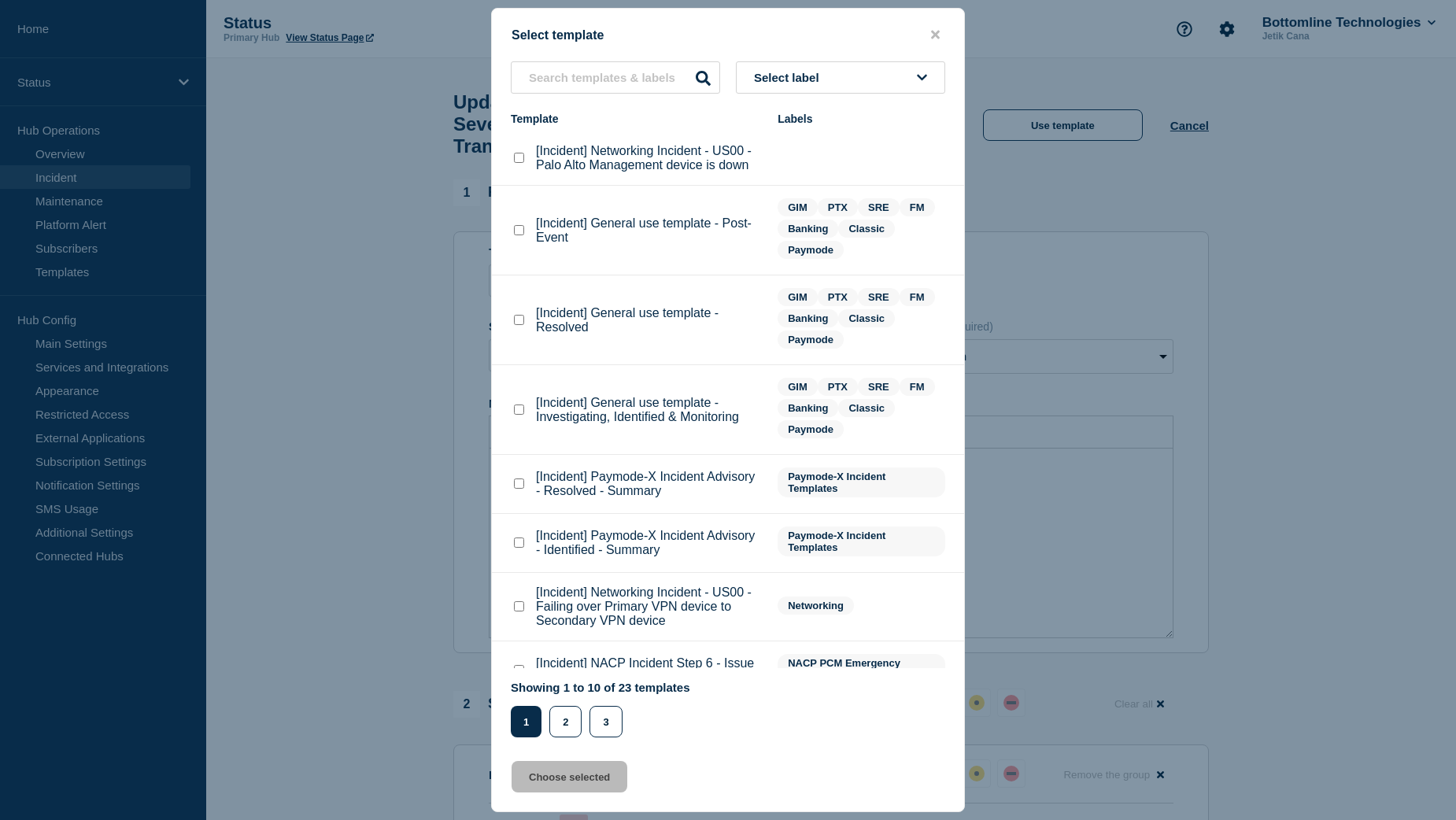 click at bounding box center [519, 409] 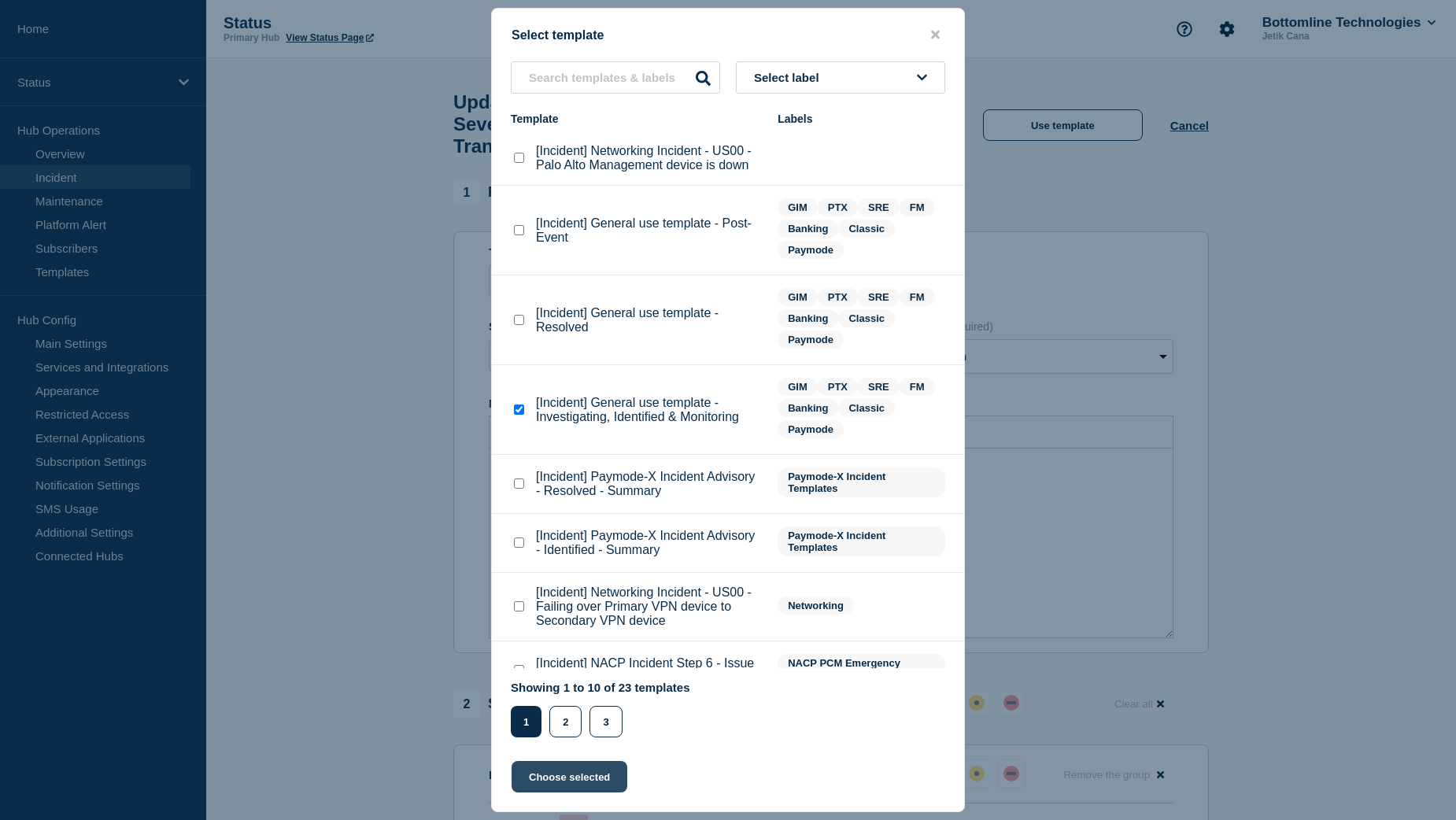 click on "Choose selected" 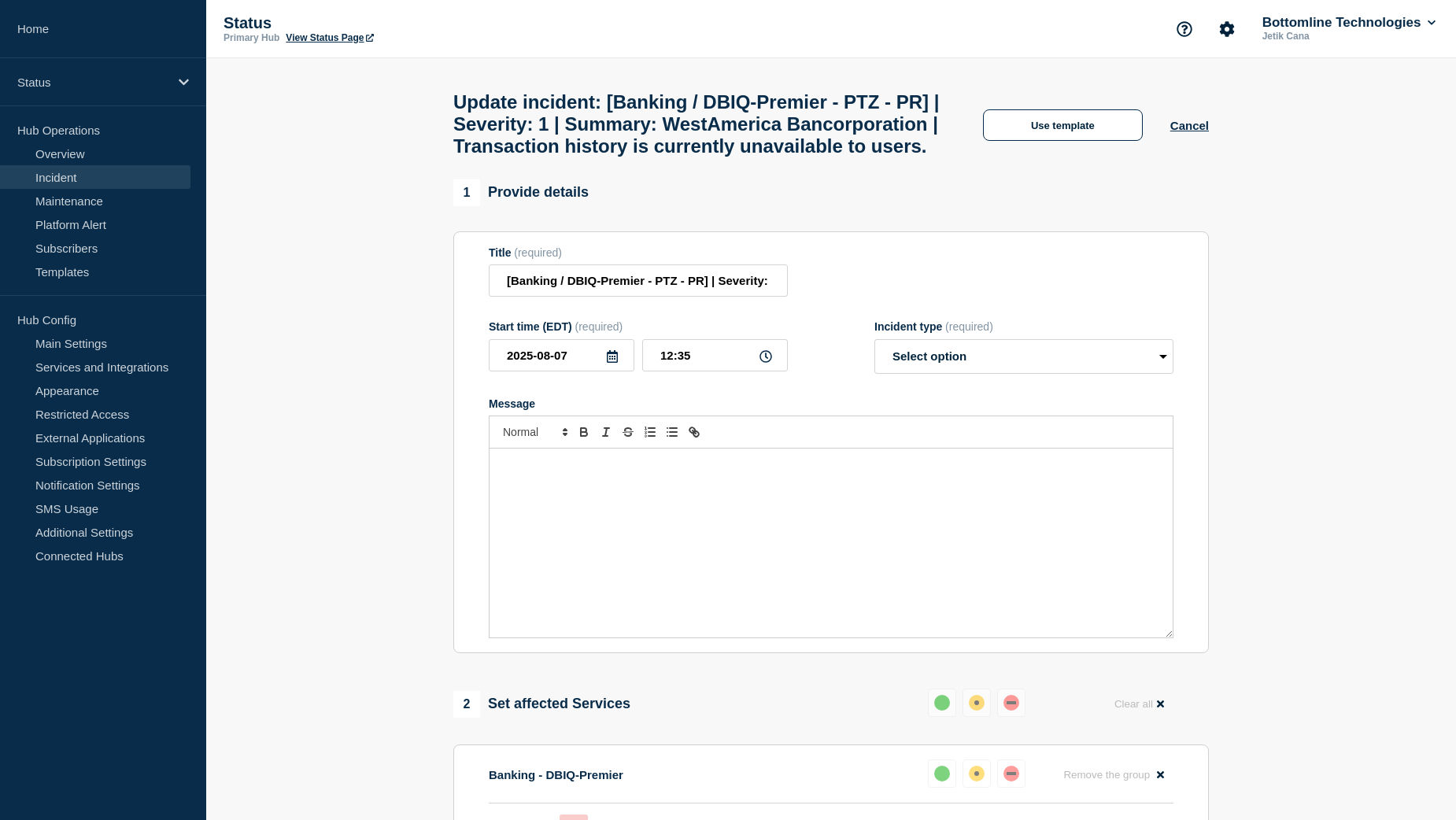select on "investigating" 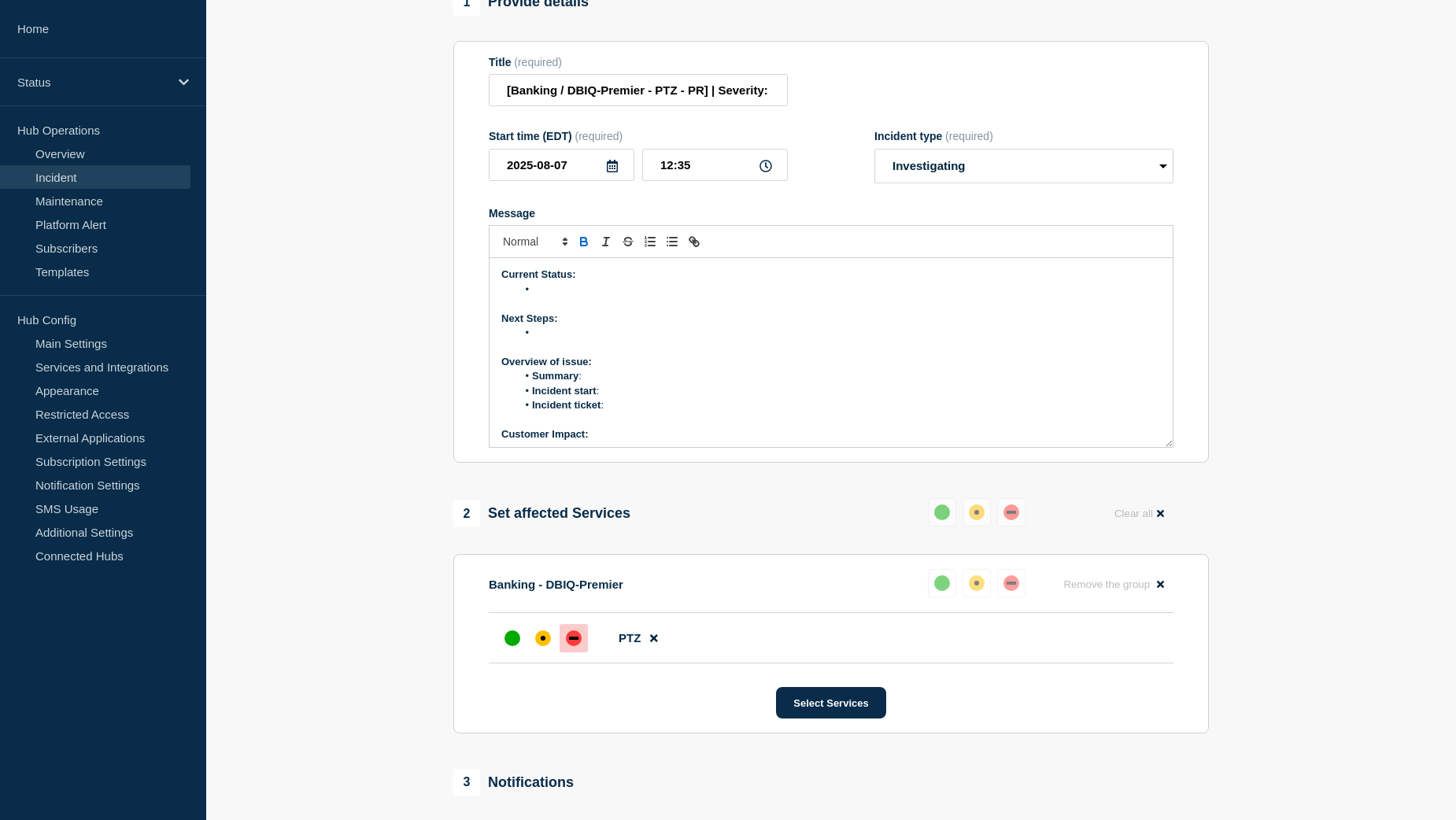 scroll, scrollTop: 236, scrollLeft: 0, axis: vertical 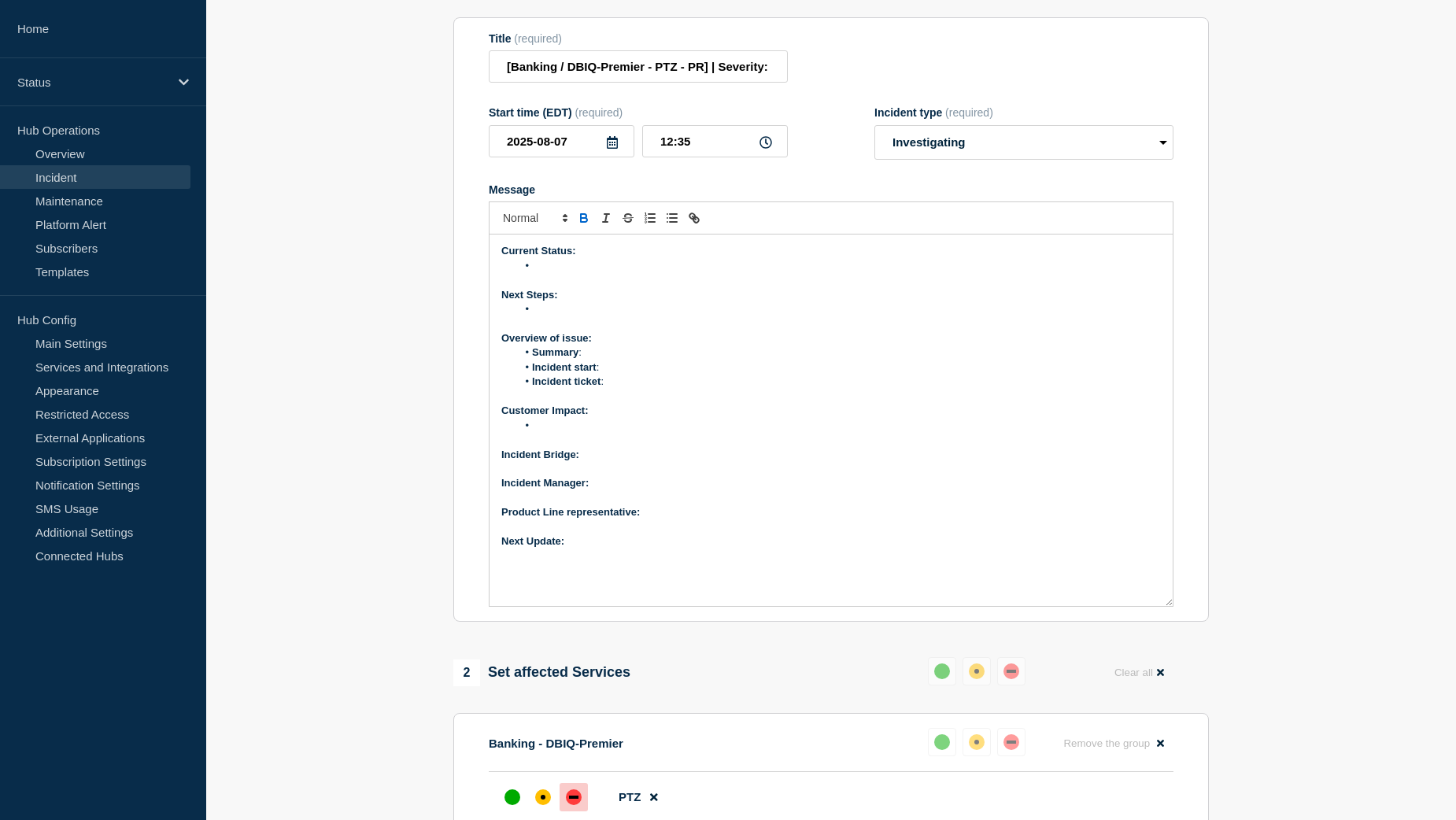 drag, startPoint x: 1170, startPoint y: 460, endPoint x: 1184, endPoint y: 642, distance: 182.53767 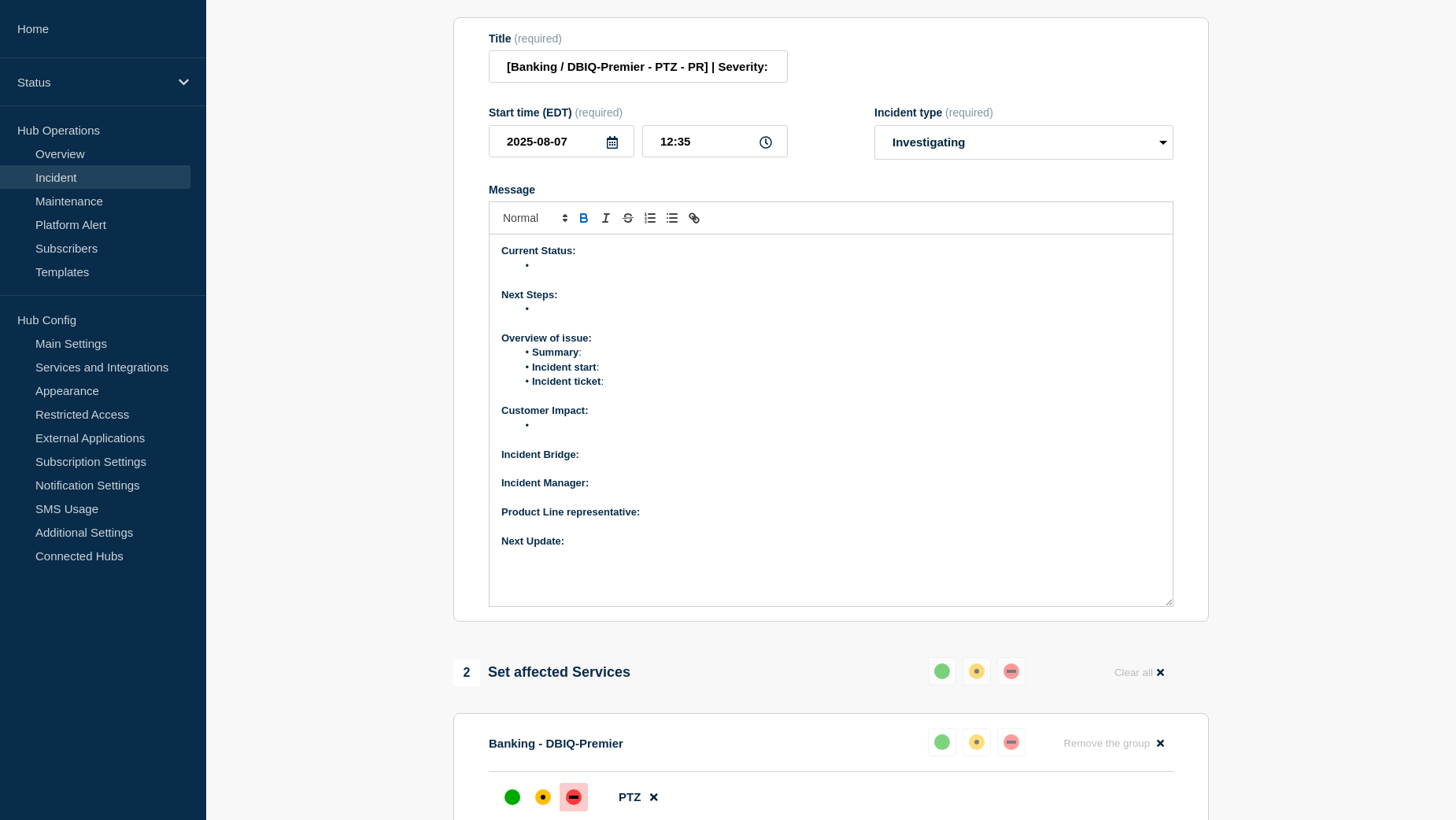click on "Title  (required) [Banking / DBIQ-Premier - PTZ - PR] | Severity: 1 | Summary: WestAmerica Bancorporation | Transaction history is currently unavailable to users. Start time (EDT)  (required) 2025-08-07 12:35 Incident type  (required) Select option Investigating Identified Monitoring Resolved Message  Current Status: Next Steps: Overview of issue:  Summary : Incident start : Incident ticket : Customer Impact: Incident Bridge: Incident Manager: Product Line representative: Next Update:" at bounding box center (831, 320) 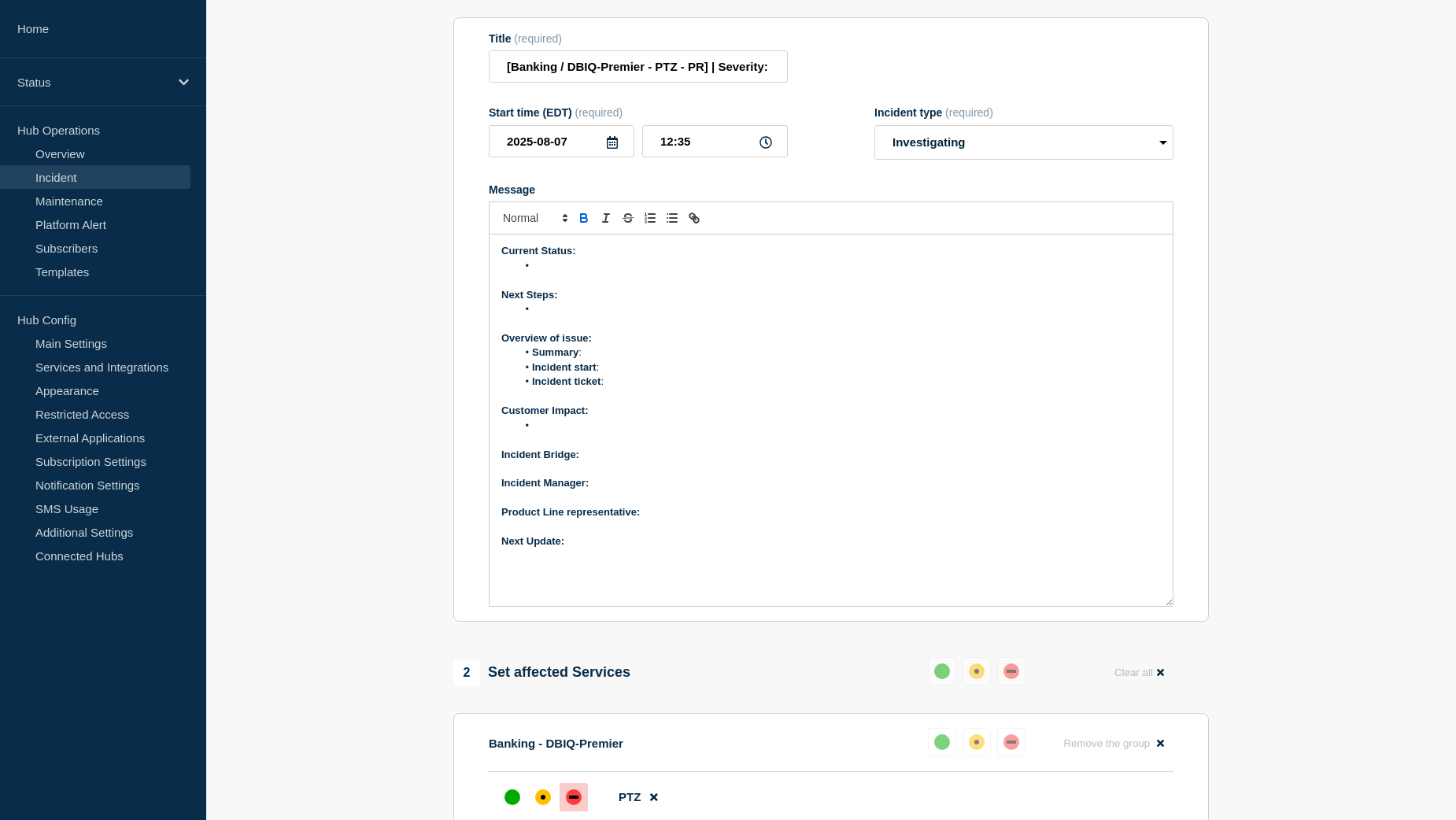 click on "Next Update:" at bounding box center (831, 541) 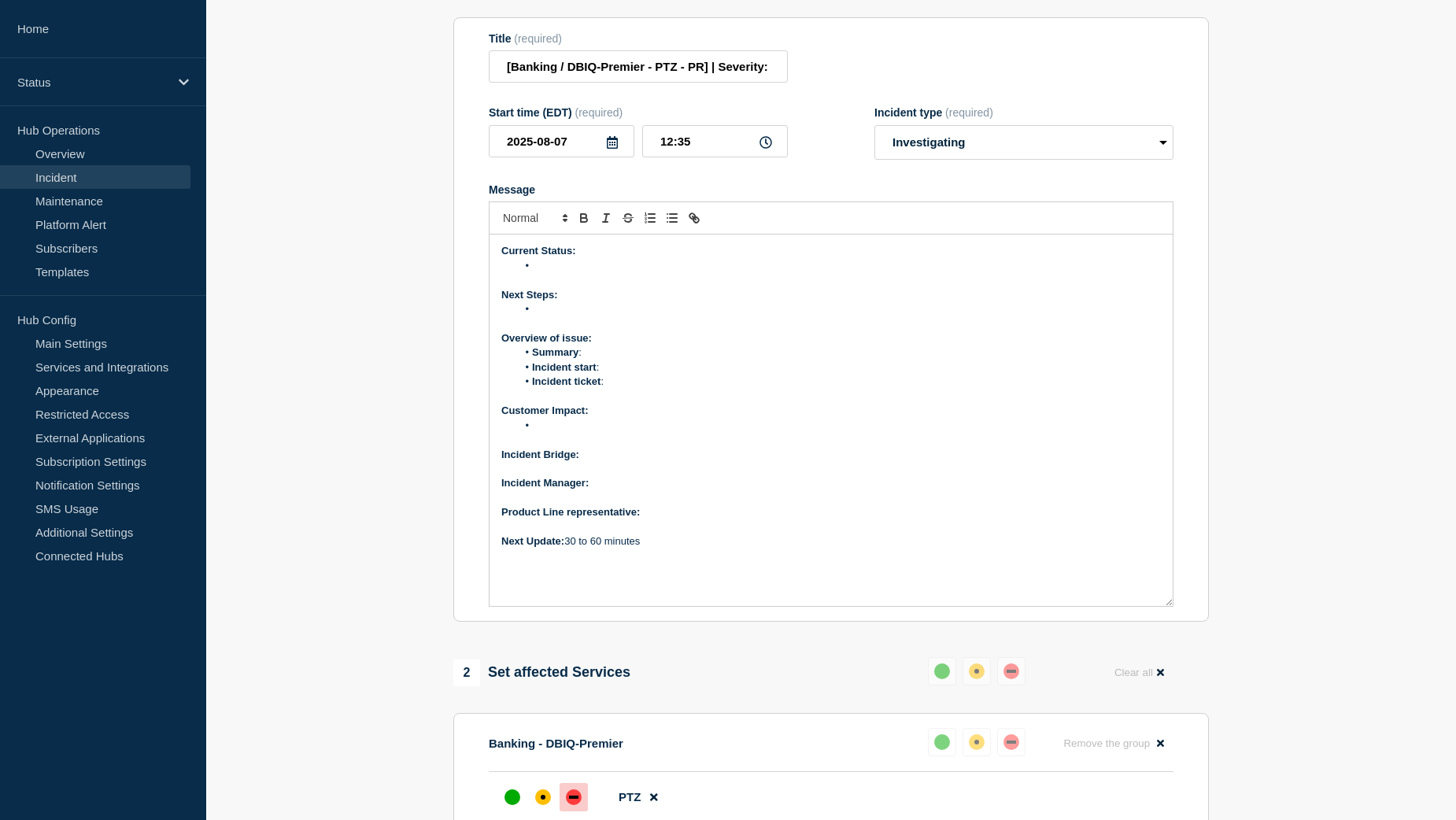 click on "Product Line representative:" at bounding box center (831, 512) 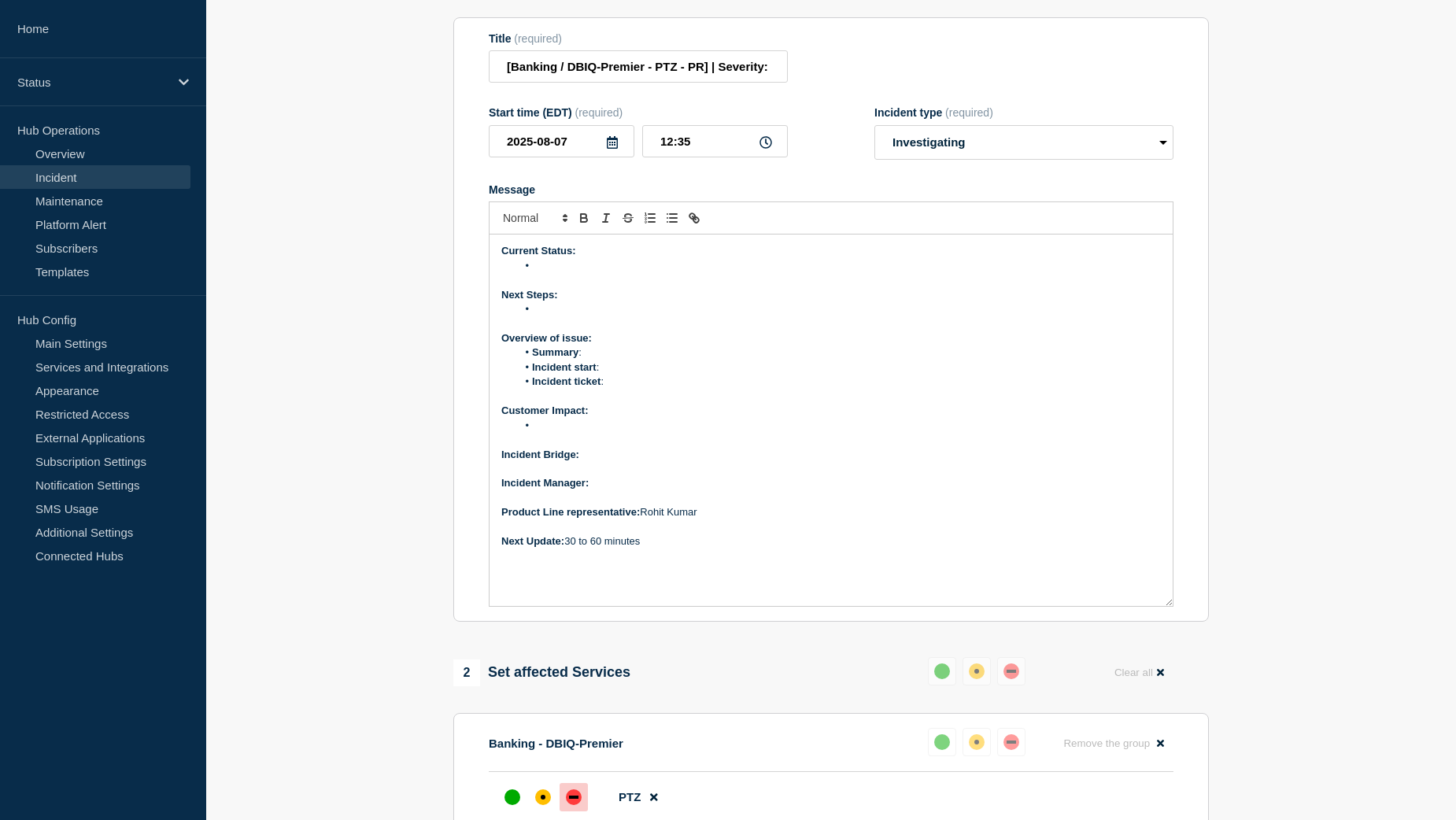 click on "Incident Manager:" at bounding box center [831, 483] 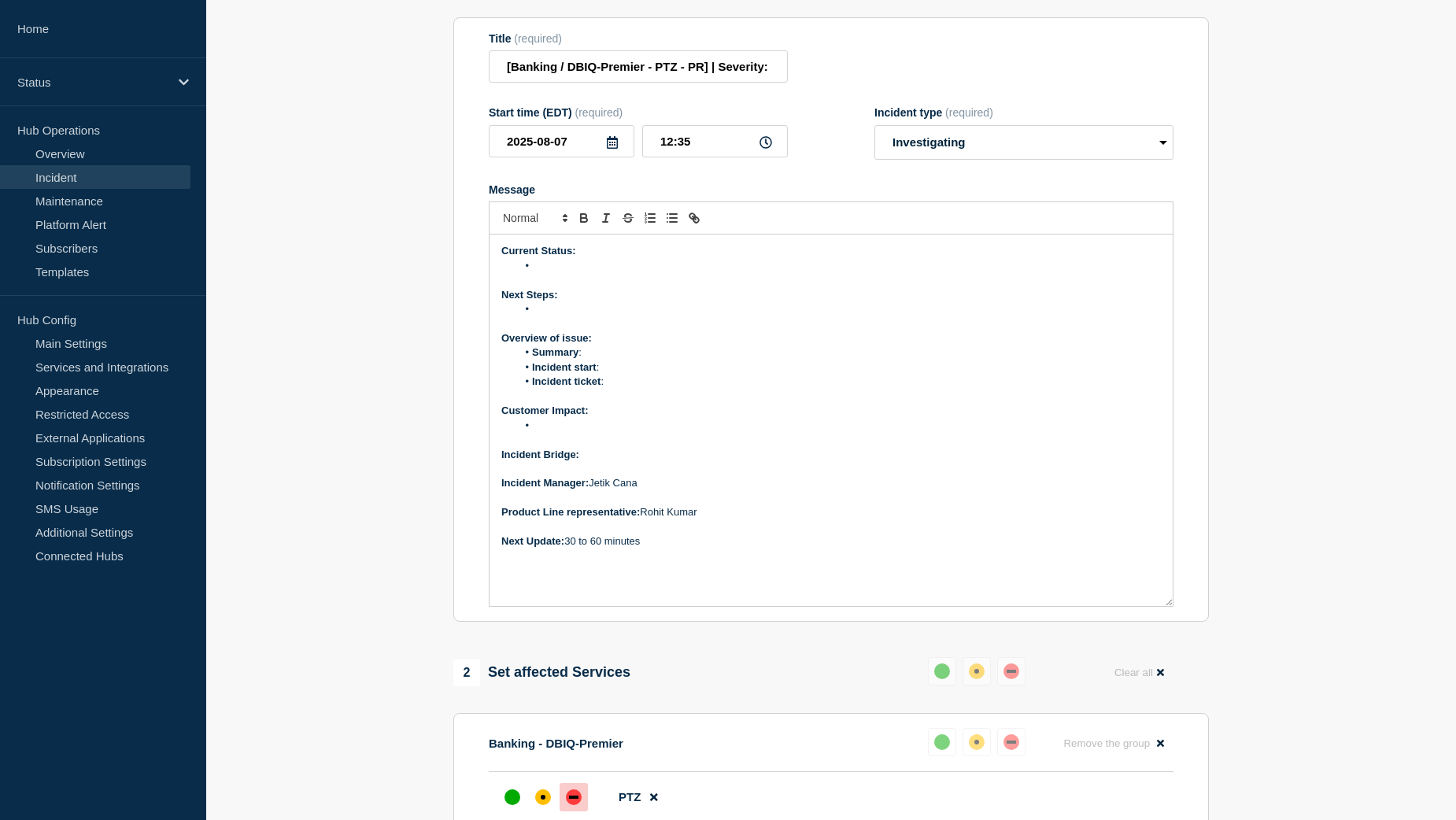 click on "Incident Bridge:" at bounding box center [831, 455] 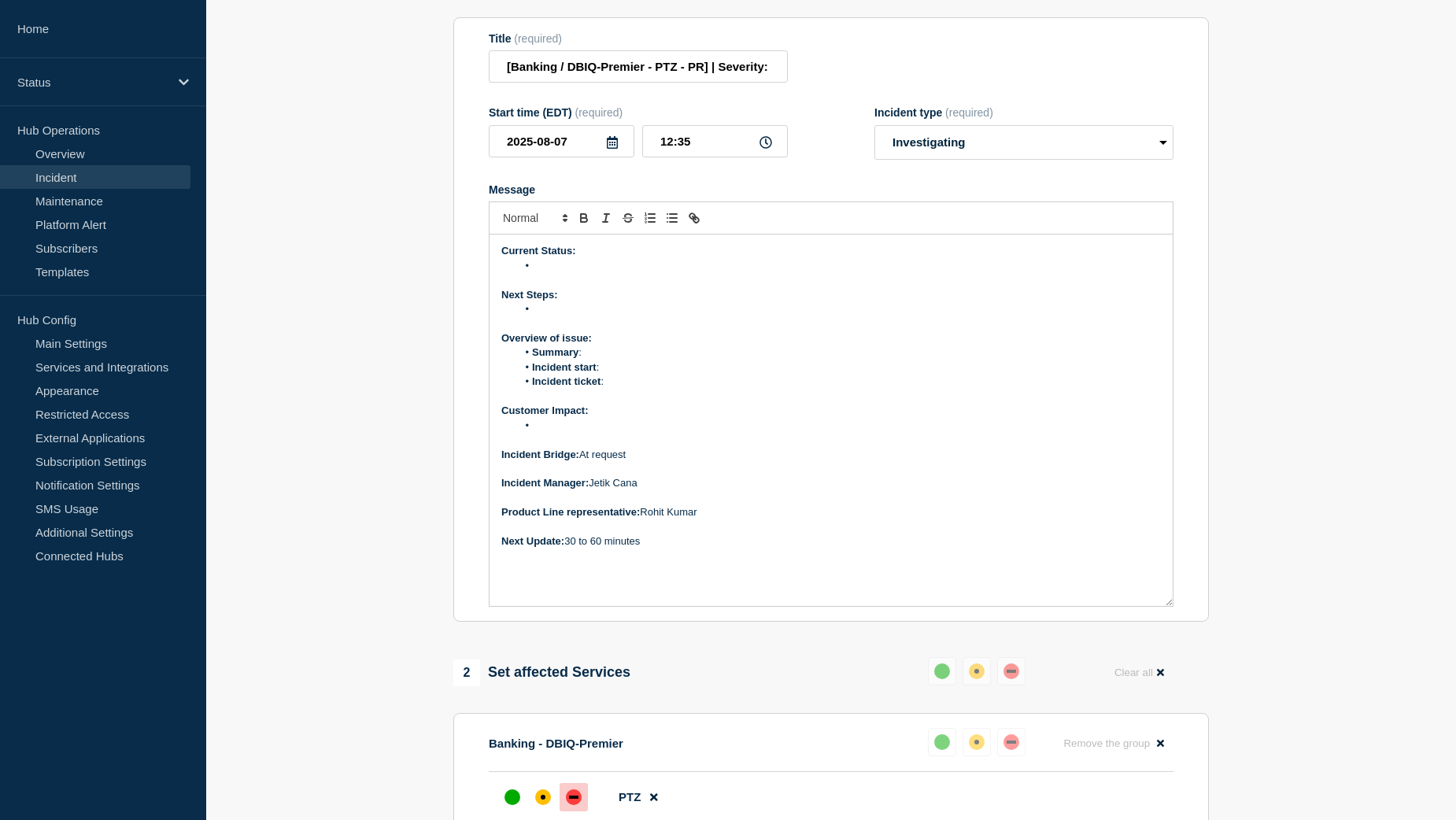 click at bounding box center (839, 266) 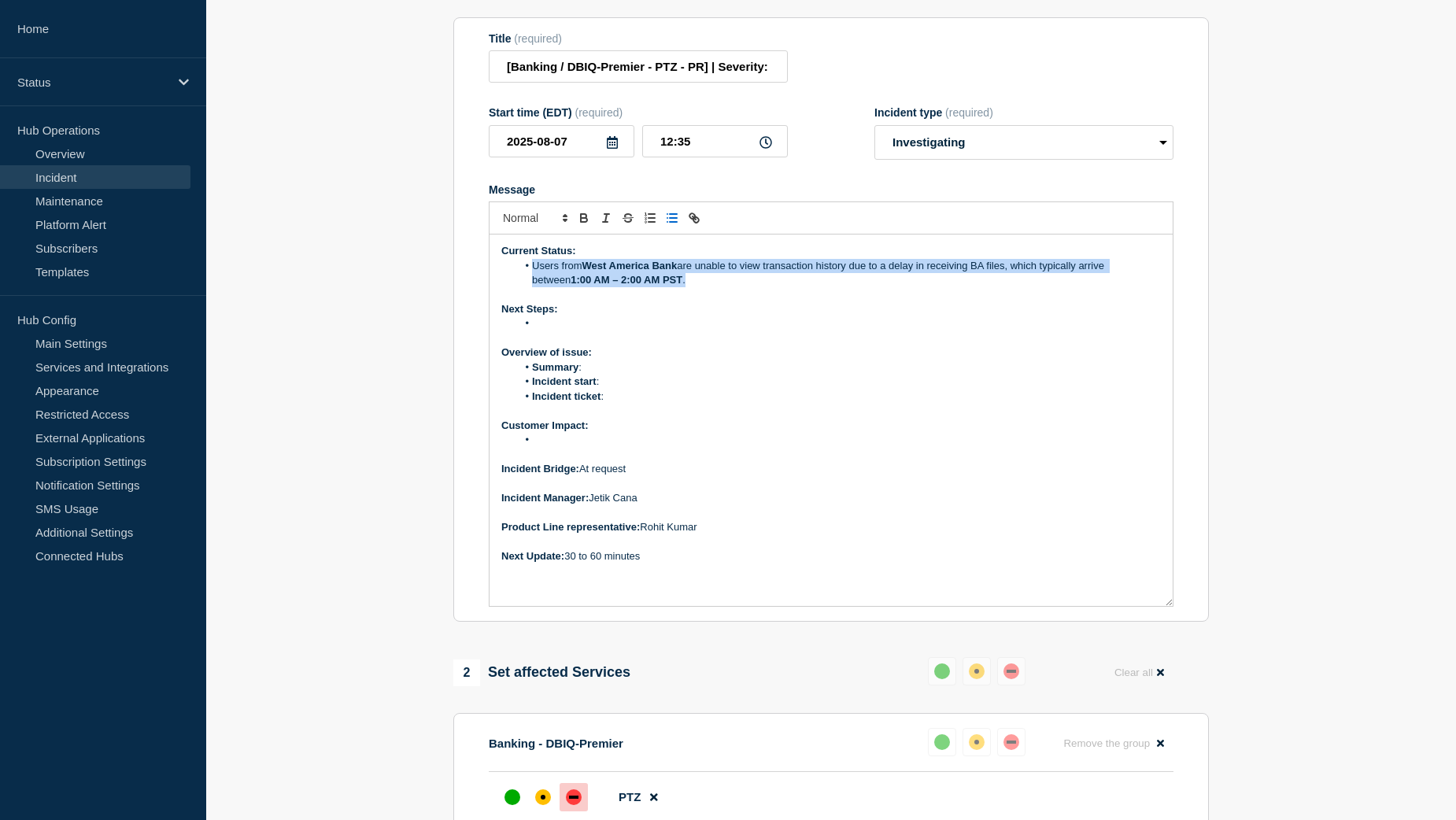 drag, startPoint x: 651, startPoint y: 320, endPoint x: 532, endPoint y: 303, distance: 120.20815 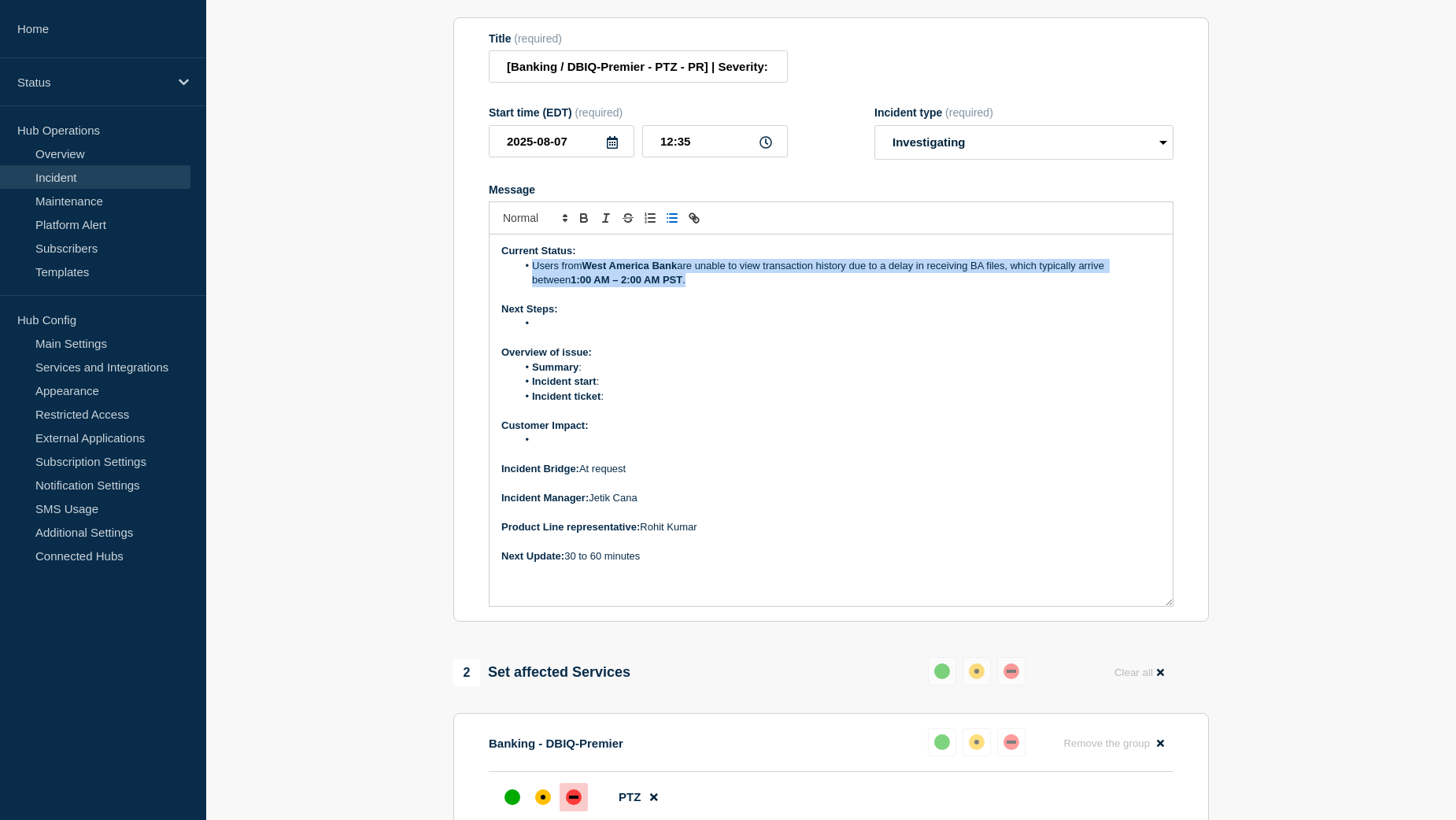 click on "Users from  West America Bank  are unable to view transaction history due to a delay in receiving BA files, which typically arrive between  1:00 AM – 2:00 AM PST ." at bounding box center (839, 273) 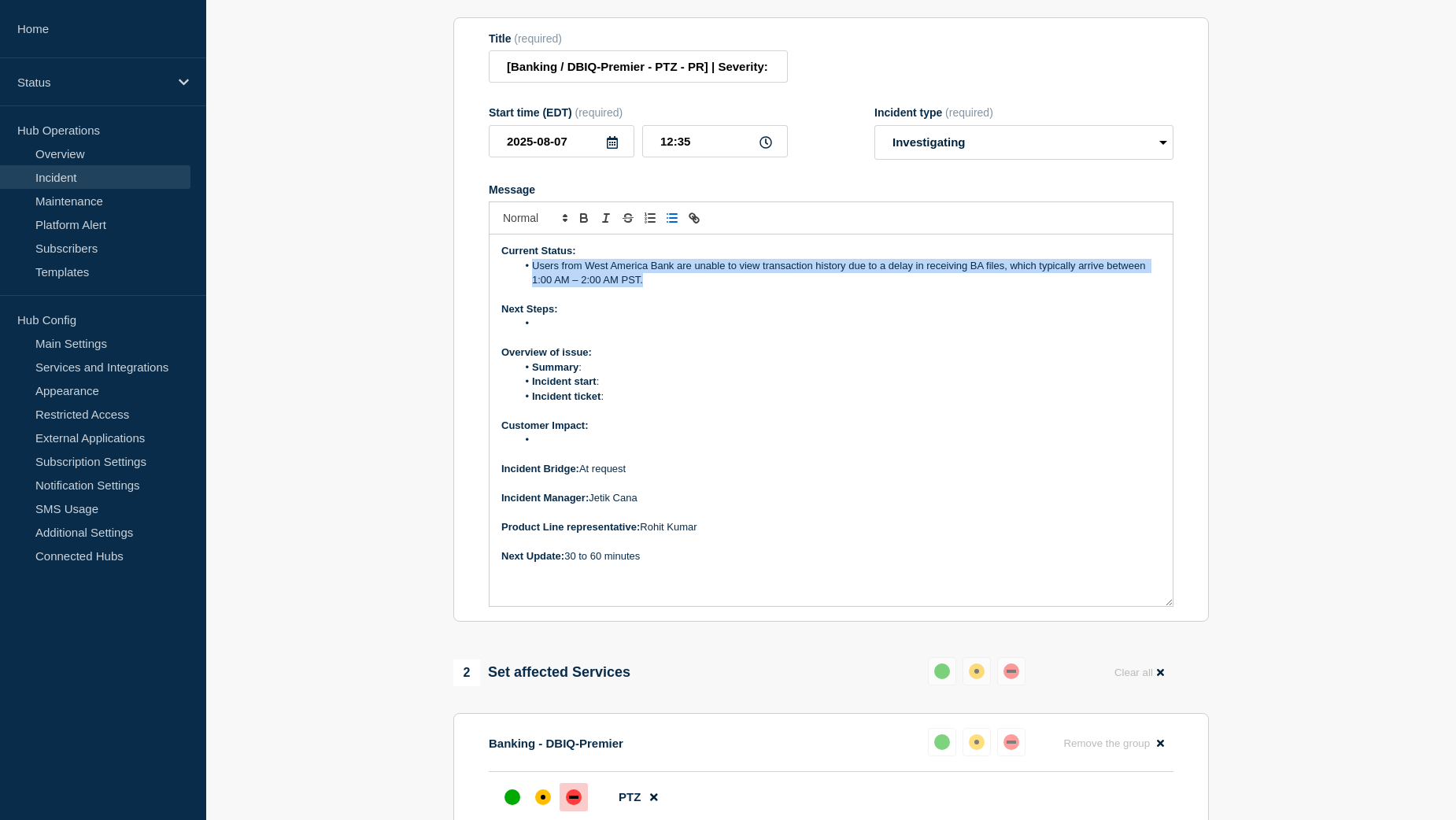 click on "Users from West America Bank are unable to view transaction history due to a delay in receiving BA files, which typically arrive between 1:00 AM – 2:00 AM PST." at bounding box center (839, 273) 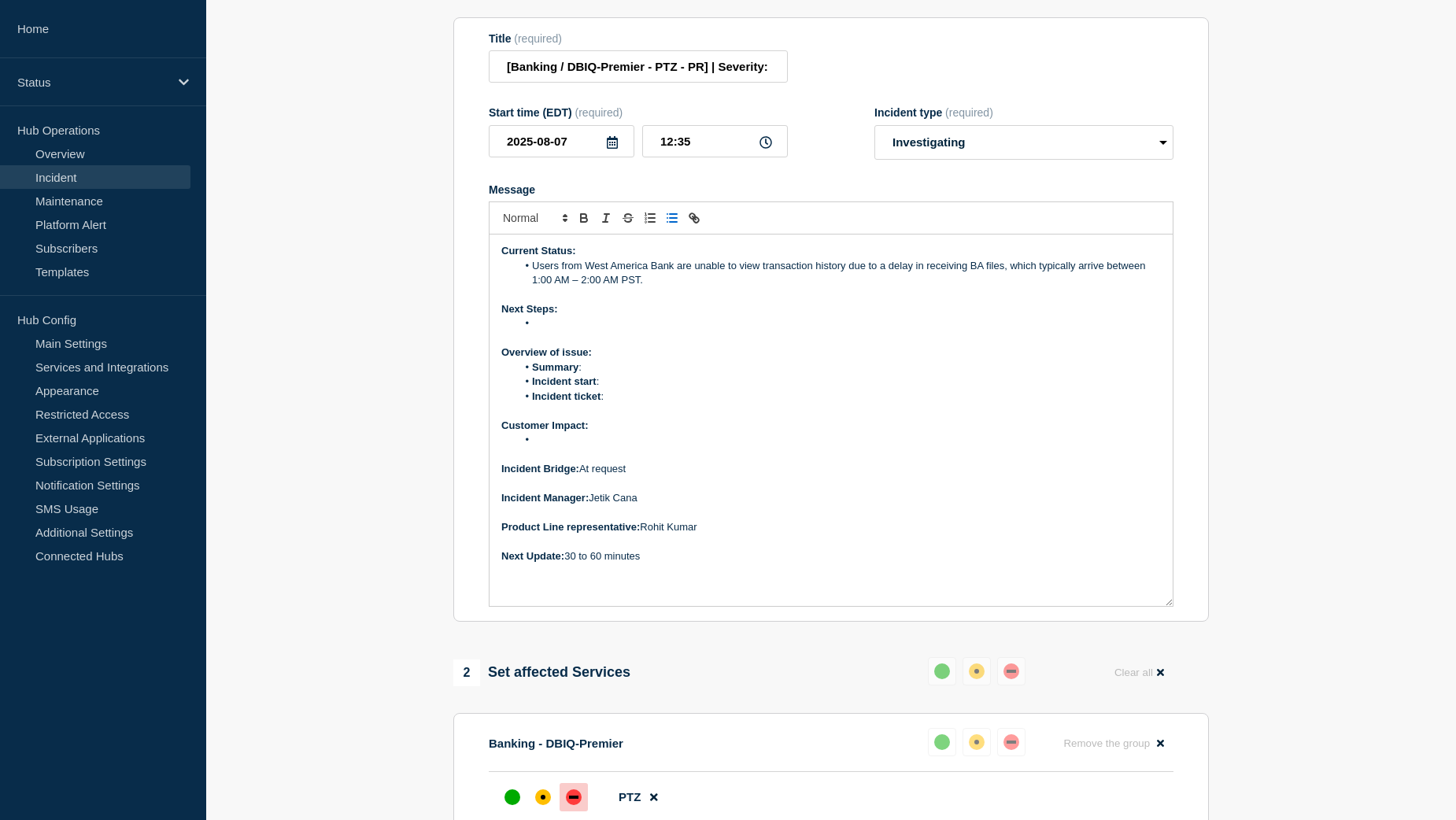 click on "Users from West America Bank are unable to view transaction history due to a delay in receiving BA files, which typically arrive between 1:00 AM – 2:00 AM PST." at bounding box center (839, 273) 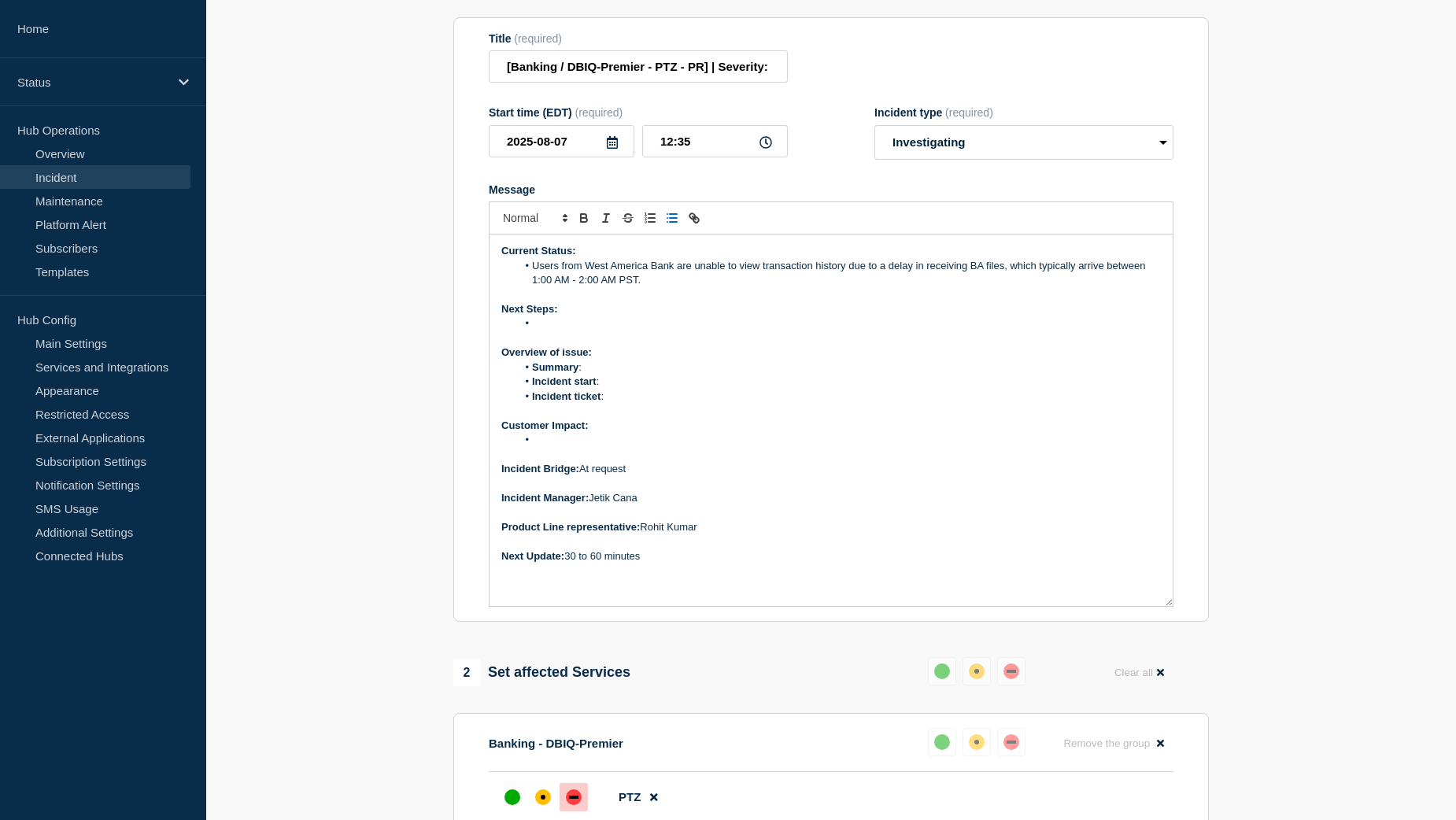 click on "Users from West America Bank are unable to view transaction history due to a delay in receiving BA files, which typically arrive between 1:00 AM - 2:00 AM PST." at bounding box center (839, 273) 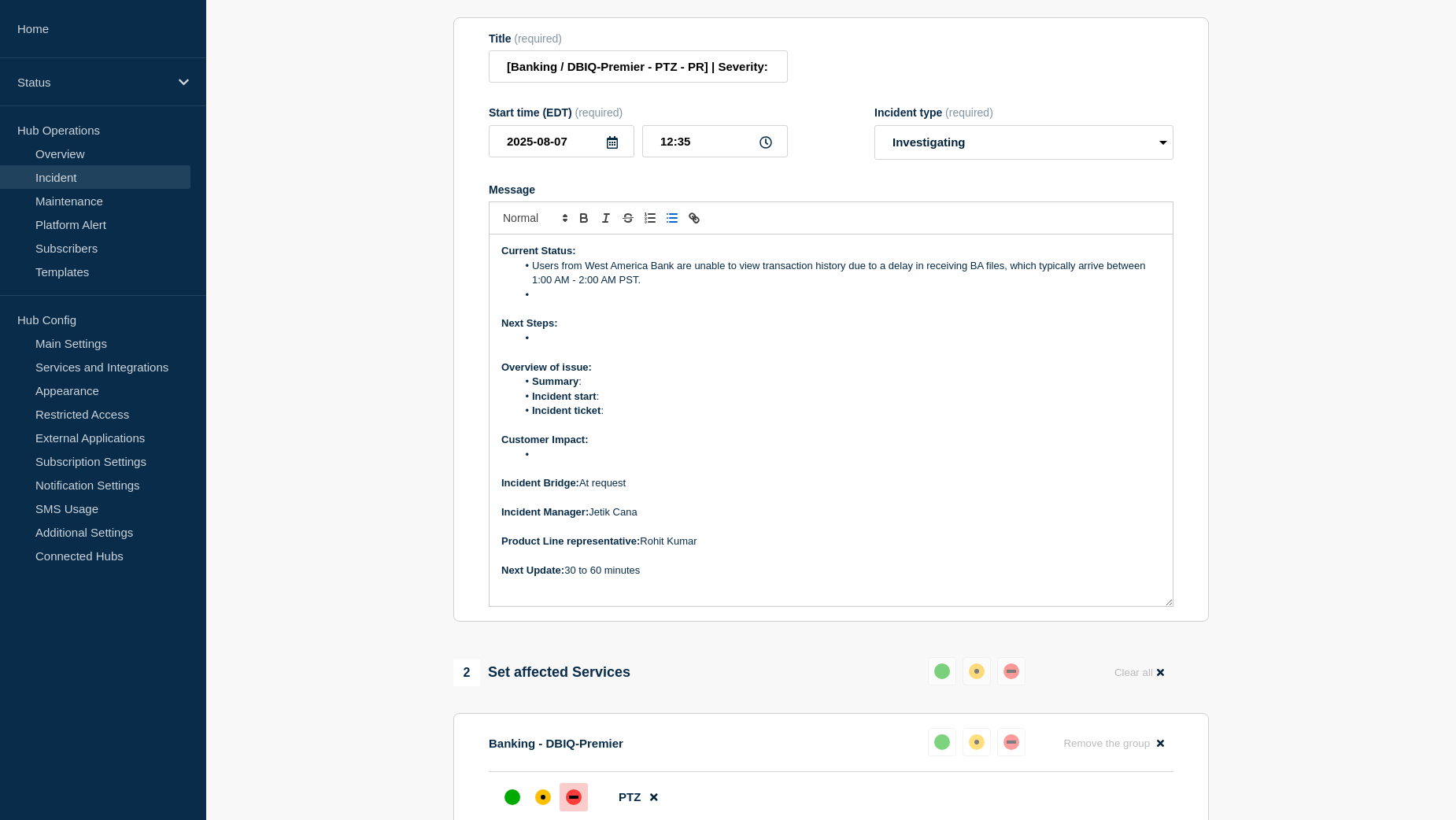 click at bounding box center (839, 295) 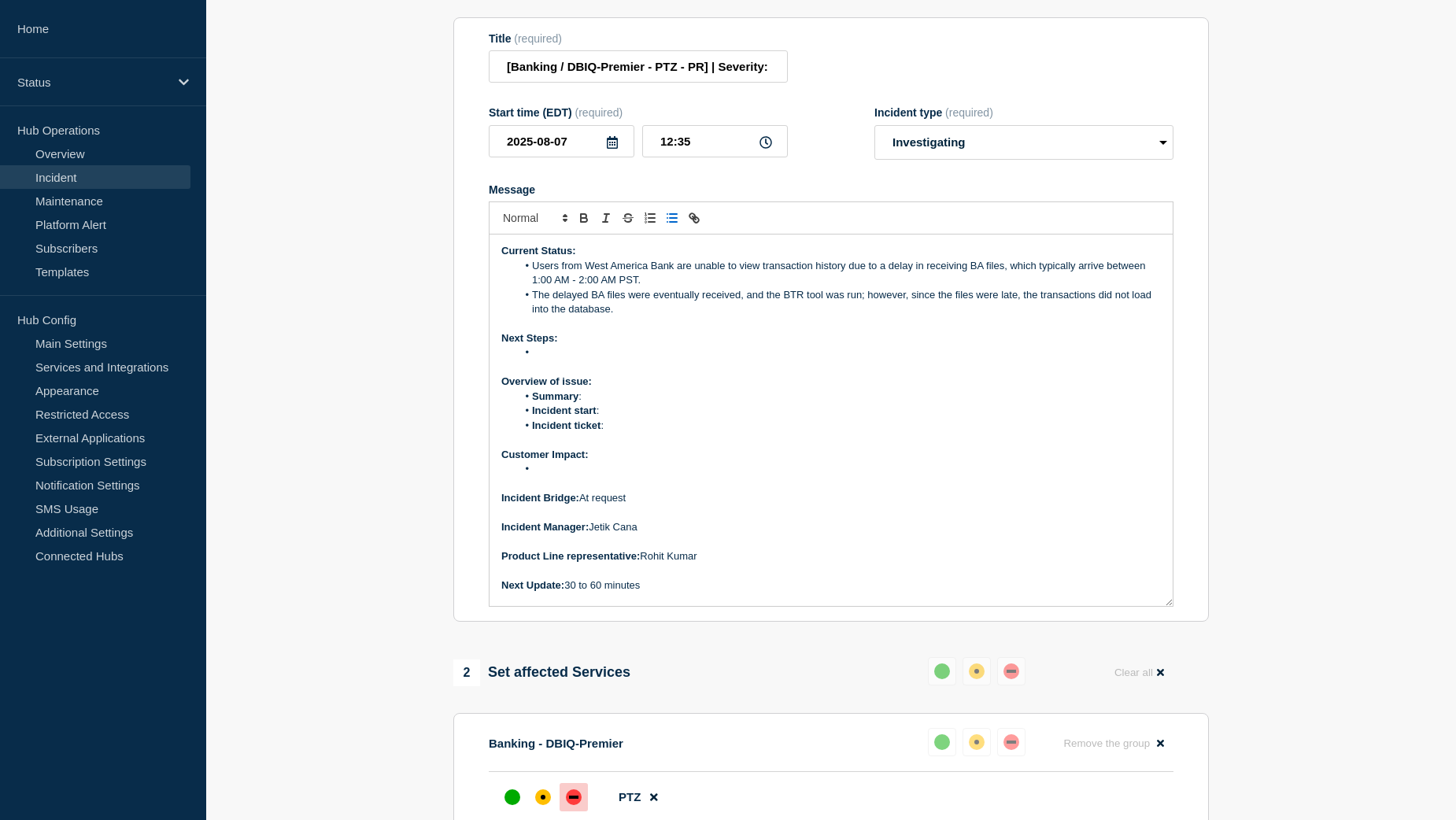 click on "The delayed BA files were eventually received, and the BTR tool was run; however, since the files were late, the transactions did not load into the database." at bounding box center (839, 302) 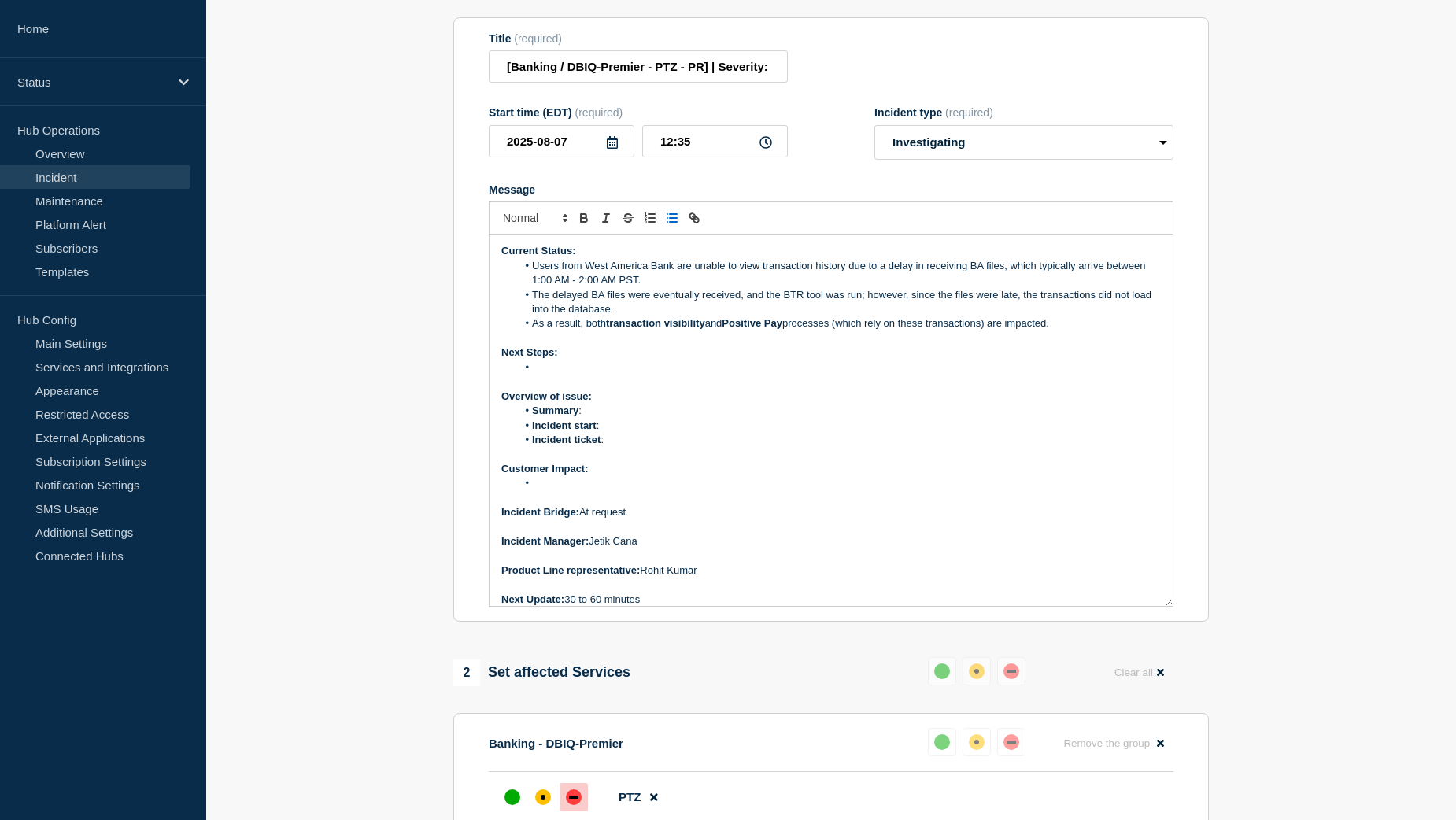 drag, startPoint x: 534, startPoint y: 361, endPoint x: 1066, endPoint y: 368, distance: 532.04605 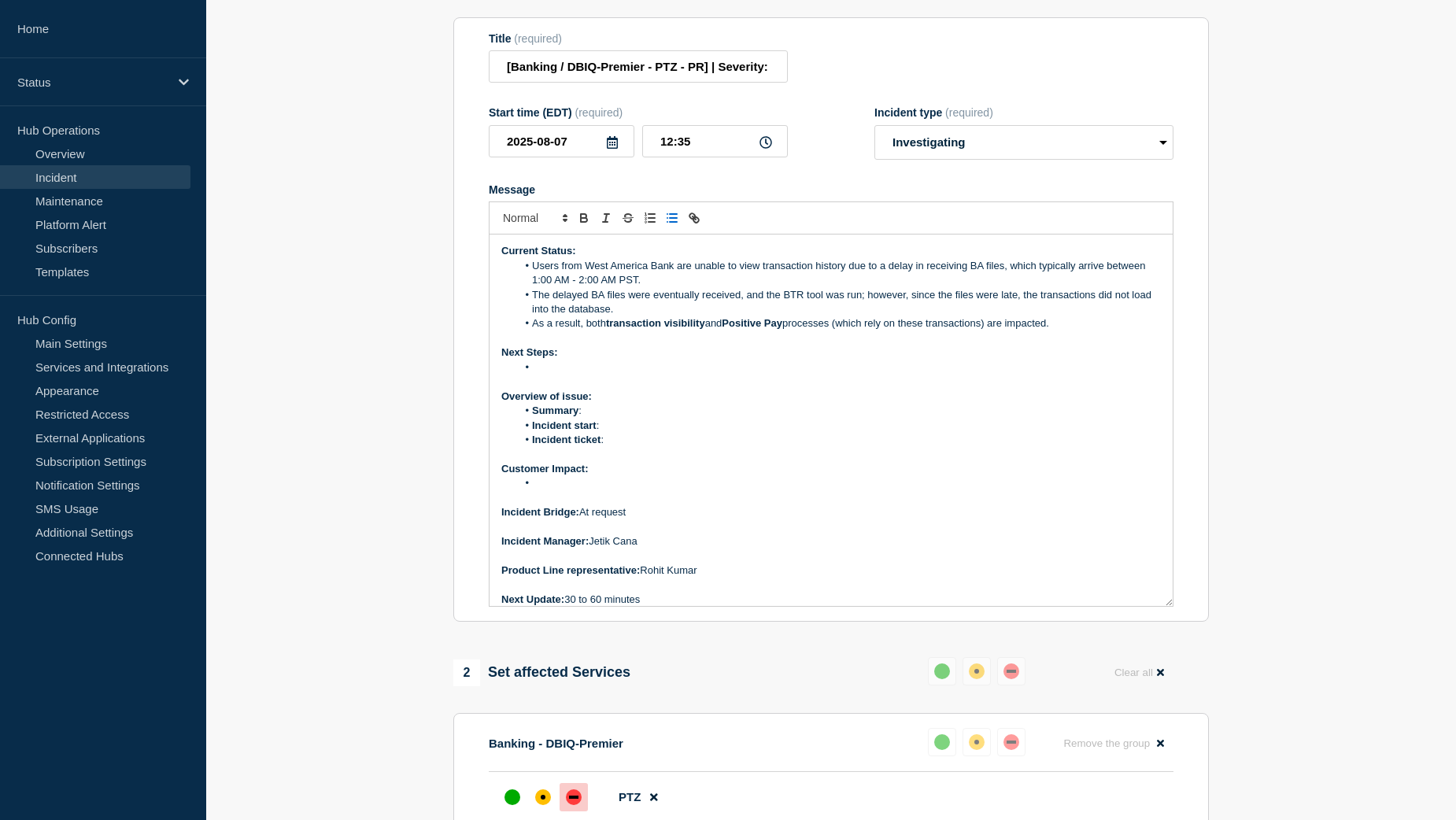 click on "As a result, both  transaction visibility  and  Positive Pay  processes (which rely on these transactions) are impacted." at bounding box center (839, 323) 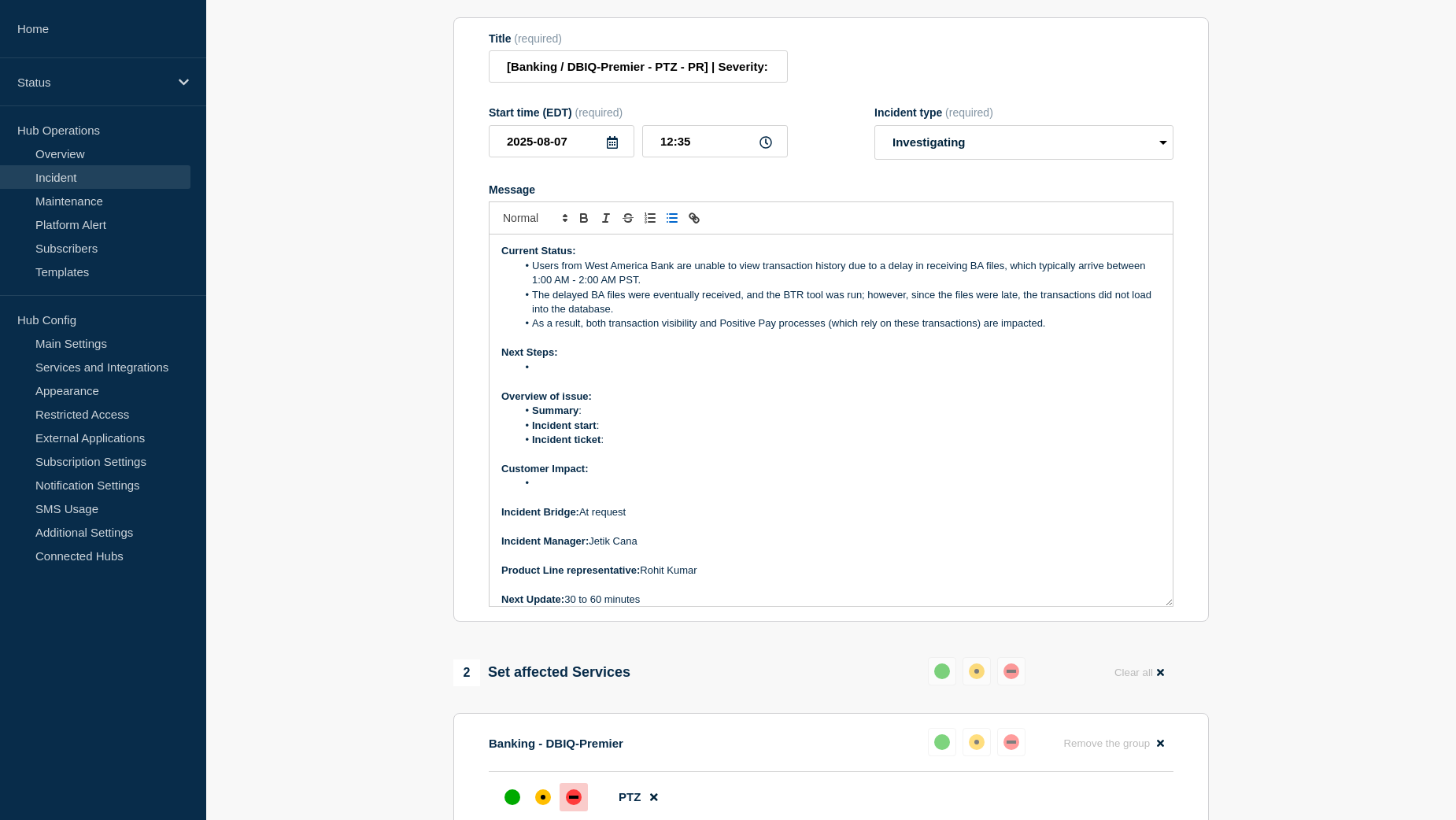 click on "The delayed BA files were eventually received, and the BTR tool was run; however, since the files were late, the transactions did not load into the database." at bounding box center [839, 302] 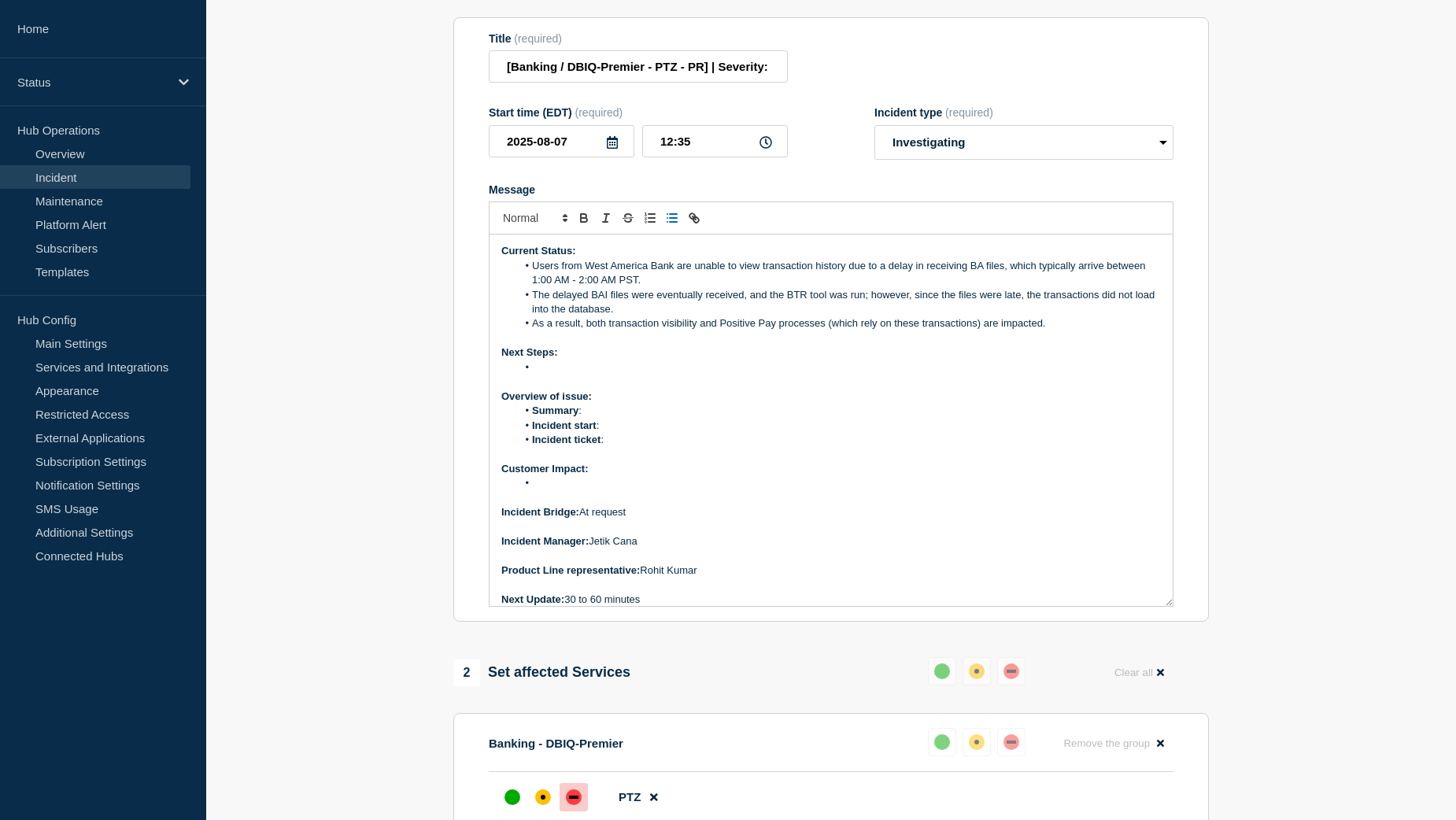 click on "Users from West America Bank are unable to view transaction history due to a delay in receiving BA files, which typically arrive between 1:00 AM - 2:00 AM PST." at bounding box center [839, 273] 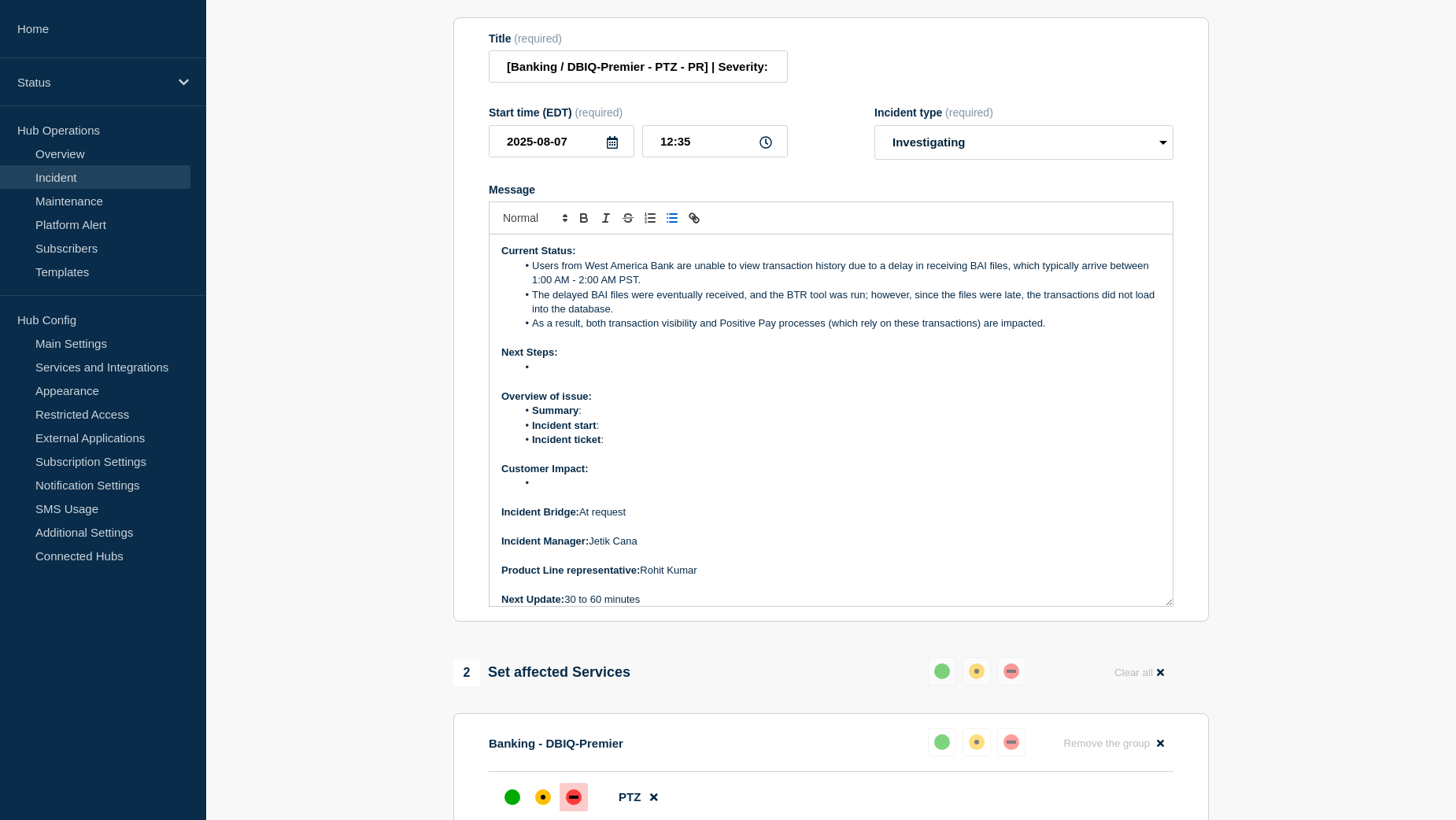 click at bounding box center [839, 368] 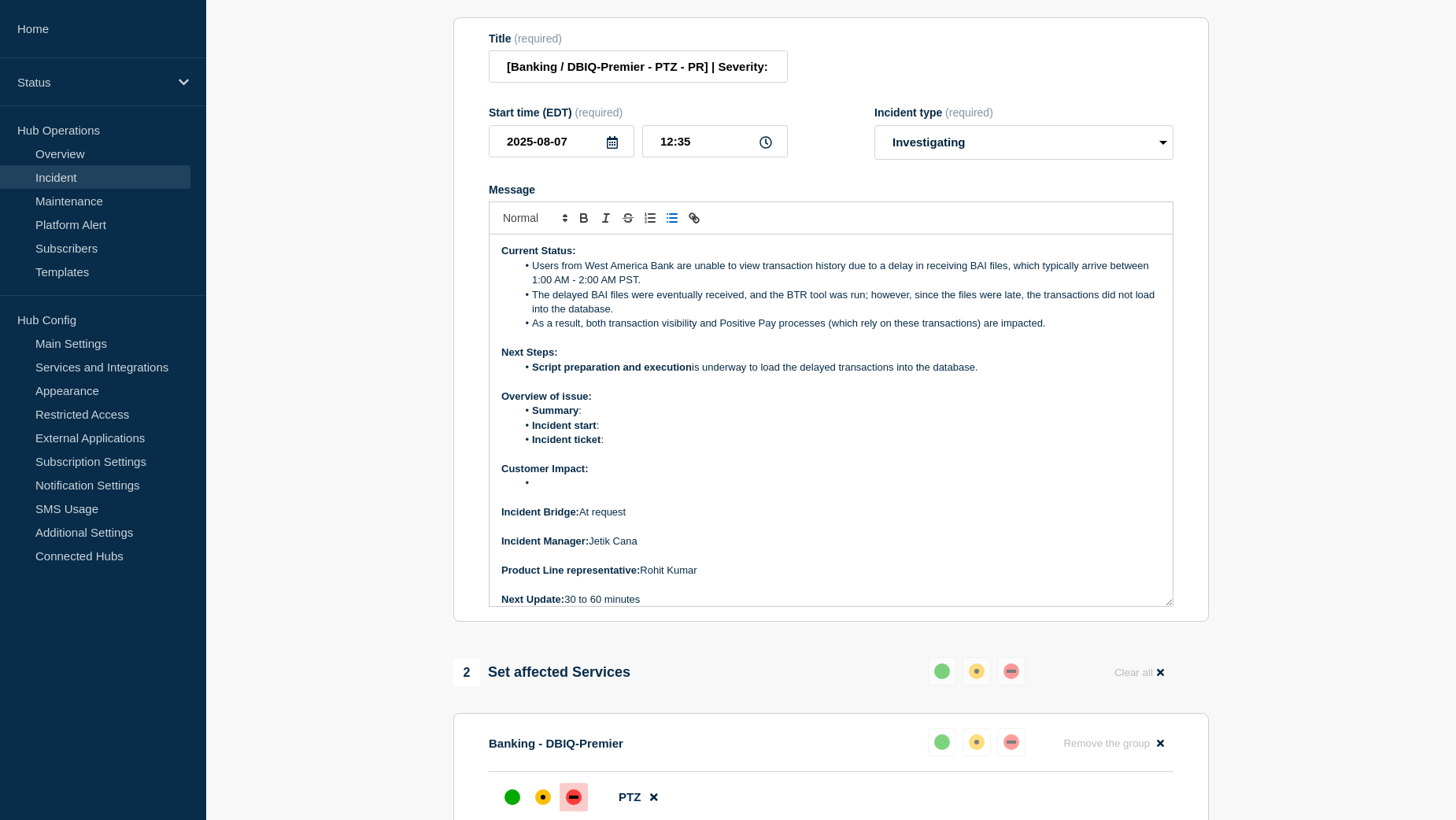 click on "Script preparation and execution  is underway to load the delayed transactions into the database." at bounding box center (839, 368) 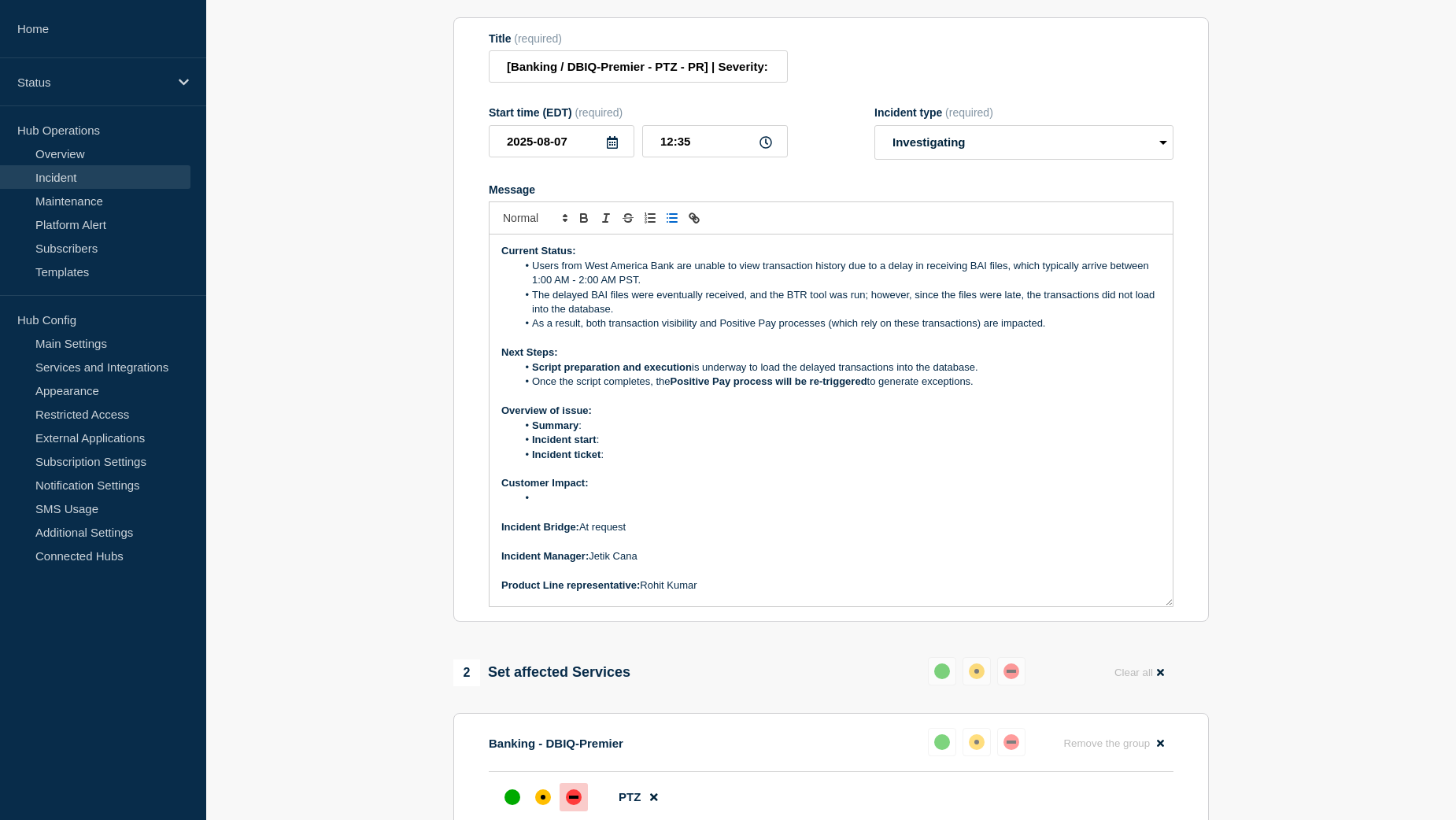 click at bounding box center (839, 498) 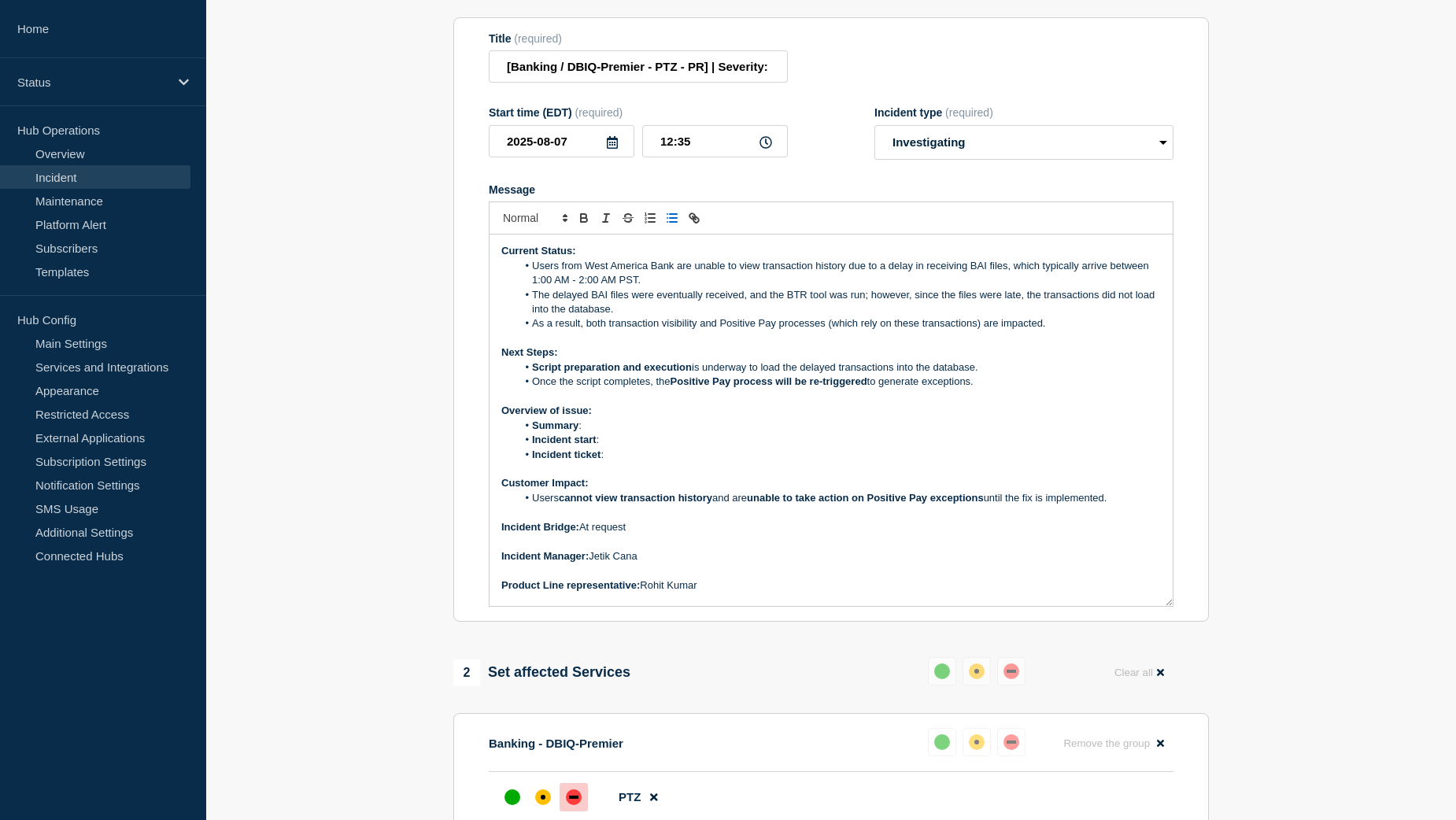 drag, startPoint x: 534, startPoint y: 538, endPoint x: 1118, endPoint y: 534, distance: 584.0137 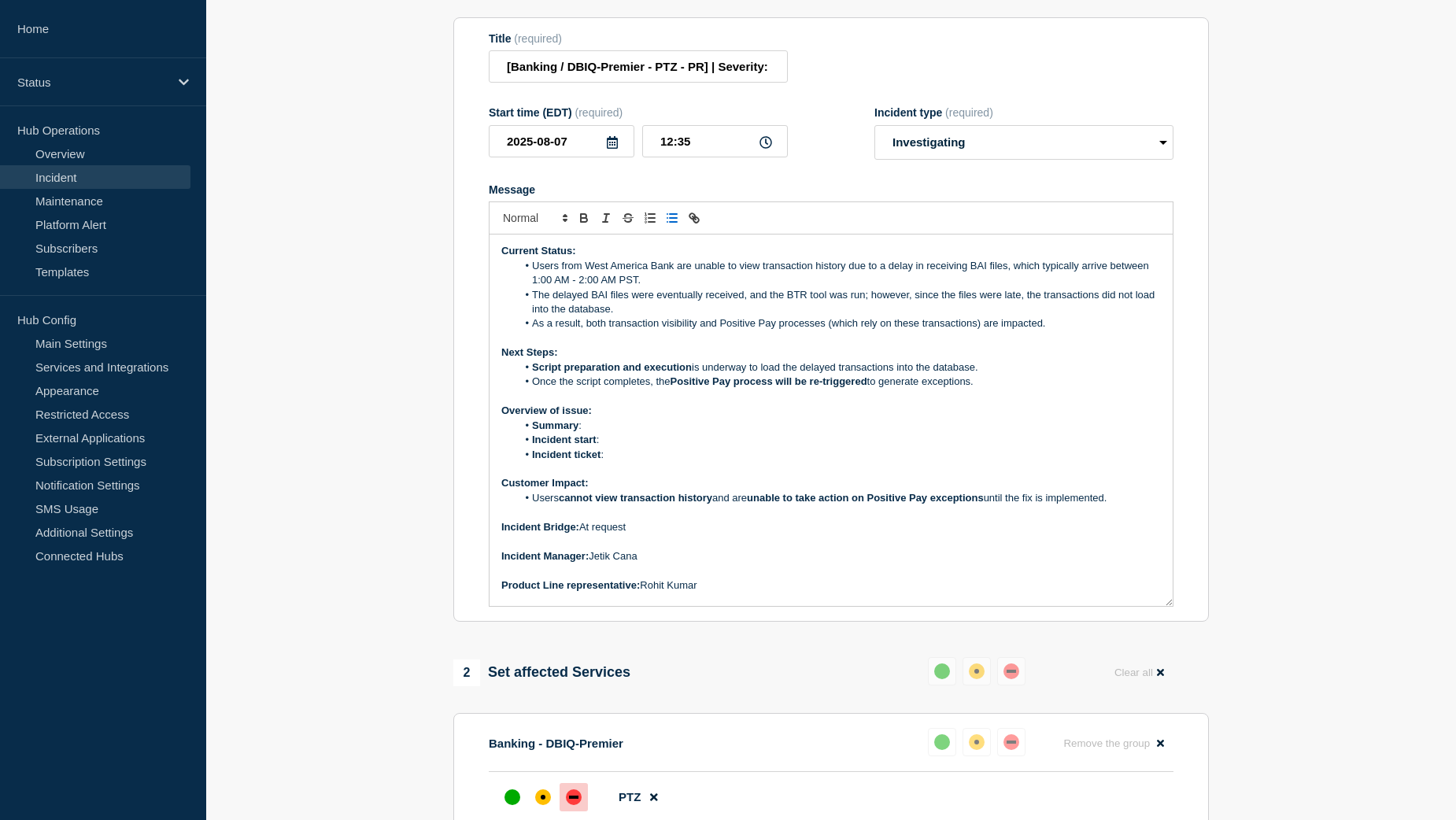 click on "Users  cannot view transaction history  and are  unable to take action on Positive Pay exceptions  until the fix is implemented." at bounding box center (839, 498) 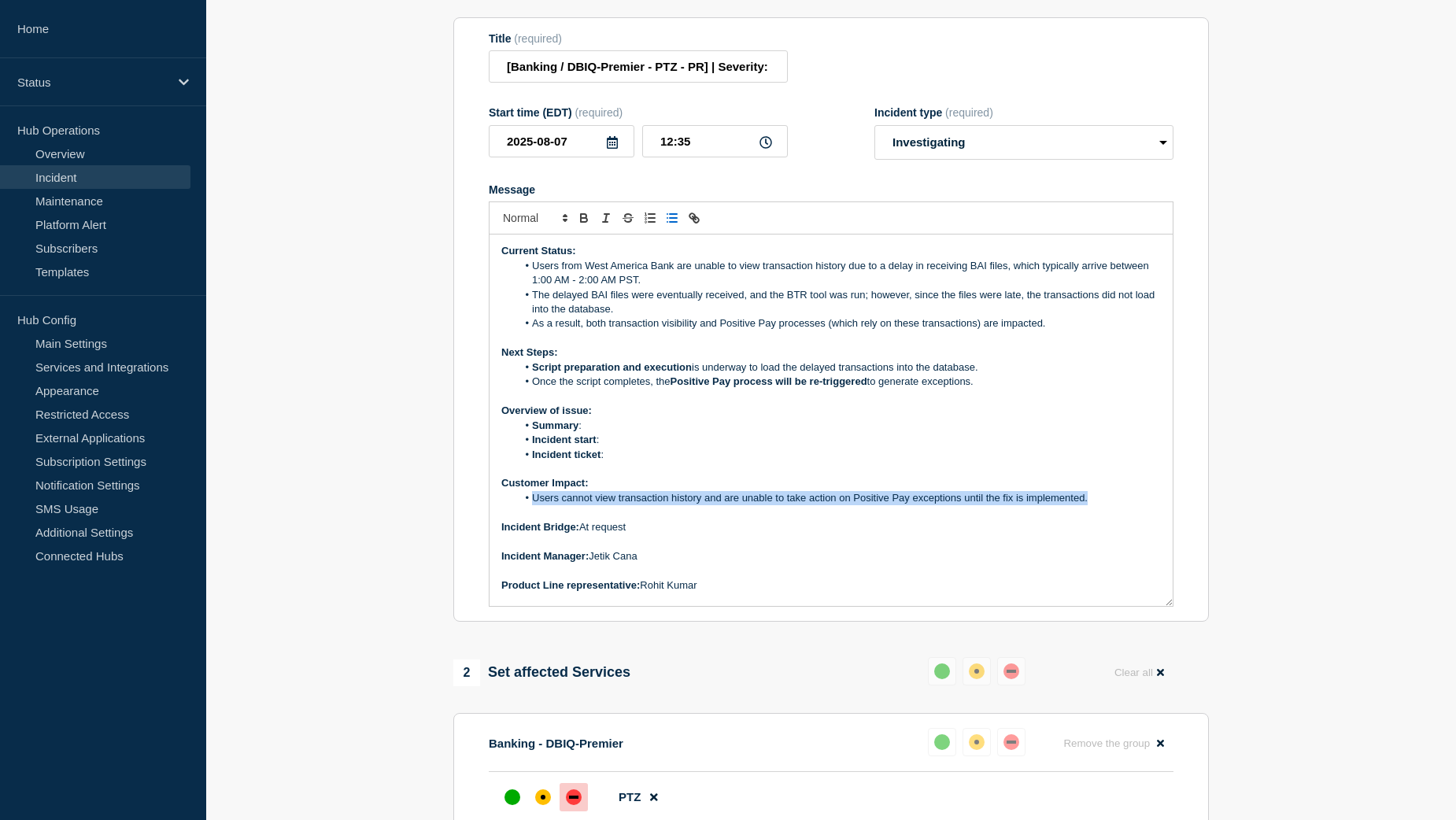 click on "Users cannot view transaction history and are unable to take action on Positive Pay exceptions until the fix is implemented." at bounding box center [839, 498] 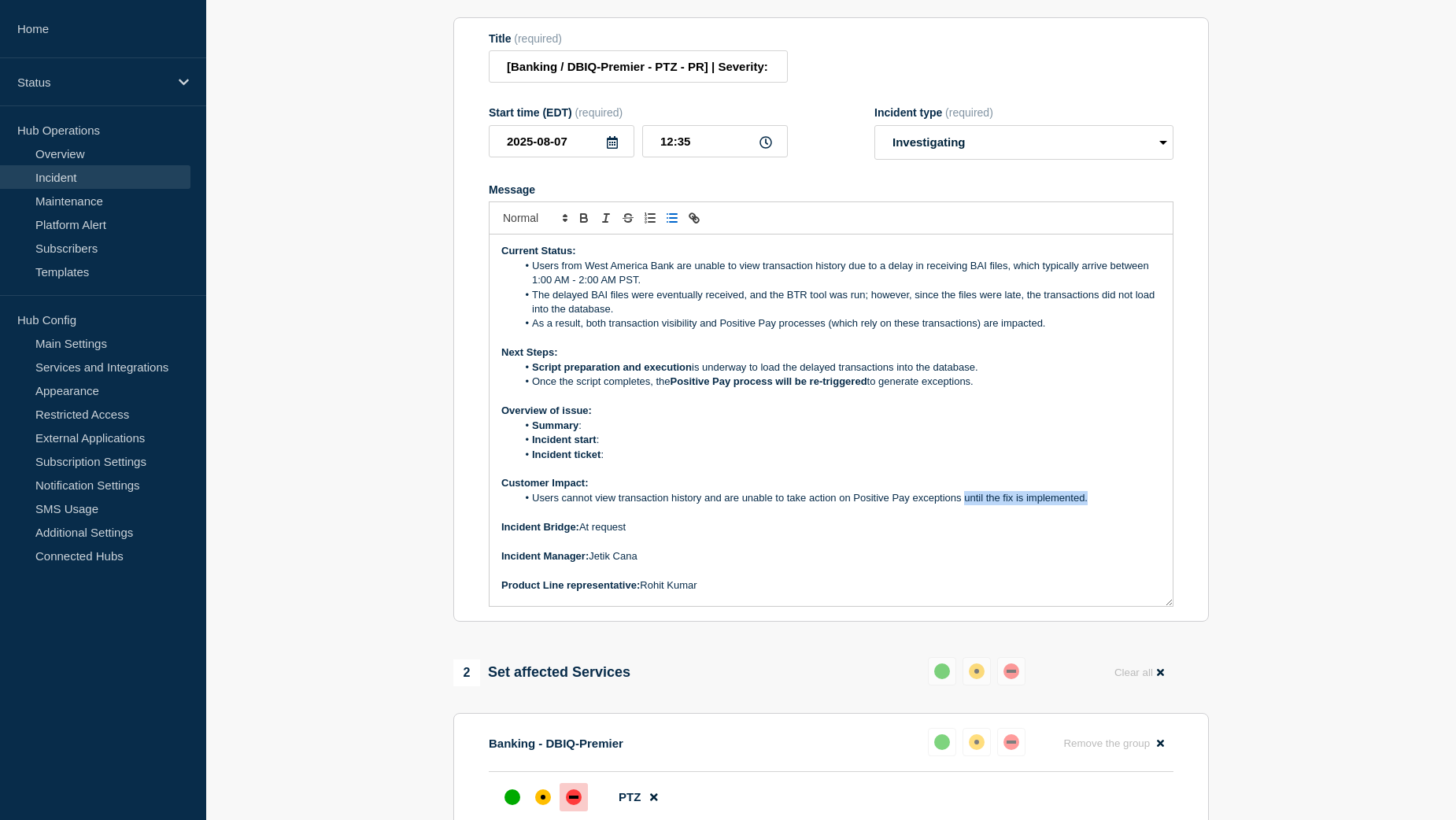 drag, startPoint x: 1091, startPoint y: 536, endPoint x: 966, endPoint y: 536, distance: 125 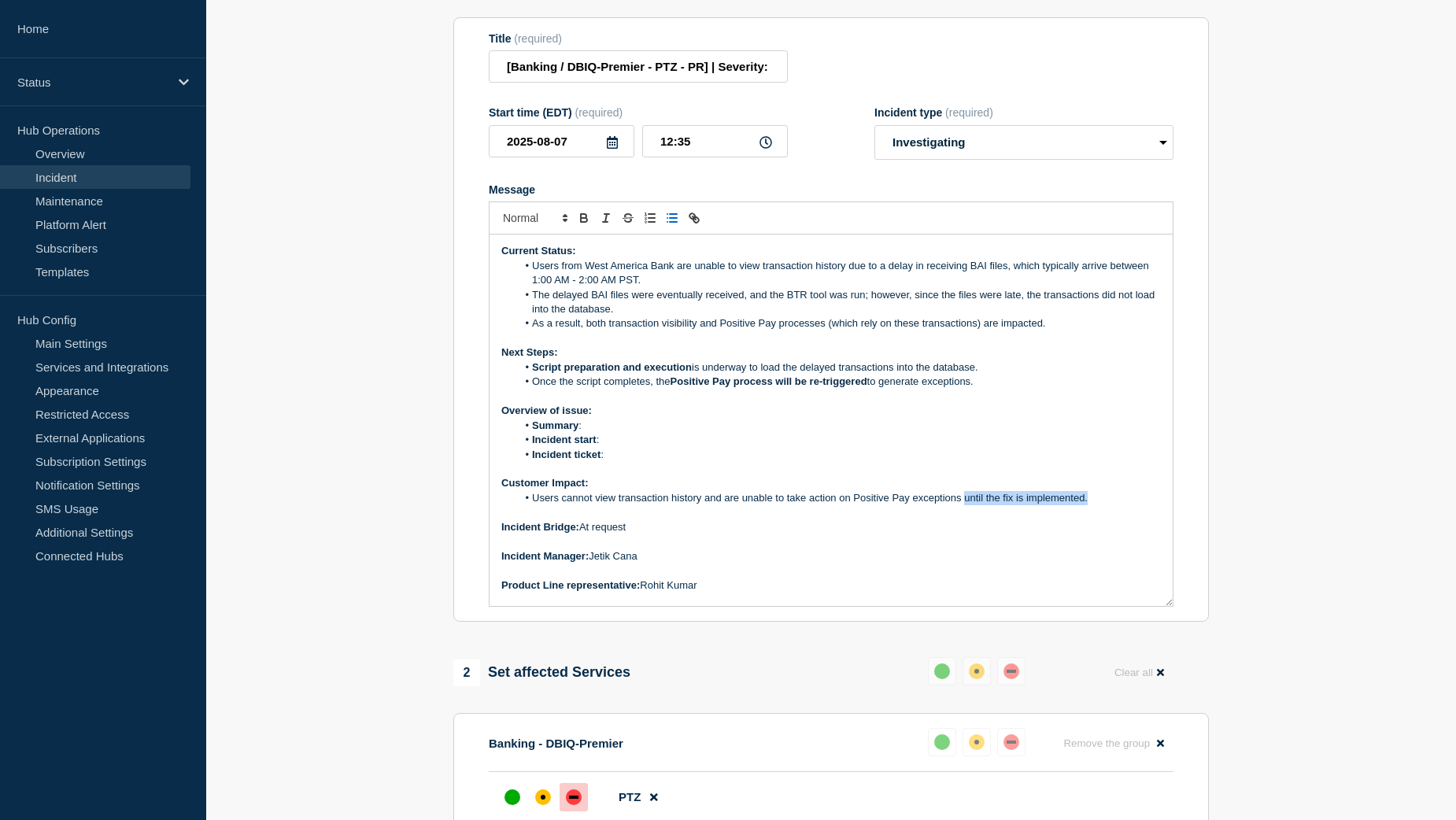 click on "Users cannot view transaction history and are unable to take action on Positive Pay exceptions until the fix is implemented." at bounding box center (839, 498) 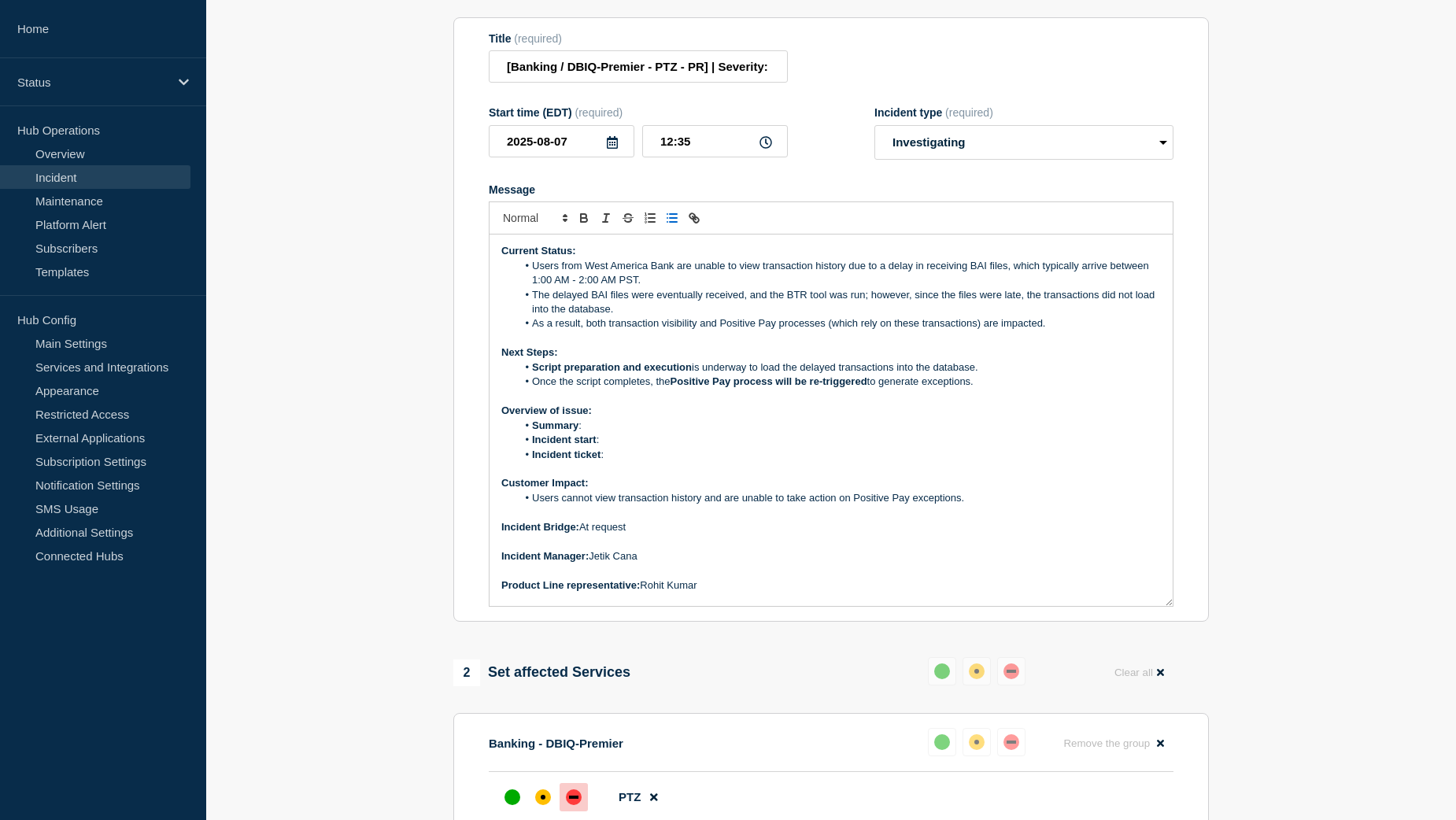 click on "Incident ticket :" at bounding box center (839, 455) 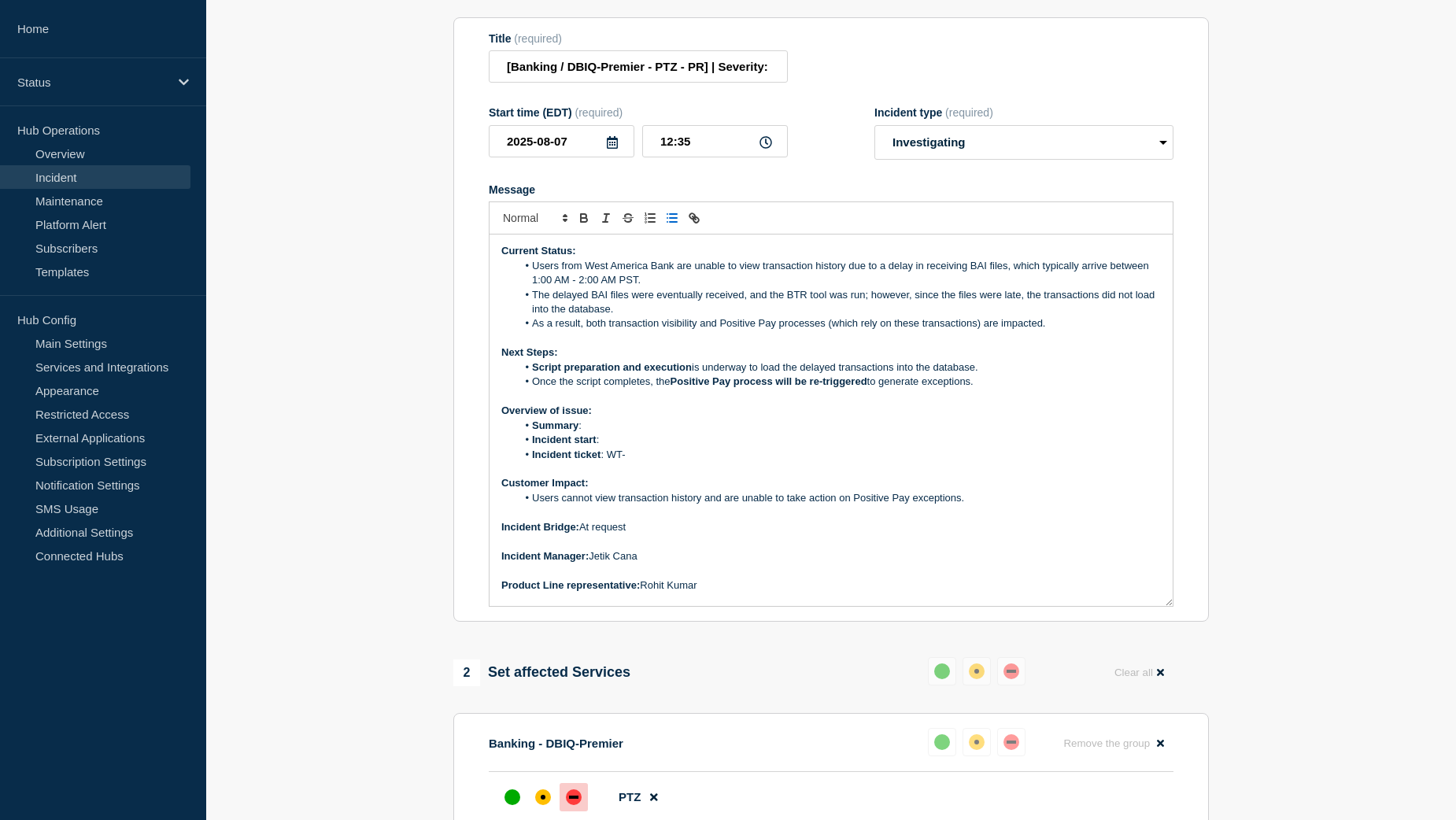 click on "Incident ticket : WT-" at bounding box center (839, 455) 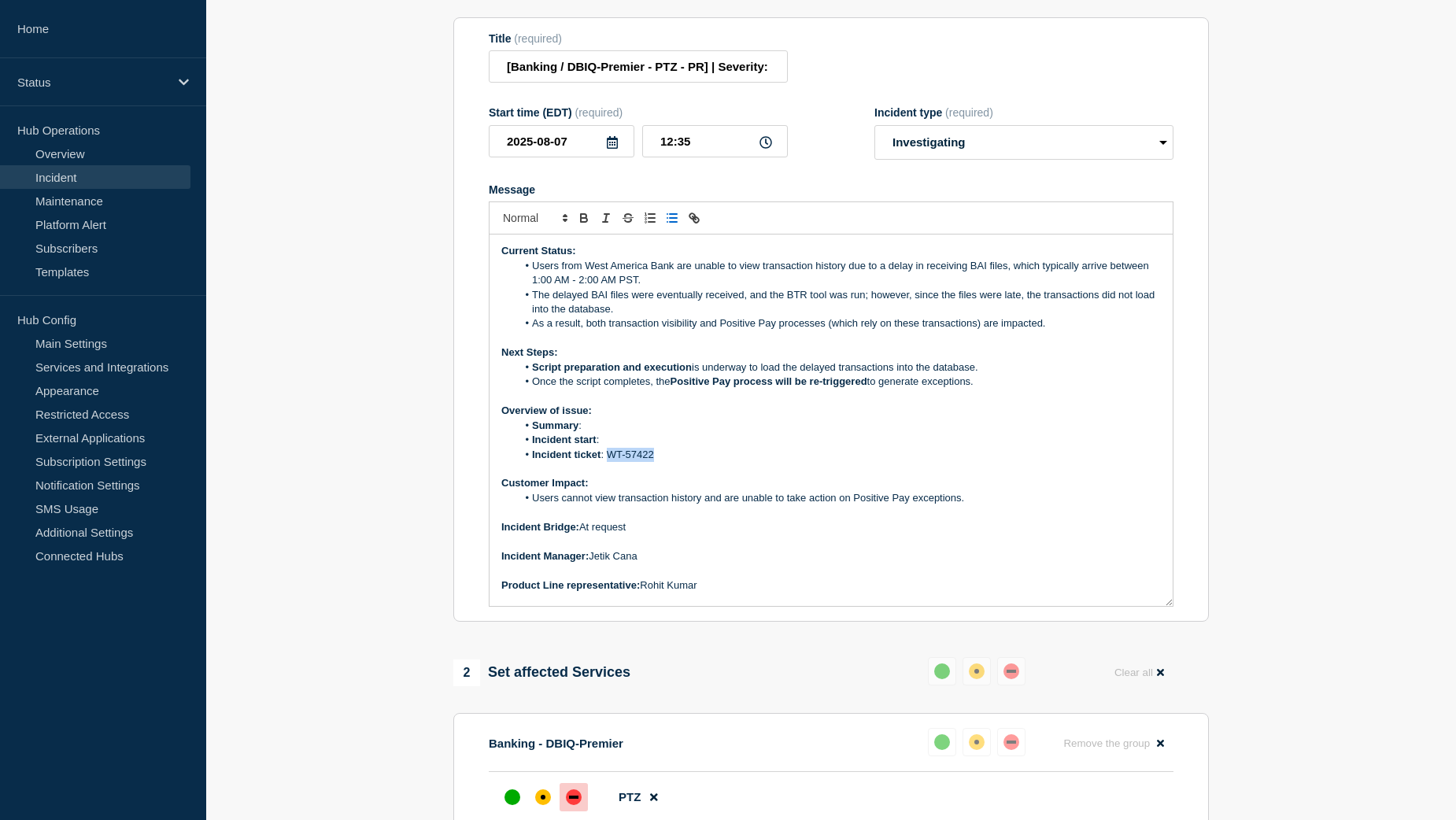 drag, startPoint x: 664, startPoint y: 494, endPoint x: 610, endPoint y: 493, distance: 54.00926 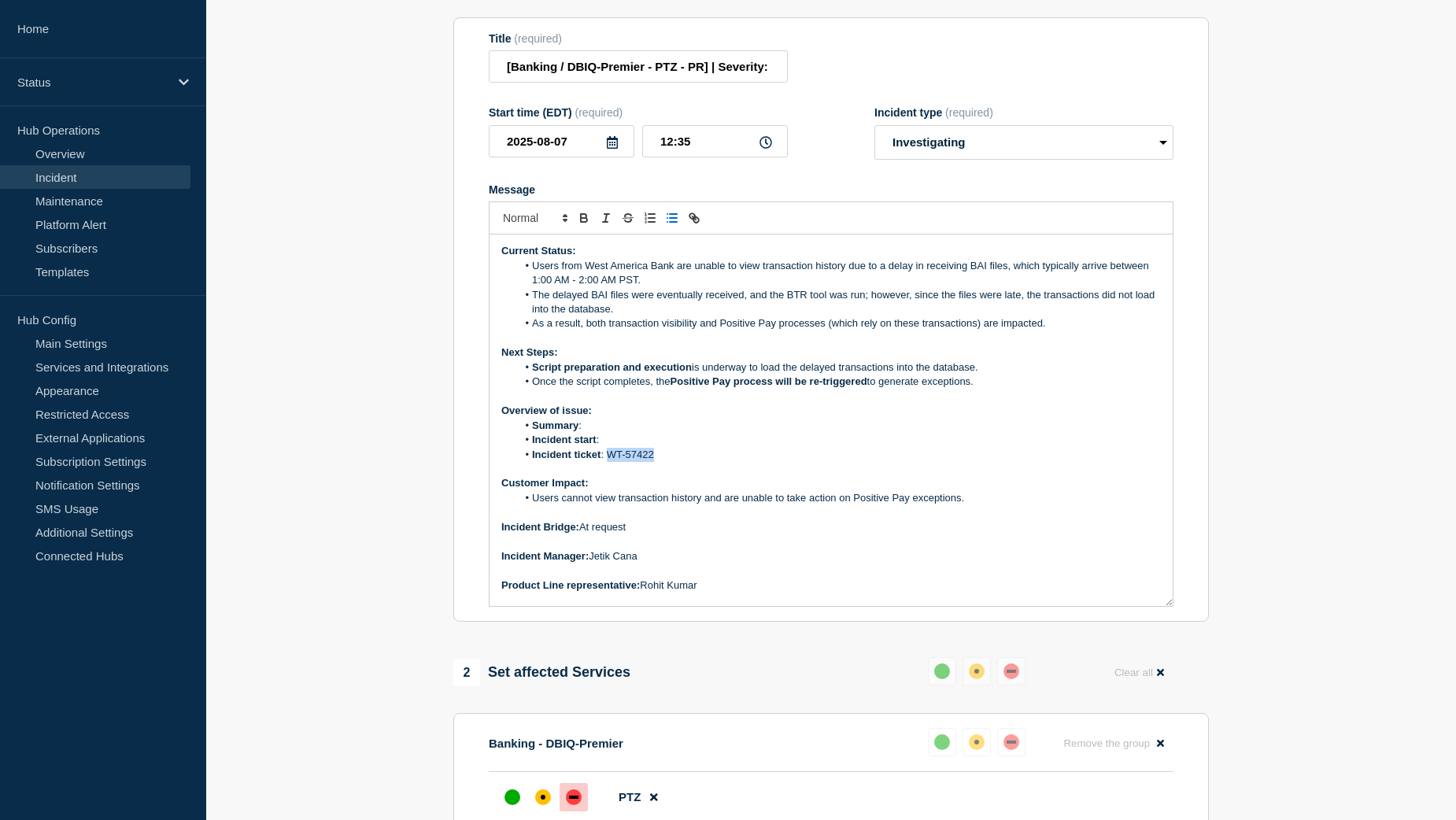 click on "Incident ticket : WT-57422" at bounding box center [839, 455] 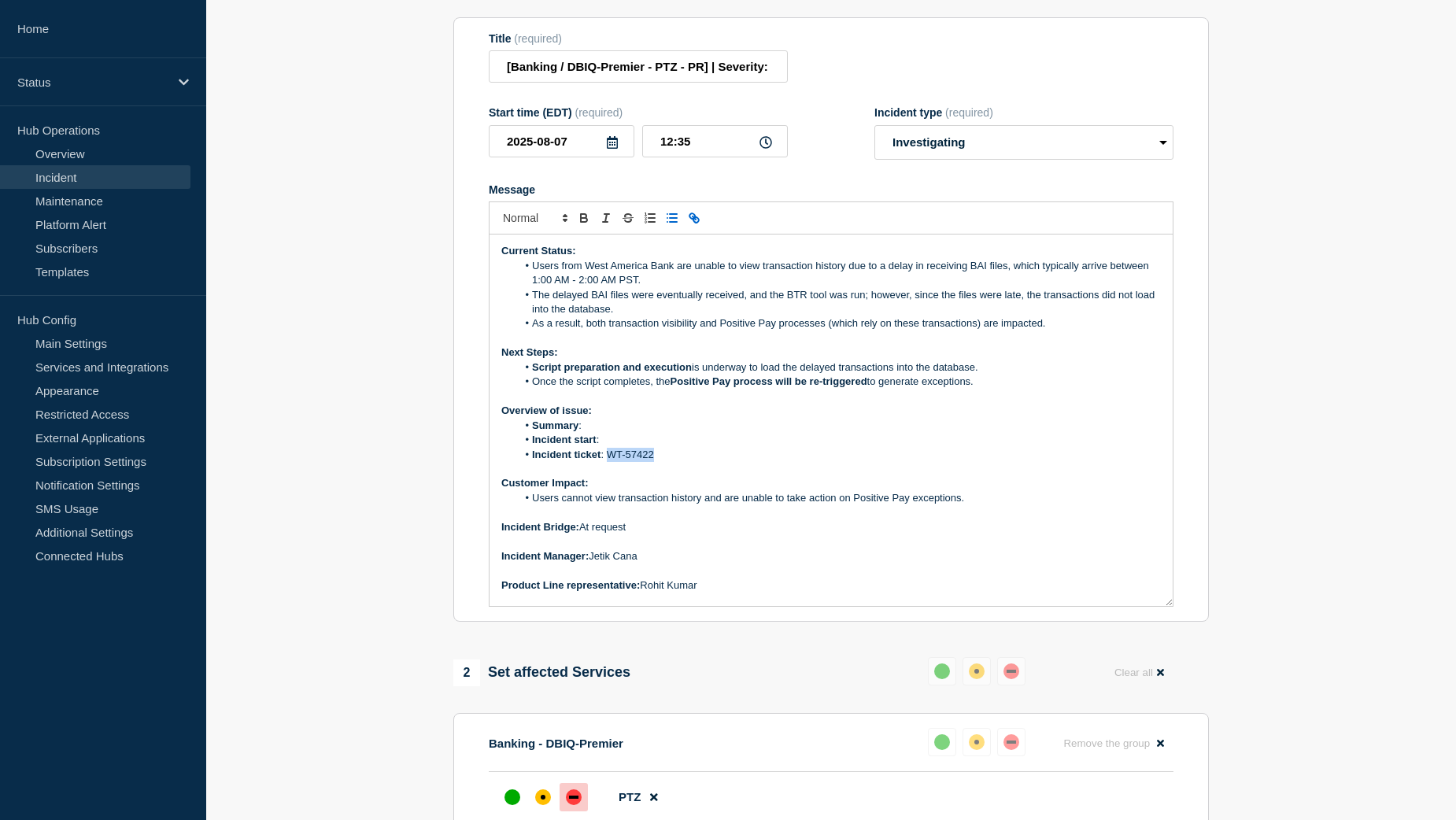 click 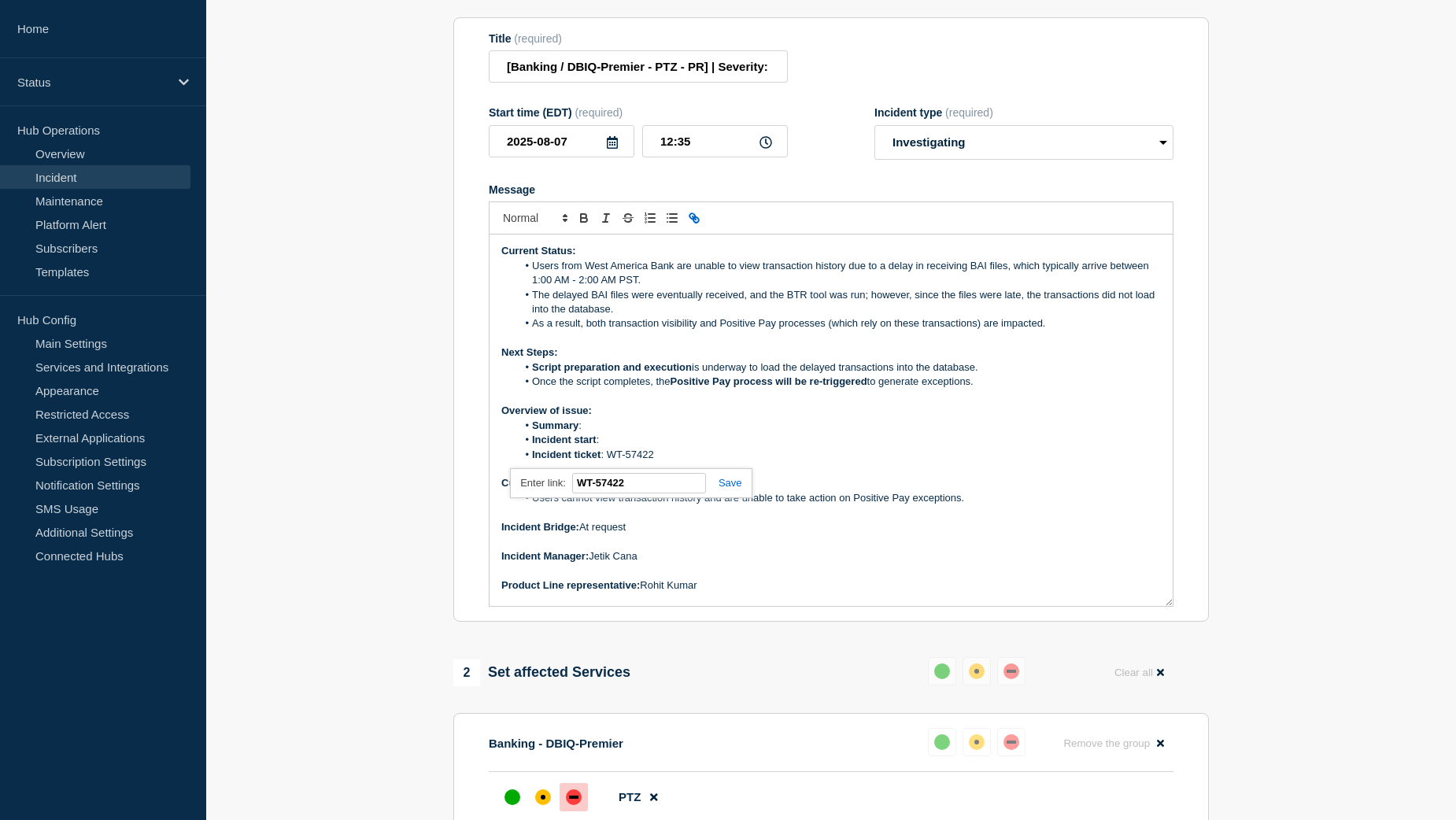 paste on "https://jira.bottomline.tech/browse/" 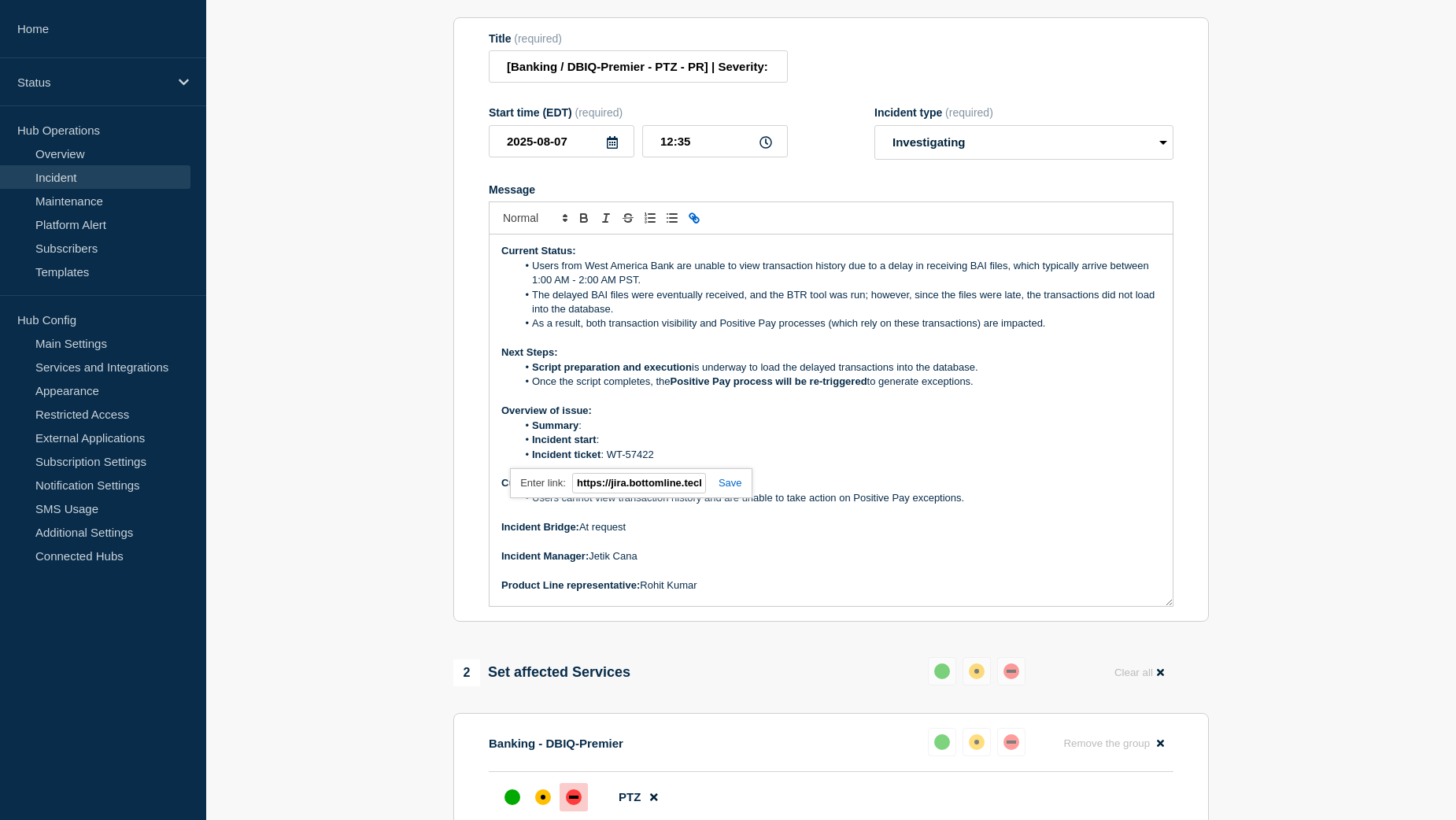 scroll, scrollTop: 0, scrollLeft: 92, axis: horizontal 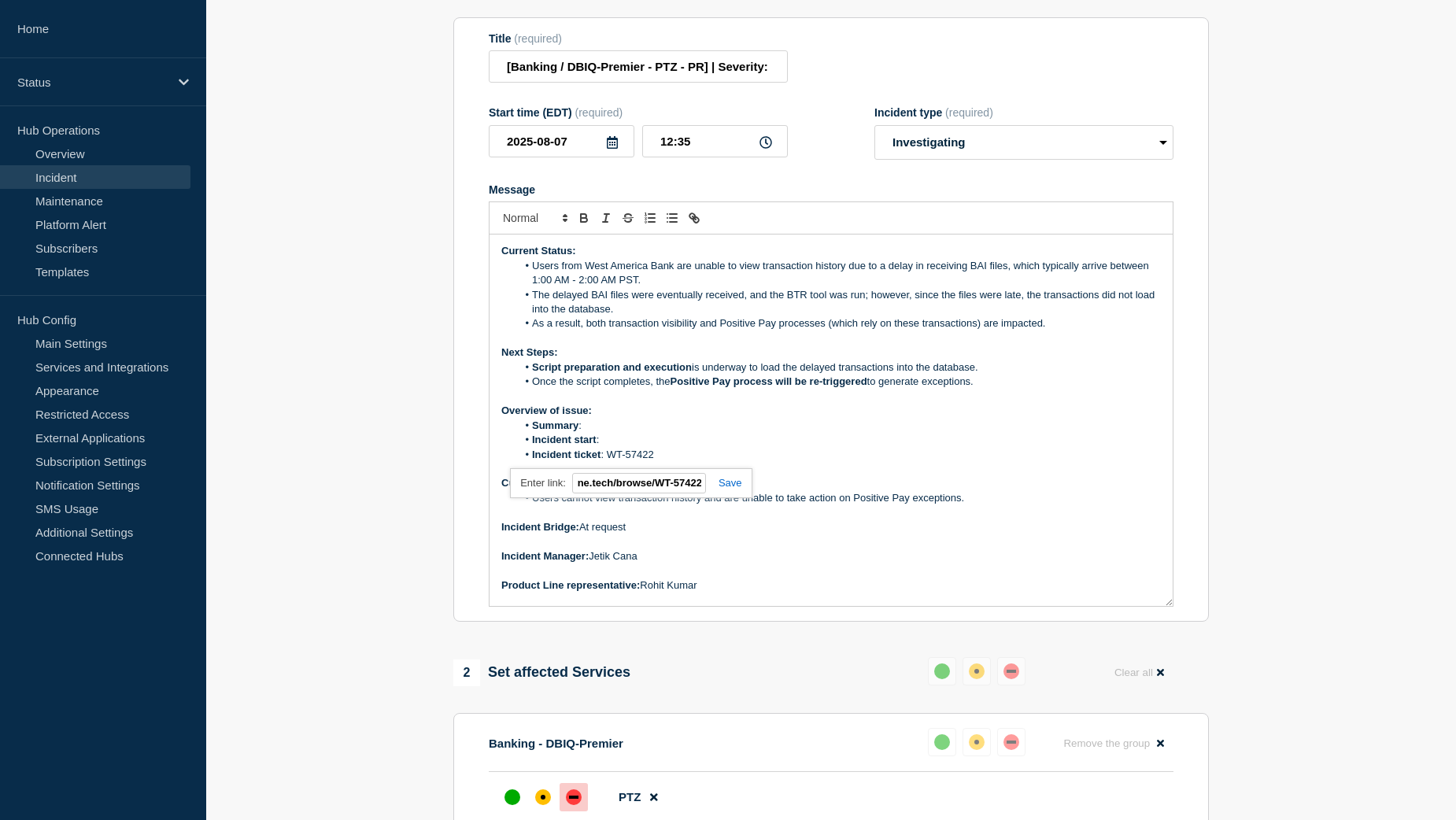 type on "https://jira.bottomline.tech/browse/WT-57422" 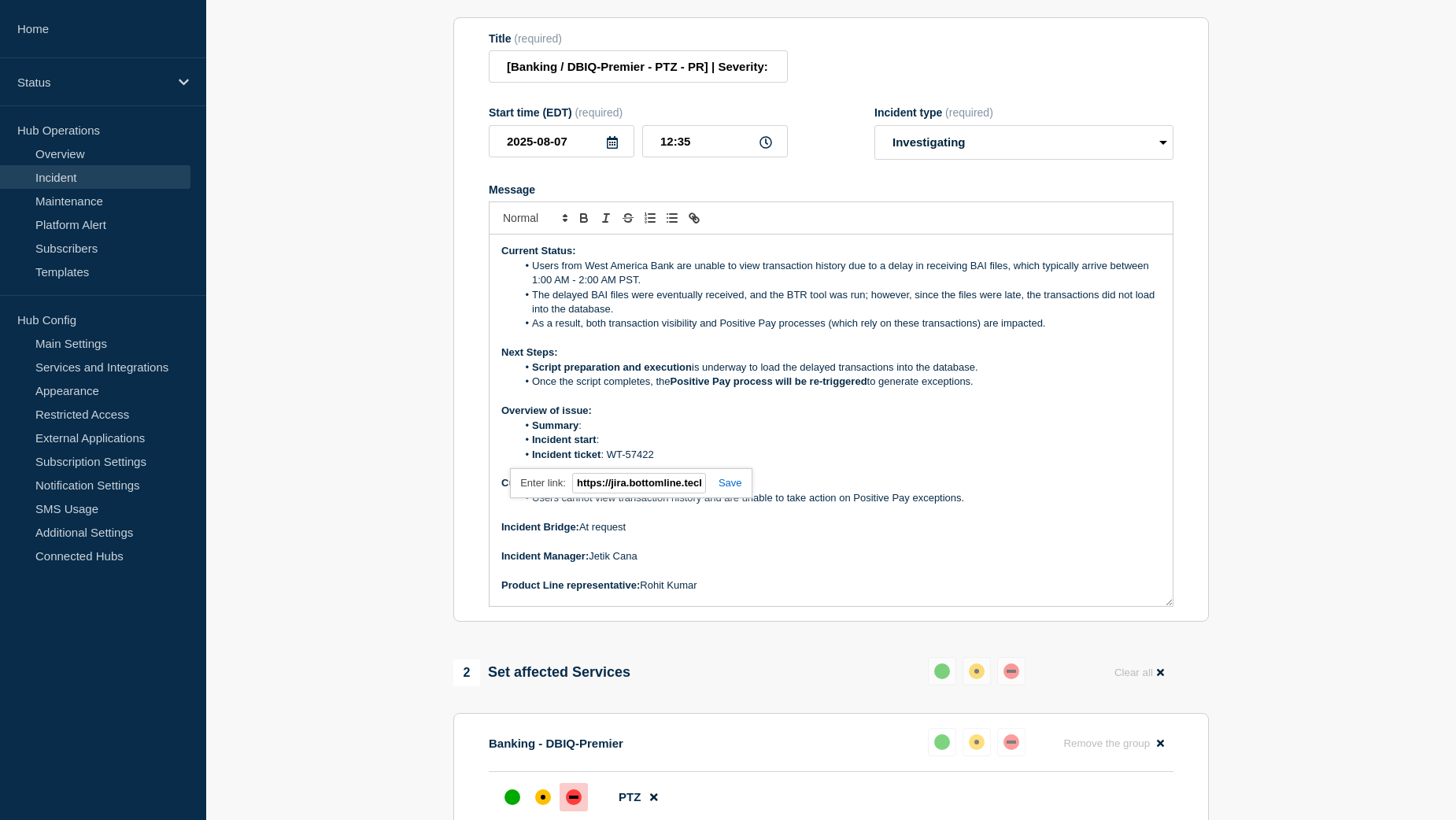 click at bounding box center [724, 482] 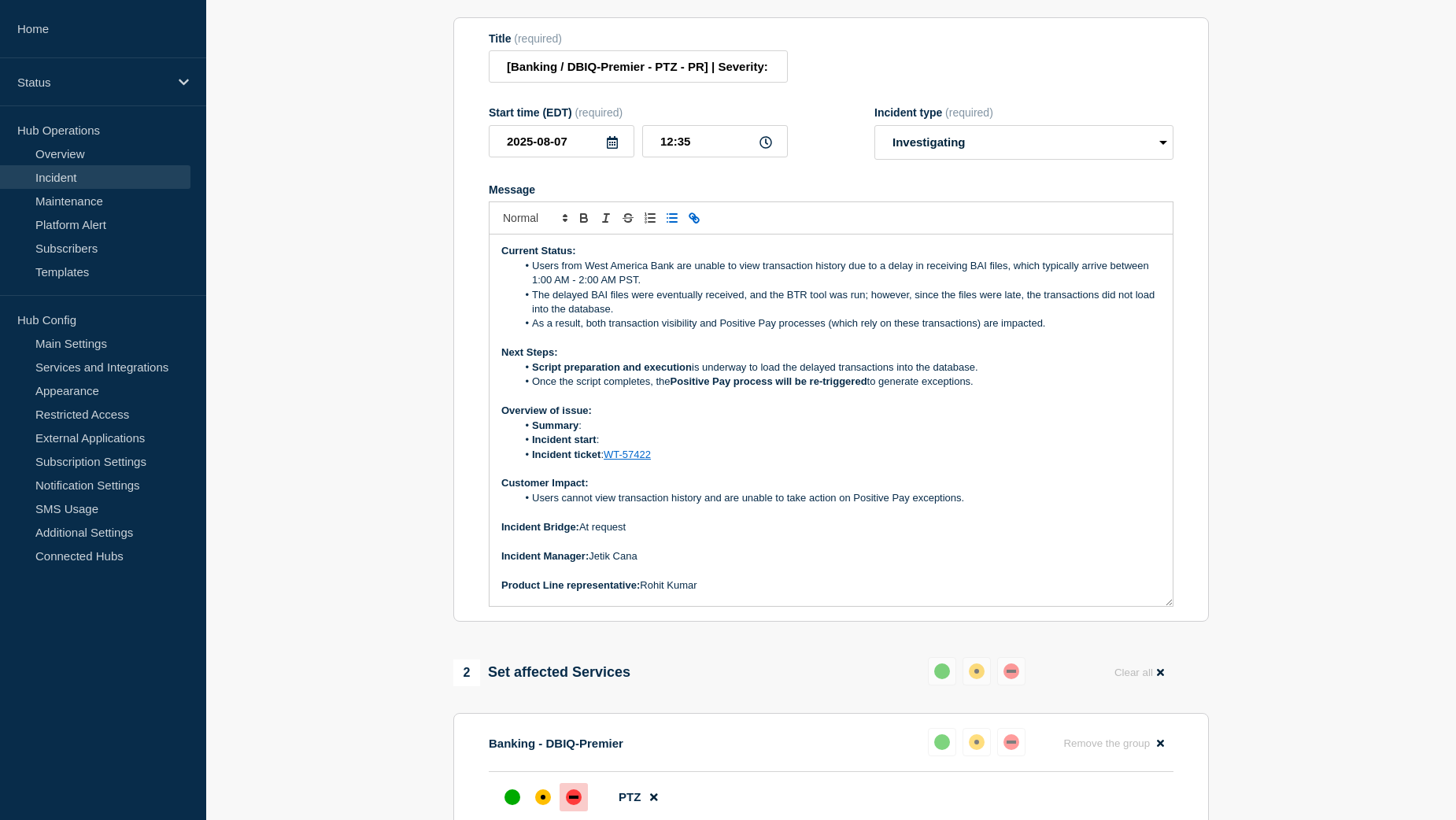 click on "Incident start :" at bounding box center (839, 440) 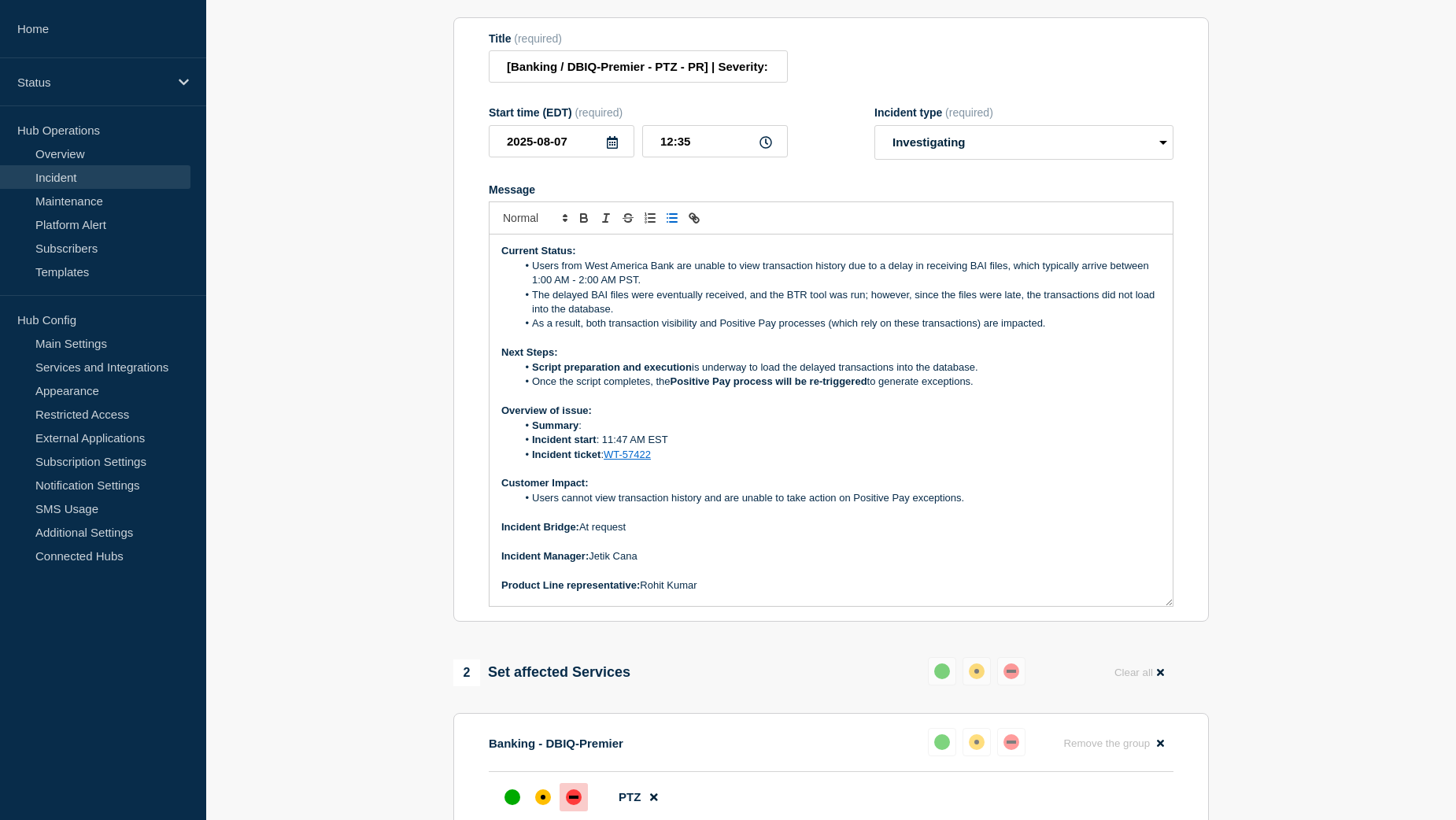 click on "Summary :" at bounding box center [839, 426] 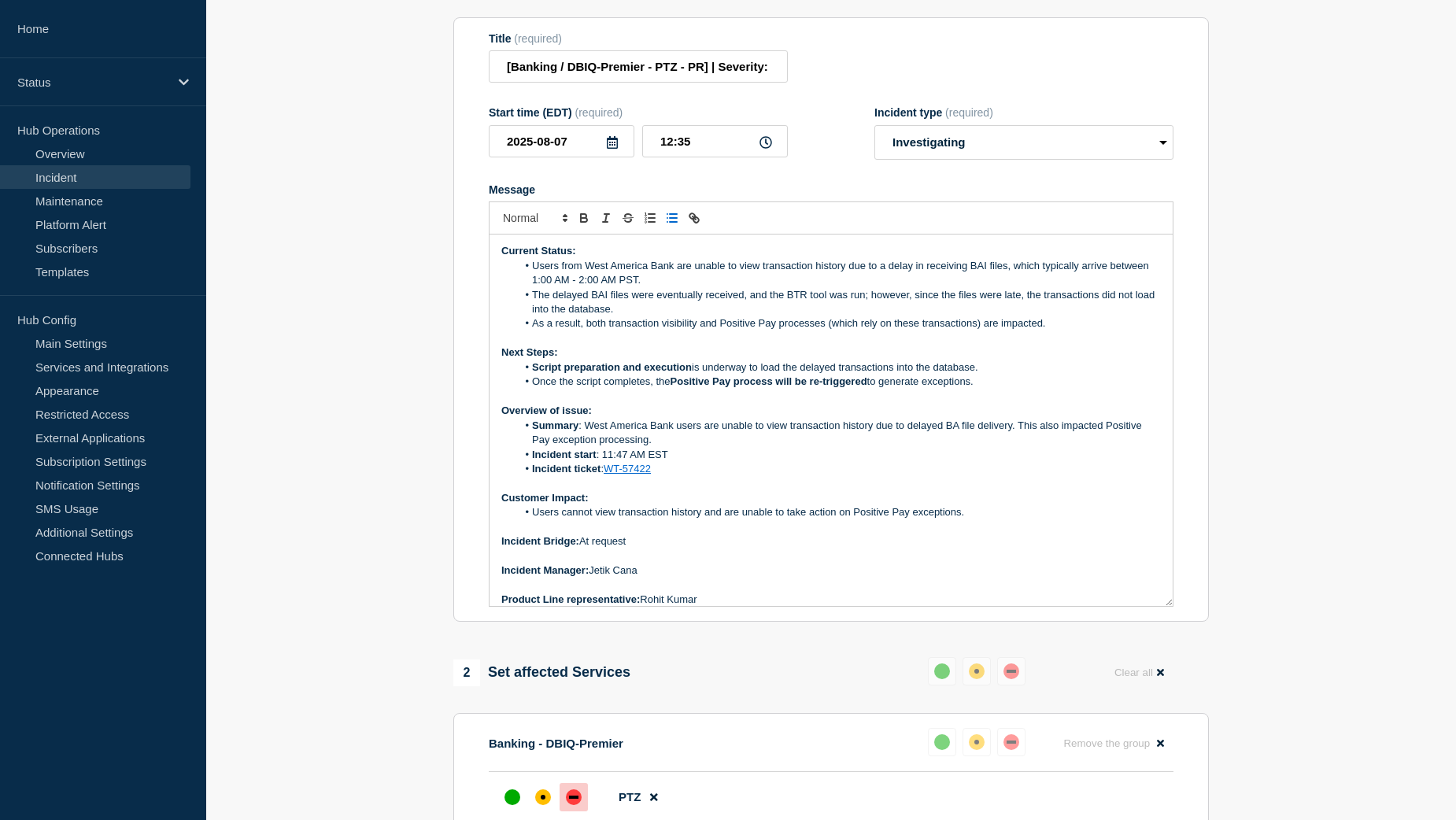 drag, startPoint x: 983, startPoint y: 423, endPoint x: 534, endPoint y: 405, distance: 449.36066 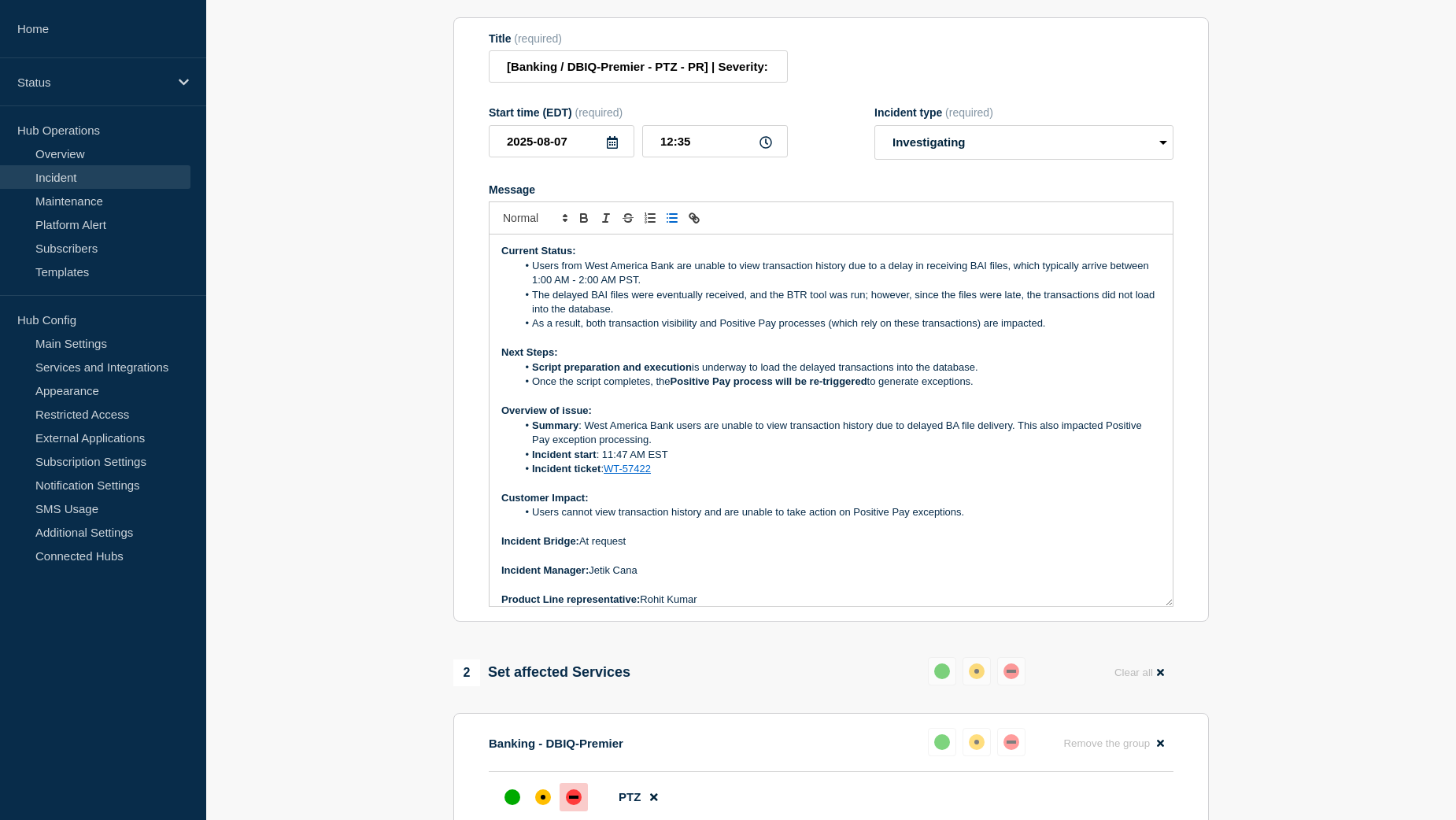 click on "Script preparation and execution  is underway to load the delayed transactions into the database. Once the script completes, the  Positive Pay process will be re-triggered  to generate exceptions." at bounding box center [831, 375] 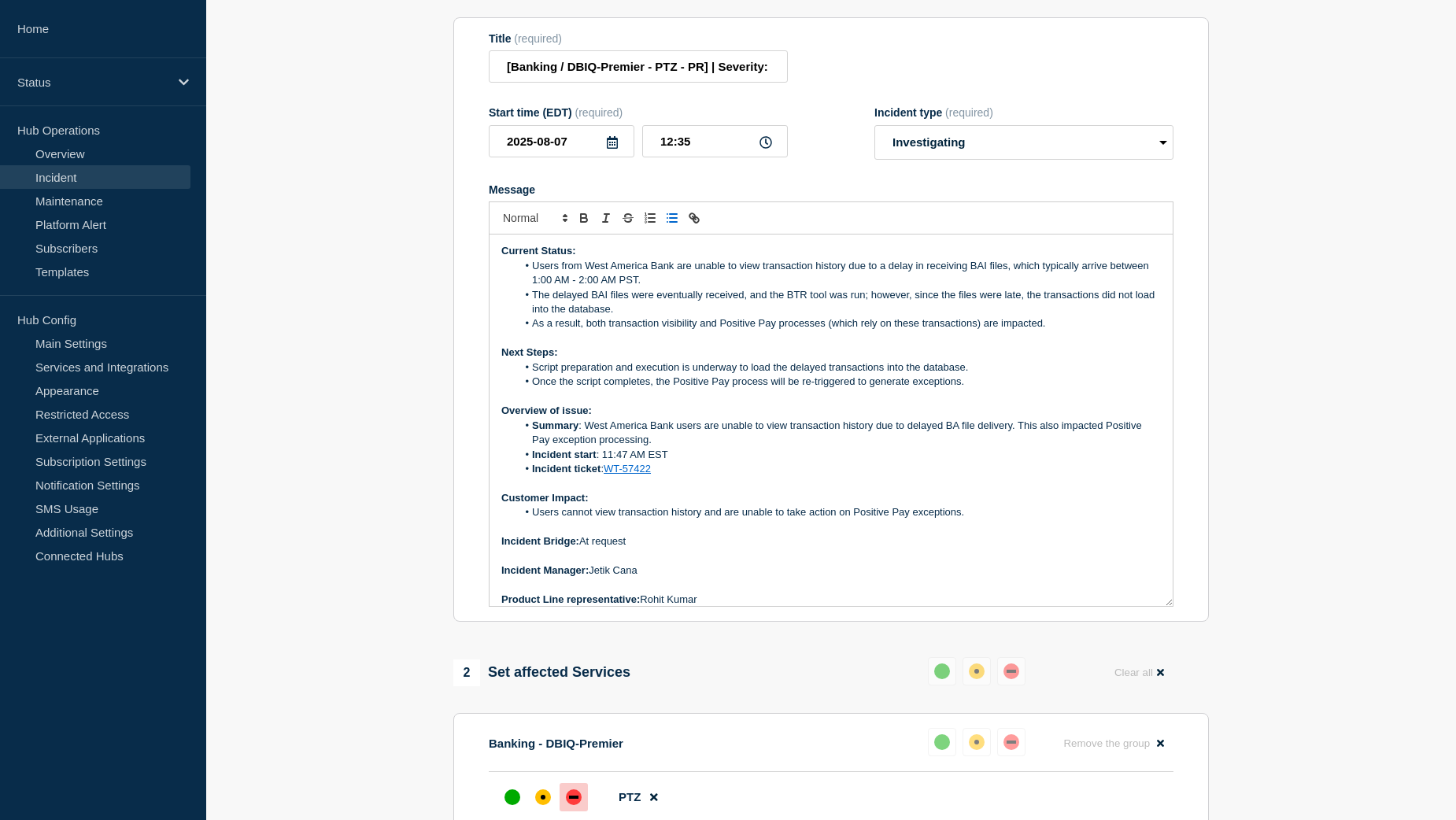 click on "Once the script completes, the Positive Pay process will be re-triggered to generate exceptions." at bounding box center (839, 382) 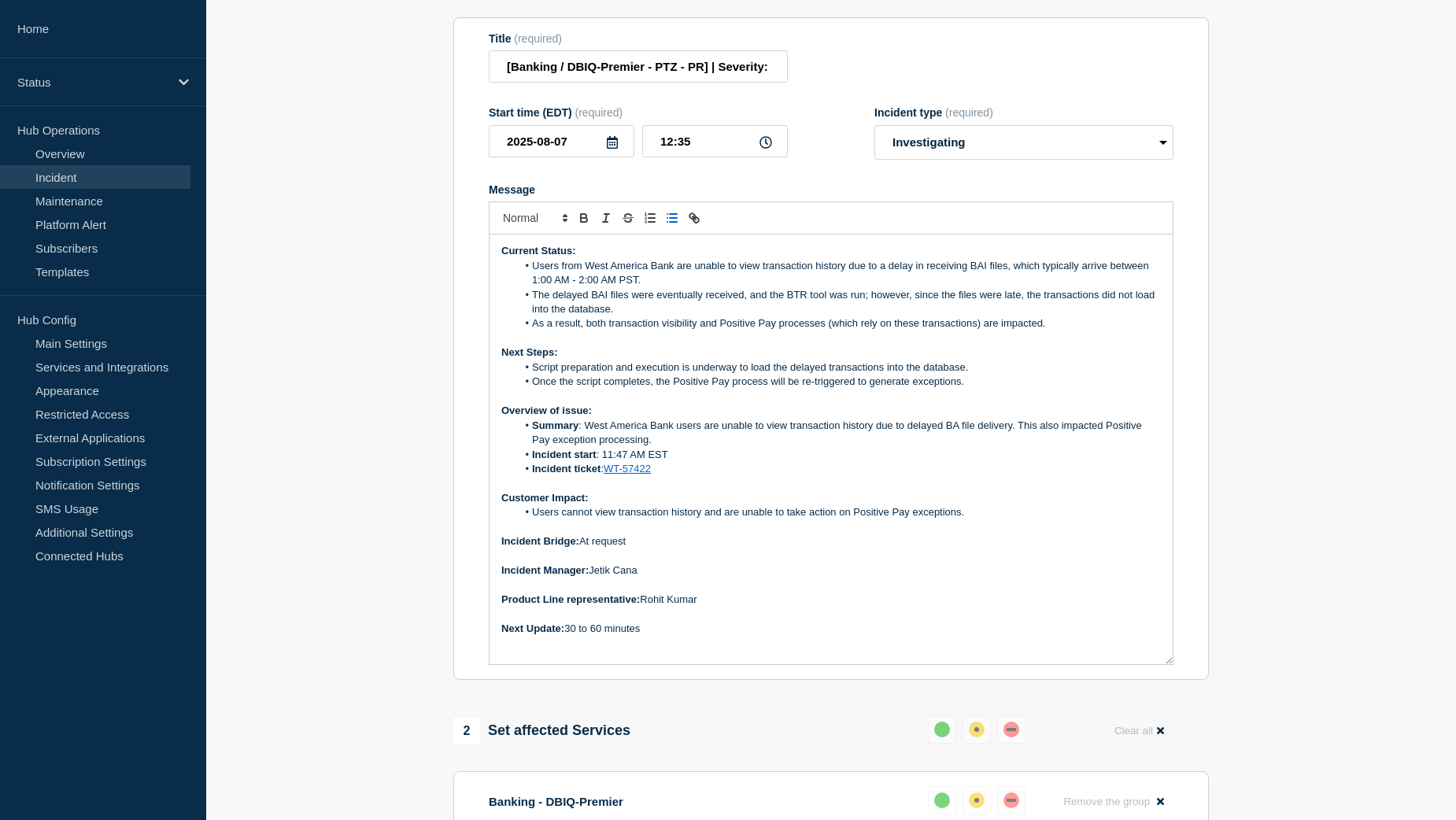 drag, startPoint x: 1166, startPoint y: 643, endPoint x: 1166, endPoint y: 701, distance: 58 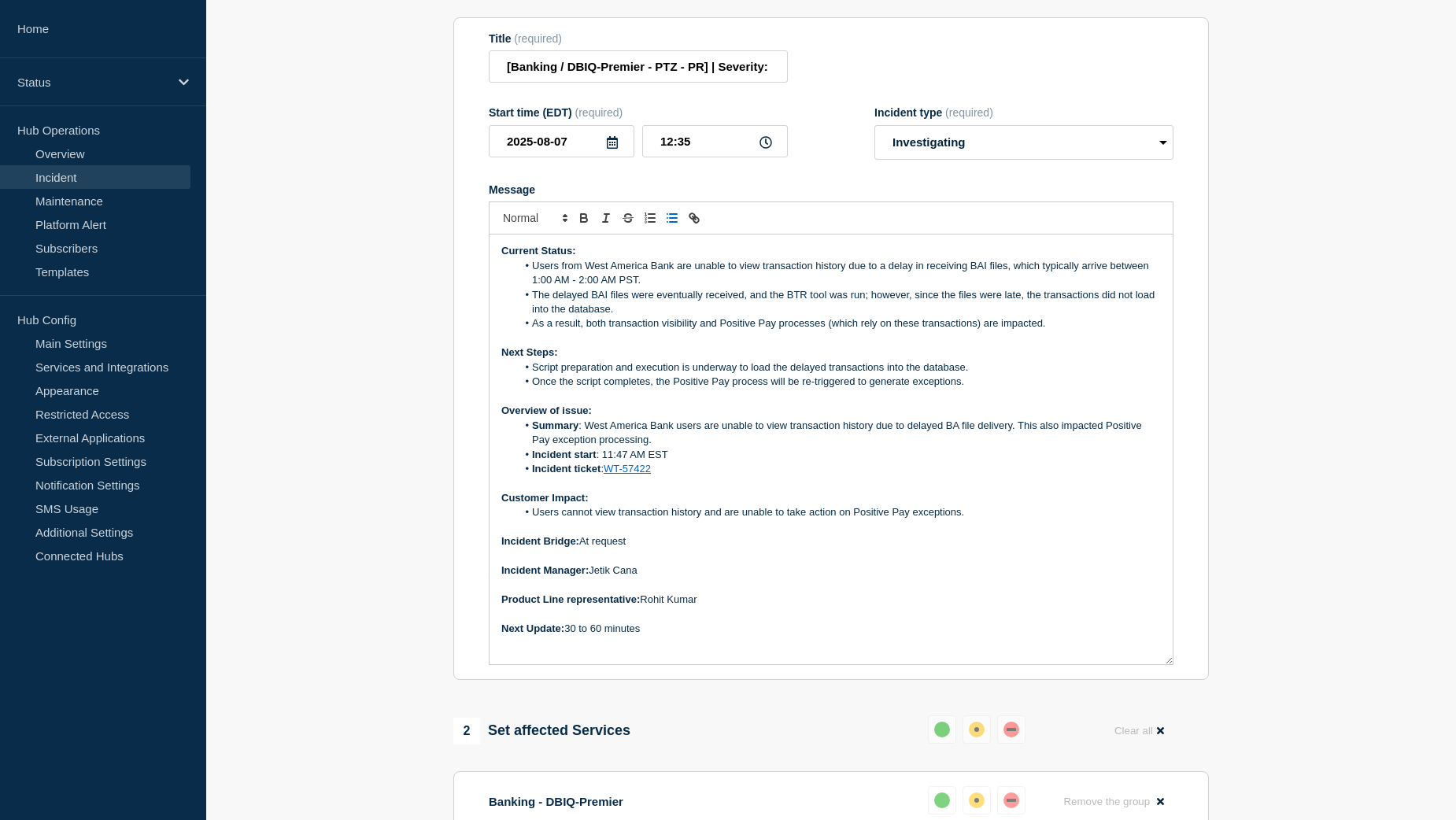 click on "Current Status: Users from West America Bank are unable to view transaction history due to a delay in receiving BAI files, which typically arrive between 1:00 AM - 2:00 AM PST. The delayed BAI files were eventually received, and the BTR tool was run; however, since the files were late, the transactions did not load into the database. As a result, both transaction visibility and Positive Pay processes (which rely on these transactions) are impacted. Next Steps: Script preparation and execution is underway to load the delayed transactions into the database. Once the script completes, the Positive Pay process will be re-triggered to generate exceptions. Overview of issue:  Summary : West America Bank users are unable to view transaction history due to delayed BA file delivery. This also impacted Positive Pay exception processing. Incident start : 11:47 AM EST Incident ticket :  WT-57422 Customer Impact: Users cannot view transaction history and are unable to take action on Positive Pay exceptions. Incident Bridge:  At request Incident Manager:  [FIRST] [LAST] Product Line representative:  [FIRST] [LAST] Next Update:  30 to 60 minutes" at bounding box center [831, 449] 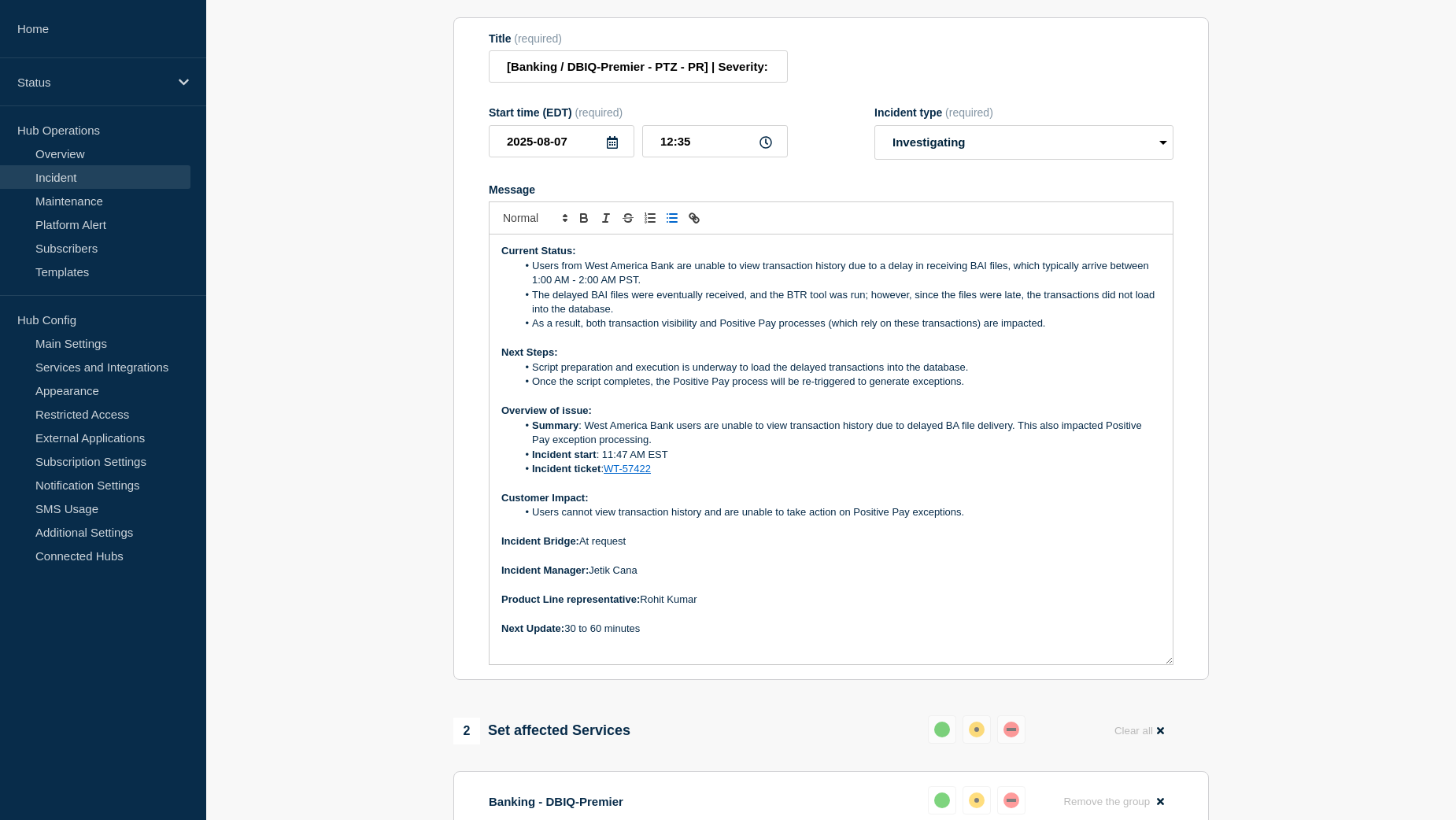 click on "The delayed BAI files were eventually received, and the BTR tool was run; however, since the files were late, the transactions did not load into the database." at bounding box center [839, 302] 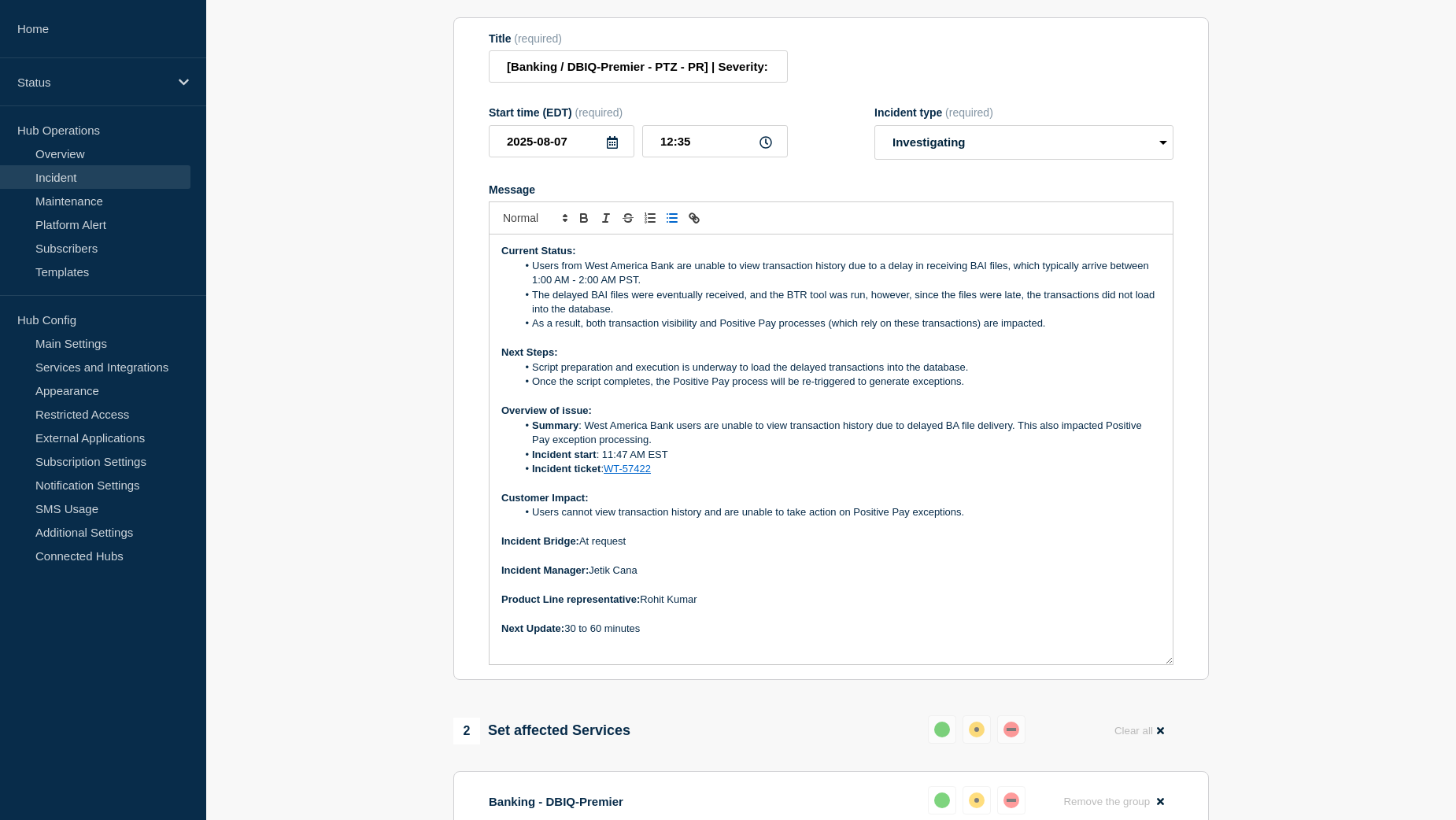 scroll, scrollTop: 315, scrollLeft: 0, axis: vertical 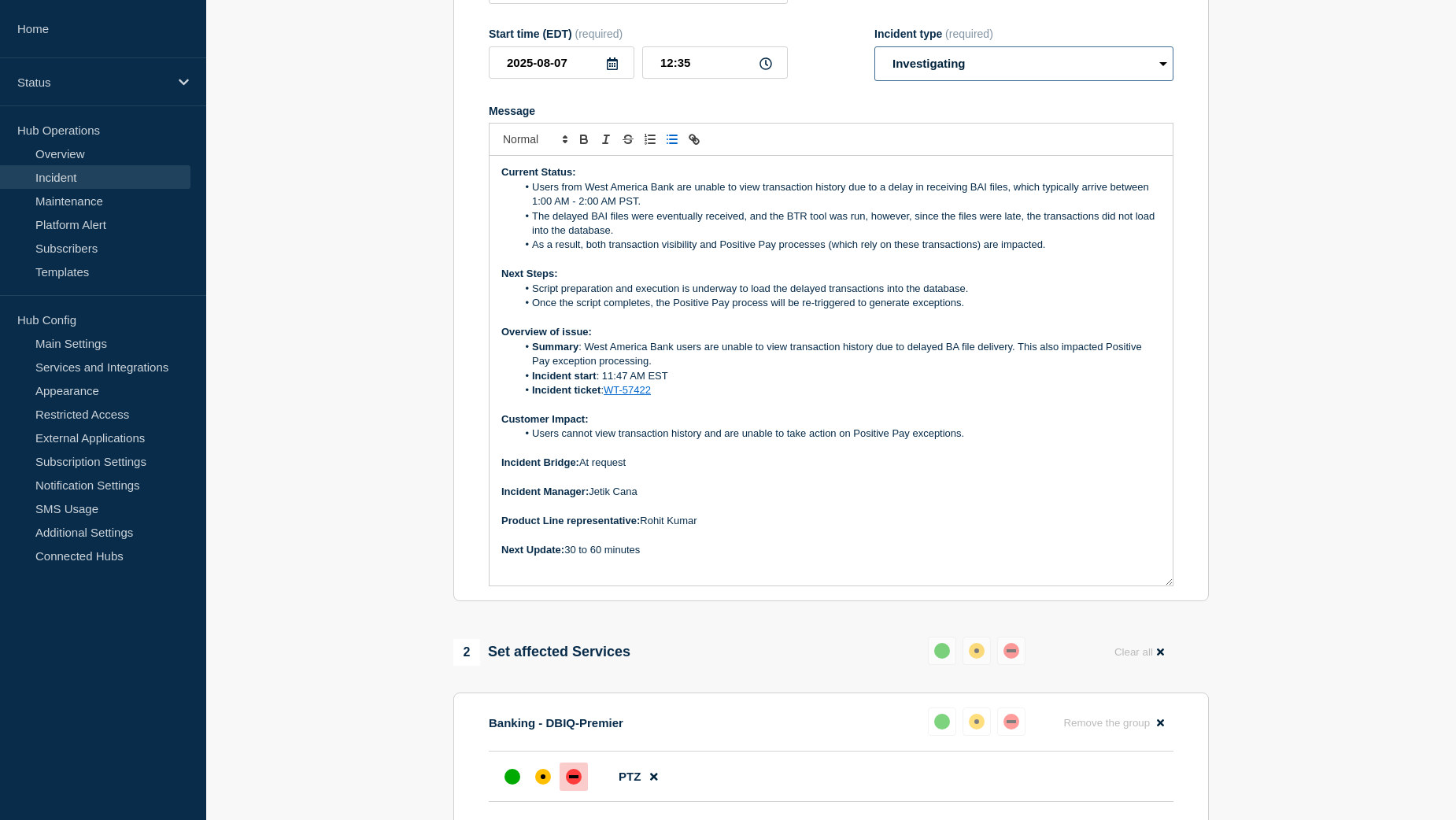click on "Select option Investigating Identified Monitoring Resolved" at bounding box center [1024, 64] 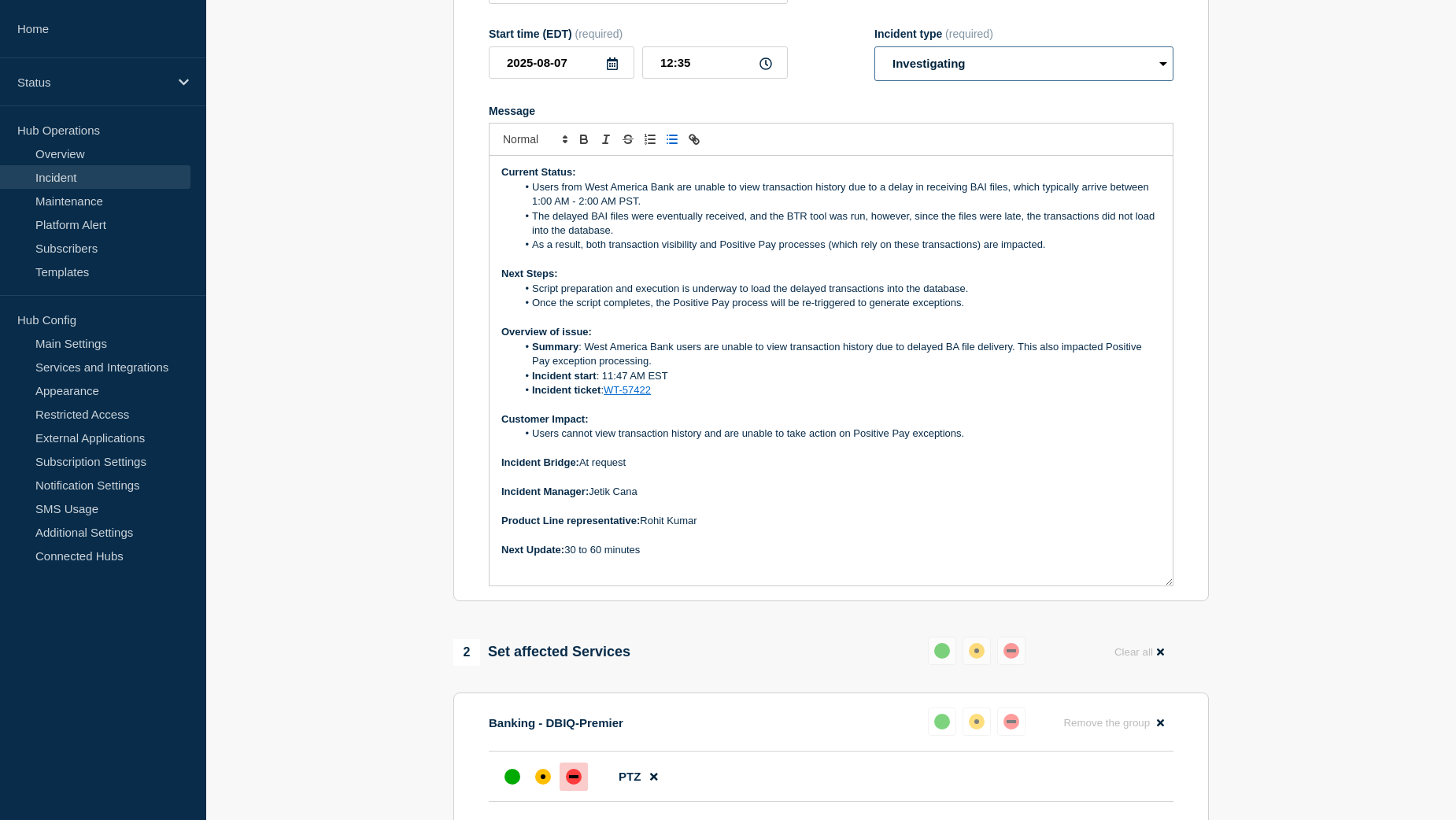 select on "identified" 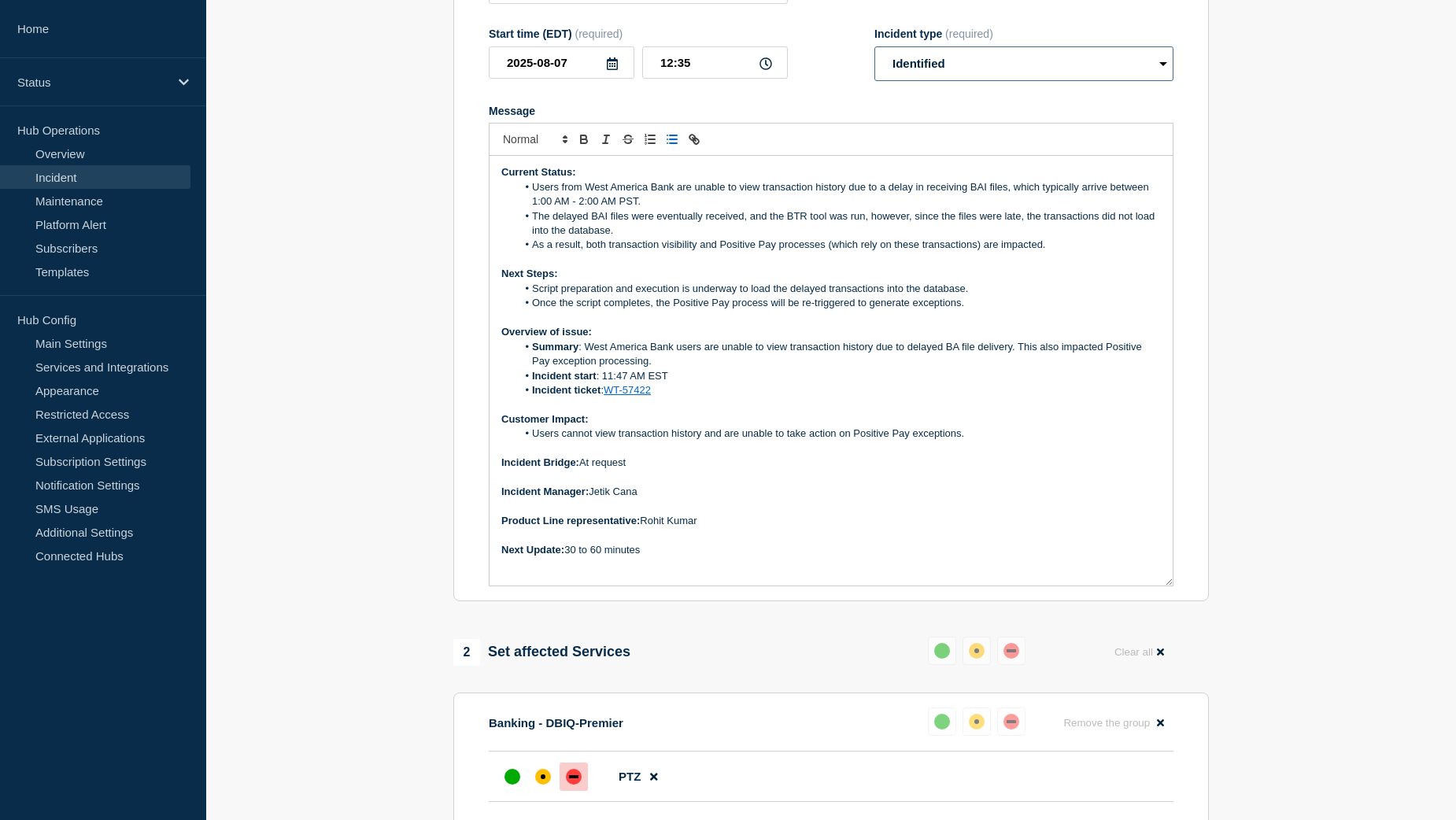 click on "Select option Investigating Identified Monitoring Resolved" at bounding box center [1024, 64] 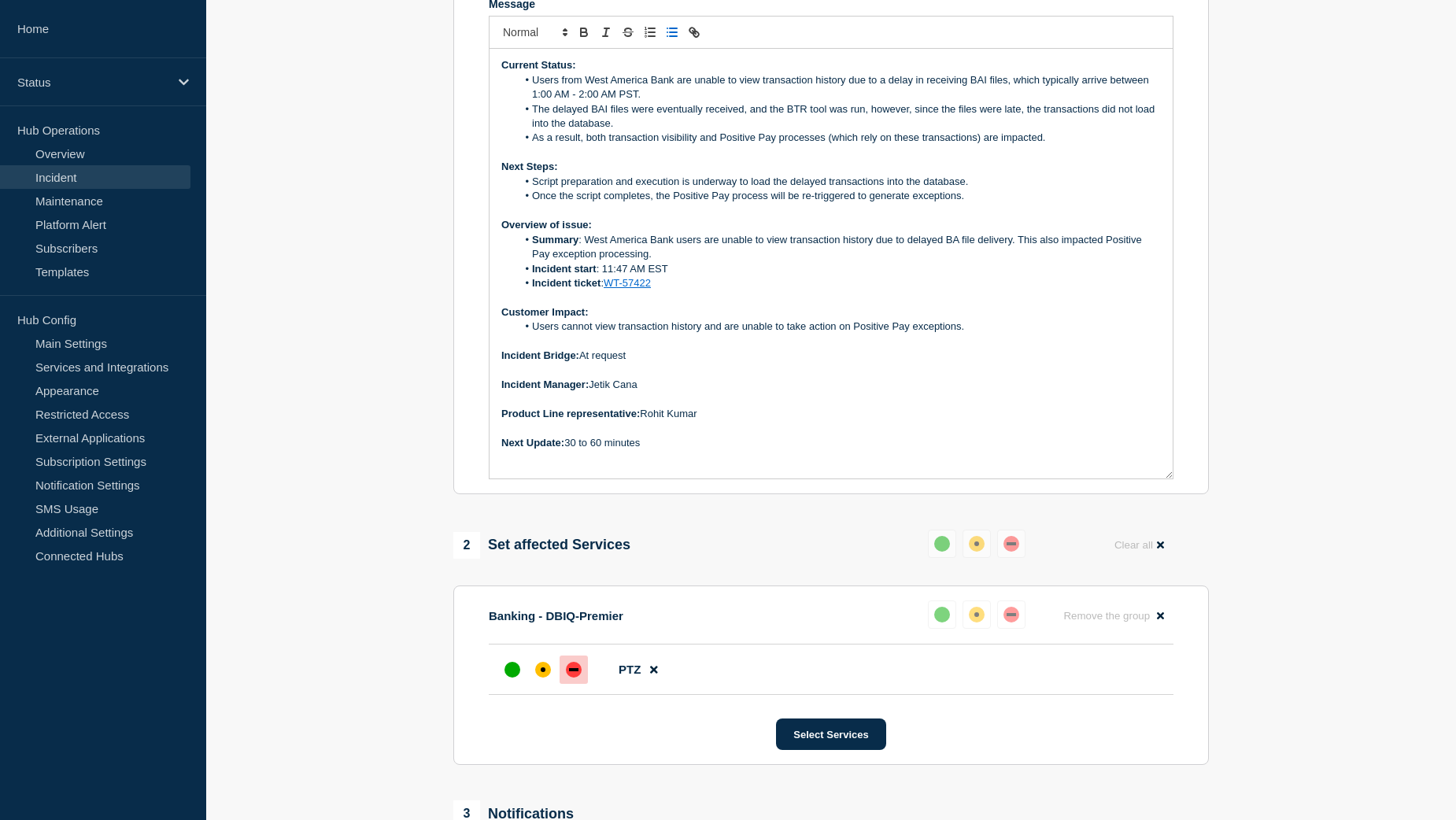 scroll, scrollTop: 393, scrollLeft: 0, axis: vertical 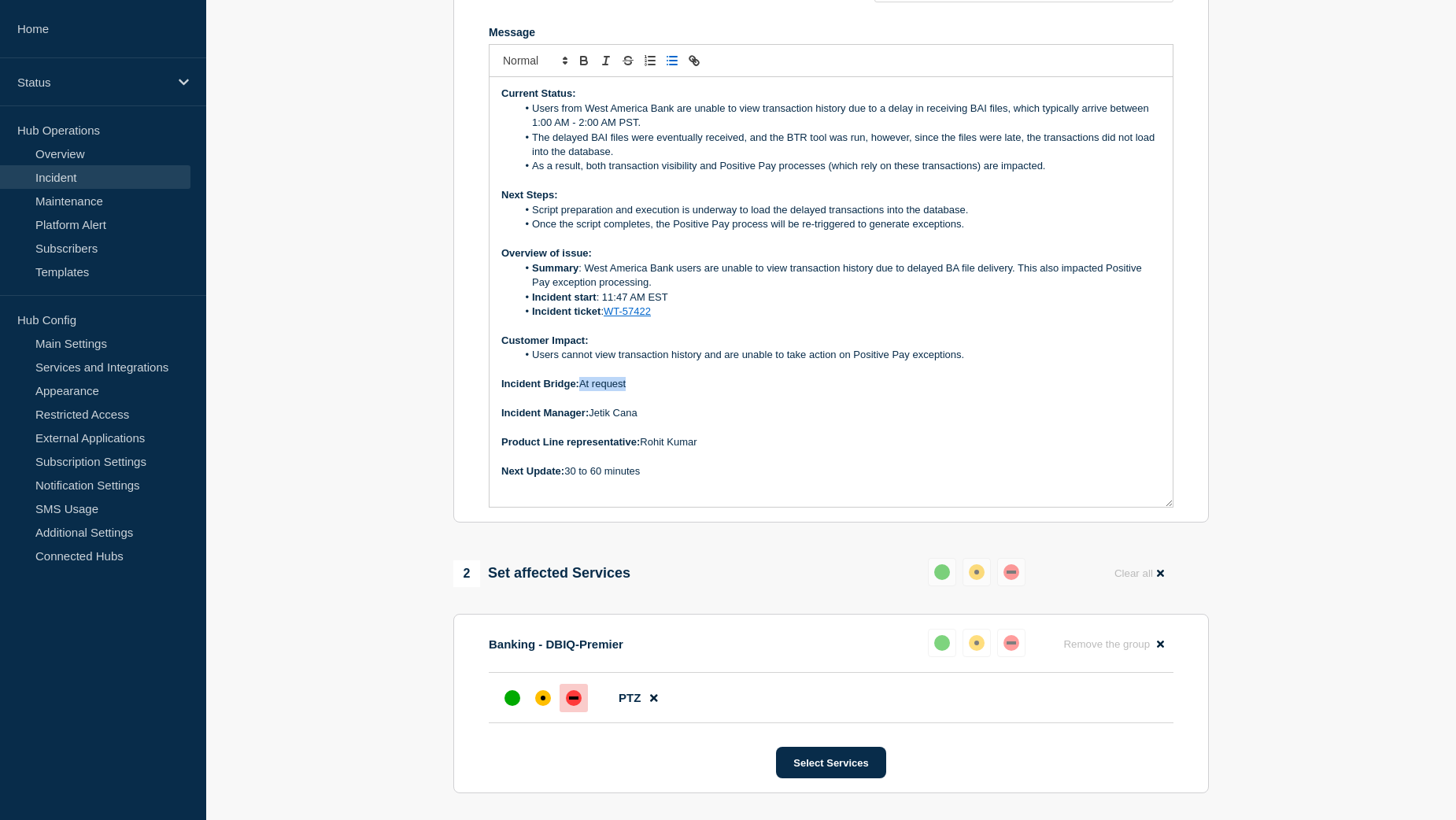 drag, startPoint x: 643, startPoint y: 429, endPoint x: 583, endPoint y: 423, distance: 60.299254 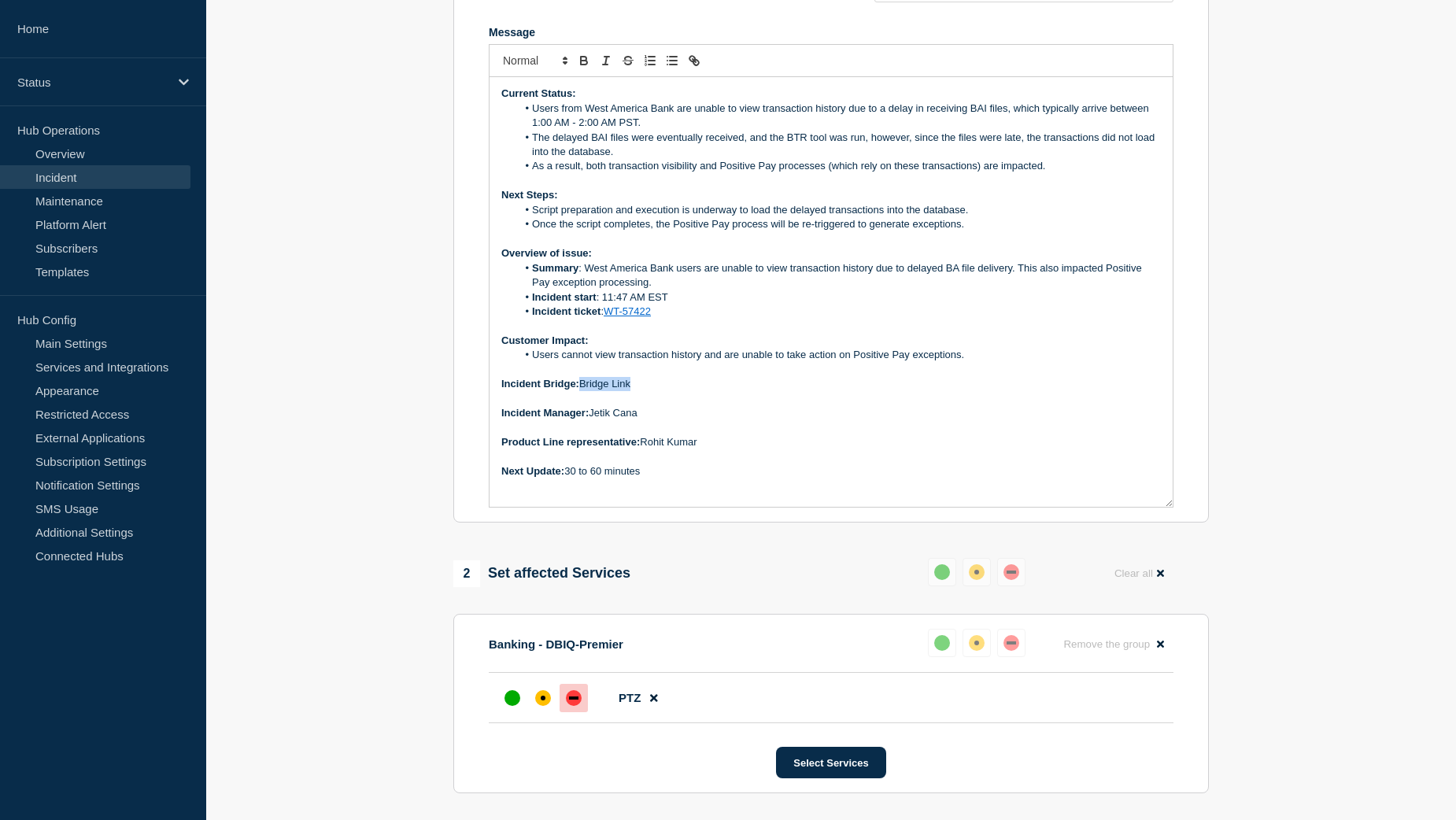 drag, startPoint x: 582, startPoint y: 423, endPoint x: 637, endPoint y: 427, distance: 55.145263 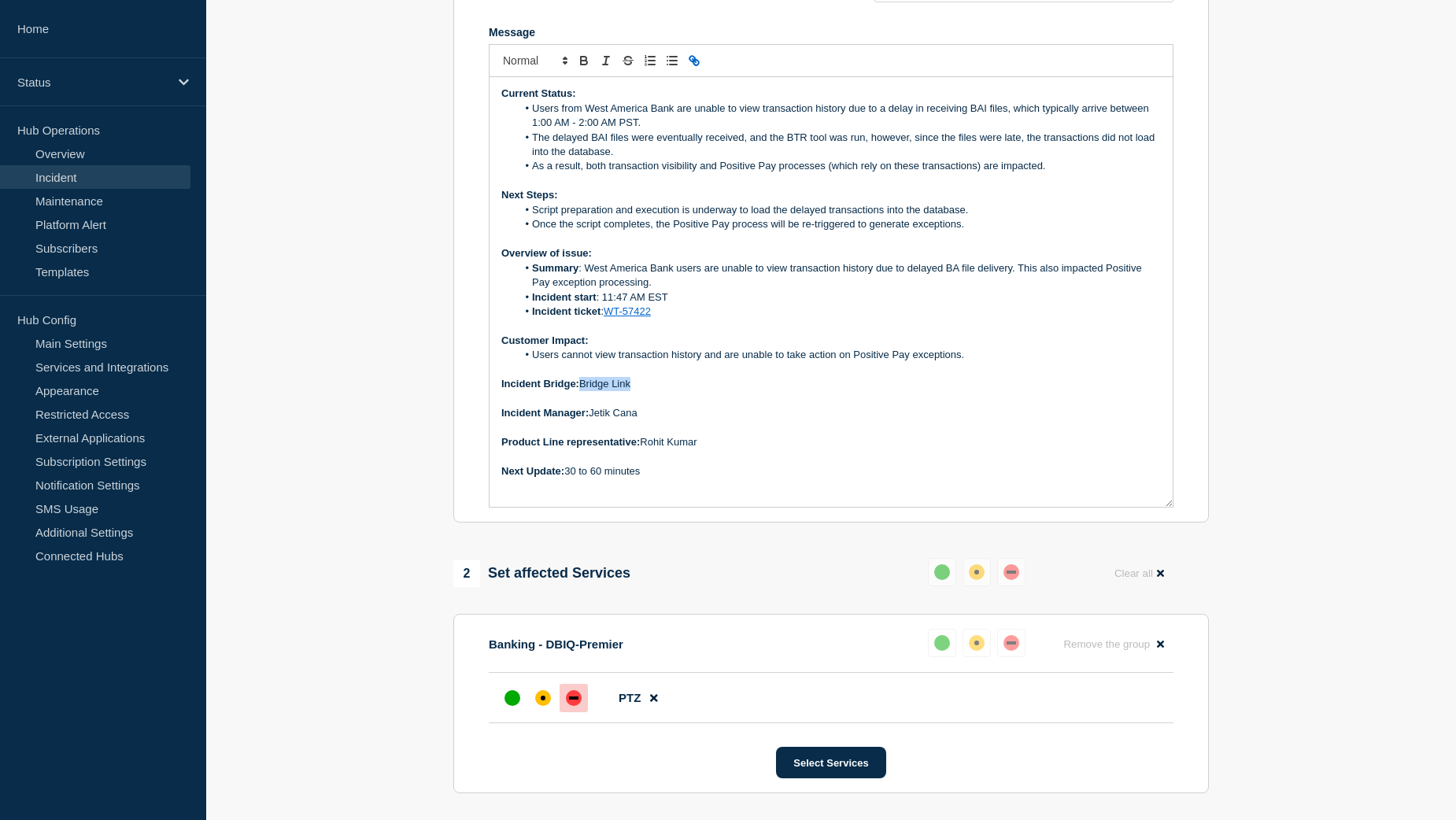 click at bounding box center [694, 61] 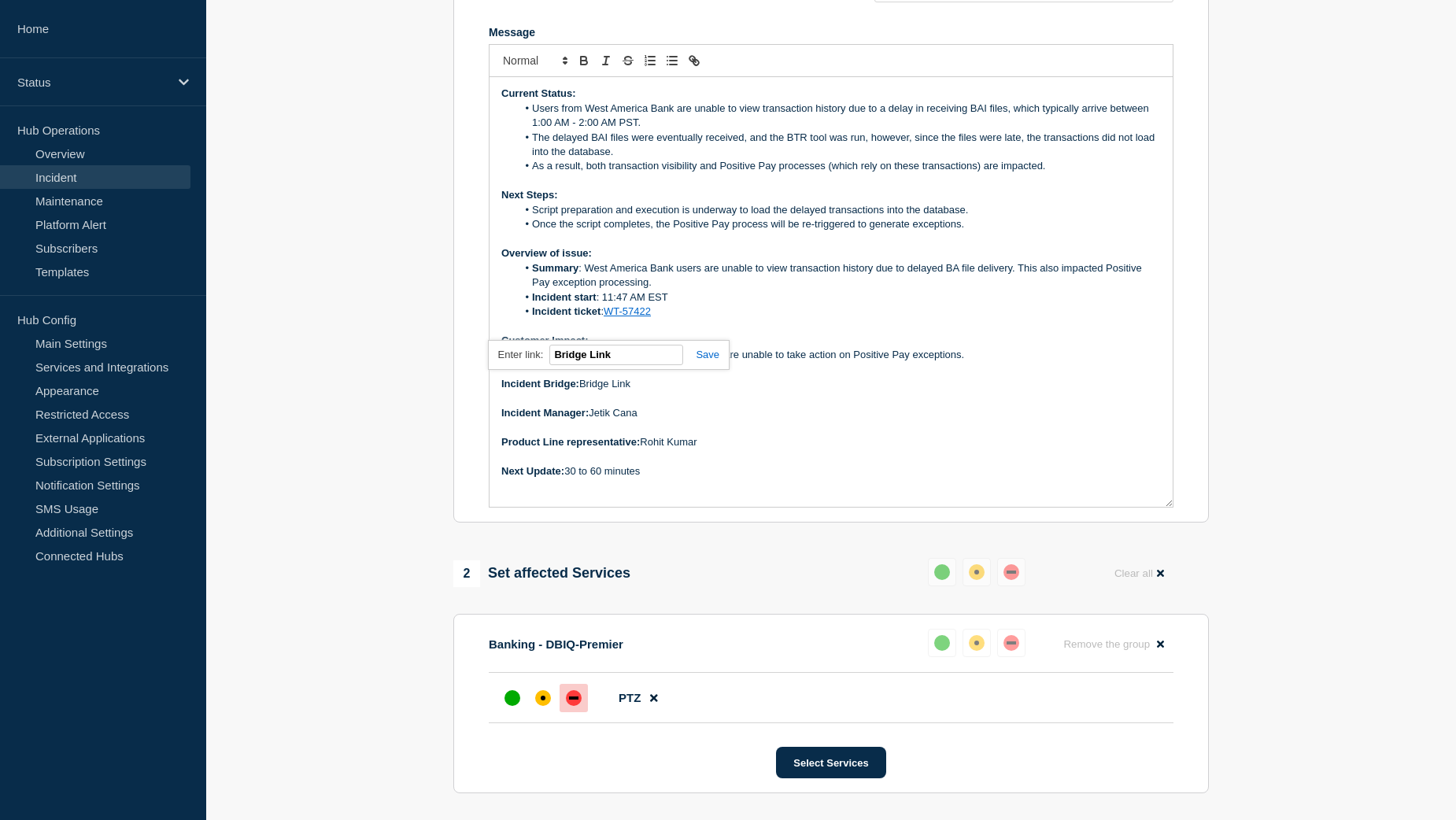 paste on "https://teams.microsoft.com/l/meetup-join/19%3ameeting_MGEyODU3NDMtODE3Ny00ODllLWE4ZjYtY2I3NWY4N2MxZjM1%40thread.v2/0?context=%7b%22Tid%22%3a%22e89cb837-f118-407d-98fe-4c32b11a8ab9%22%2c%22Oid%22%3a%22c4692139-527d-45d5-9b56-e83b0d0f84e2%22%7d" 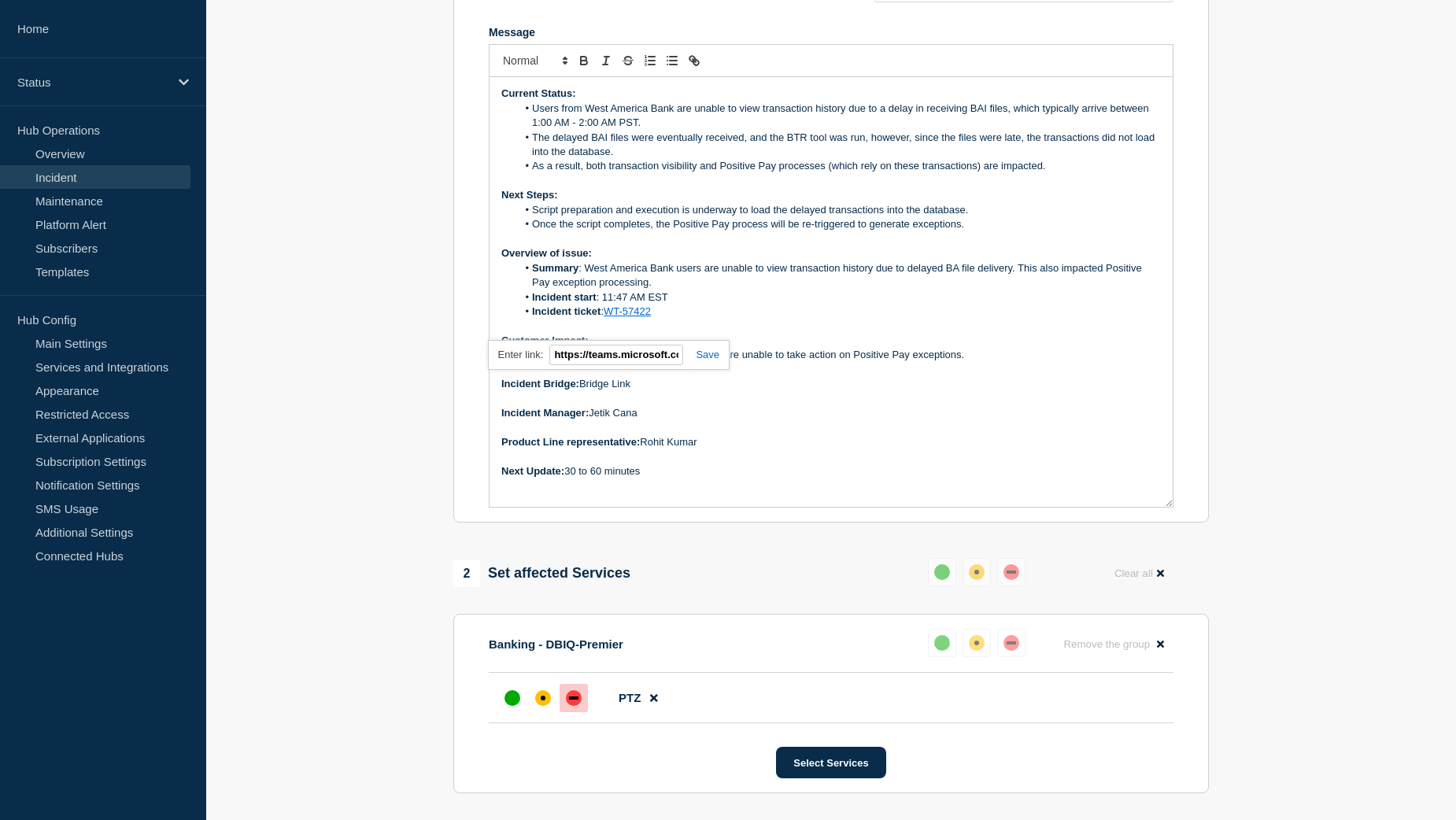 scroll, scrollTop: 0, scrollLeft: 1276, axis: horizontal 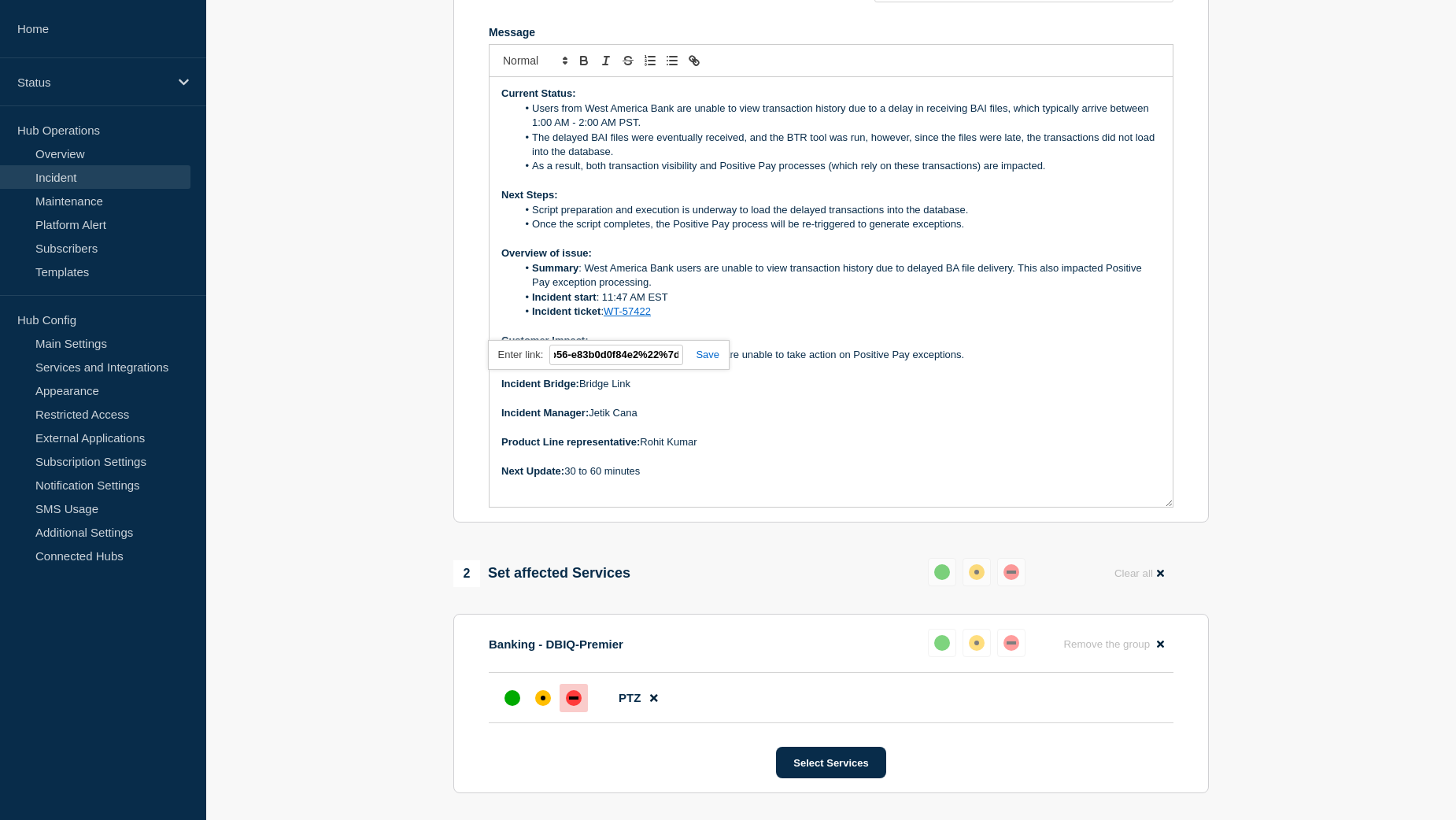 type on "https://teams.microsoft.com/l/meetup-join/19%3ameeting_MGEyODU3NDMtODE3Ny00ODllLWE4ZjYtY2I3NWY4N2MxZjM1%40thread.v2/0?context=%7b%22Tid%22%3a%22e89cb837-f118-407d-98fe-4c32b11a8ab9%22%2c%22Oid%22%3a%22c4692139-527d-45d5-9b56-e83b0d0f84e2%22%7d" 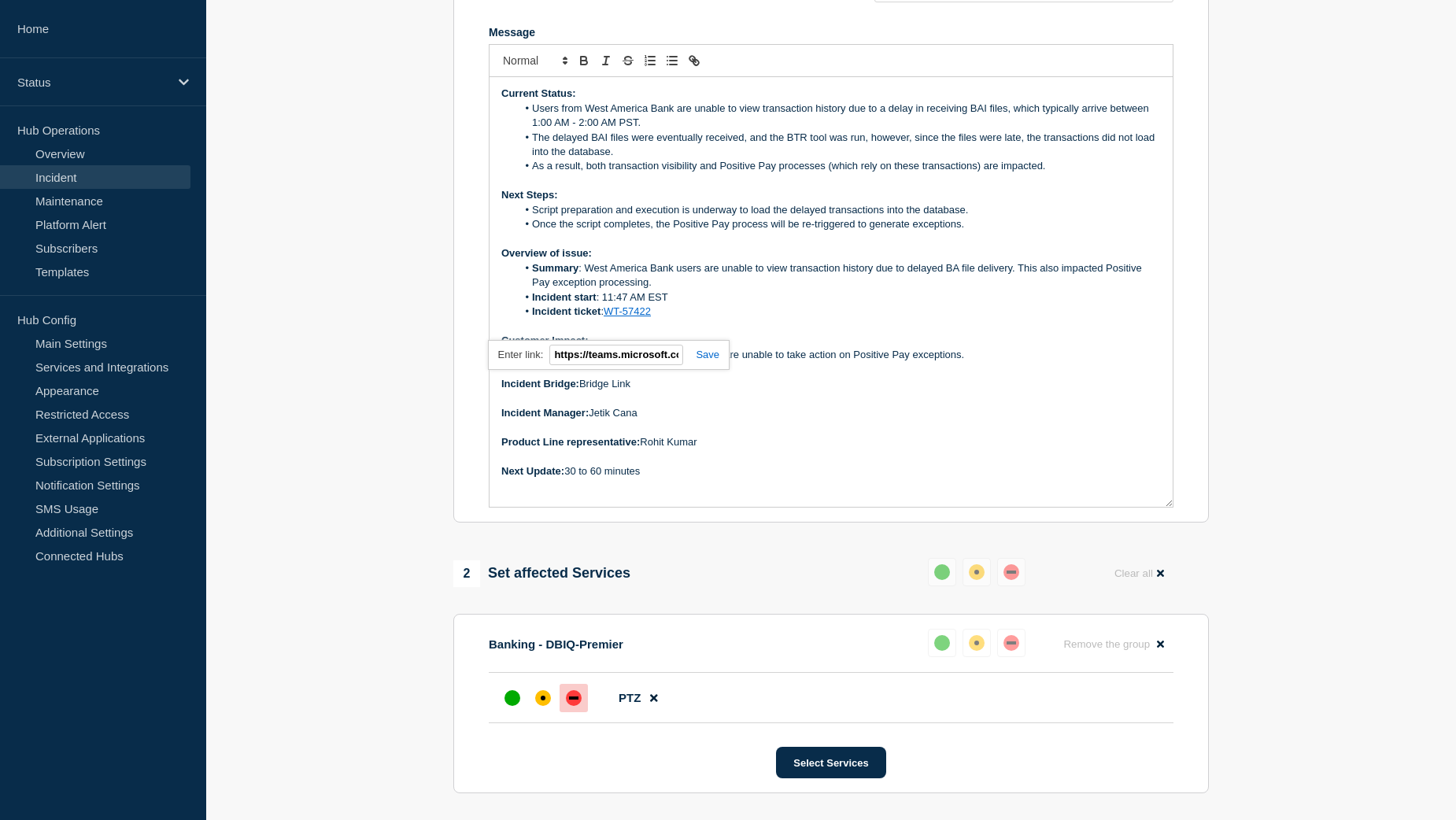 click at bounding box center (701, 354) 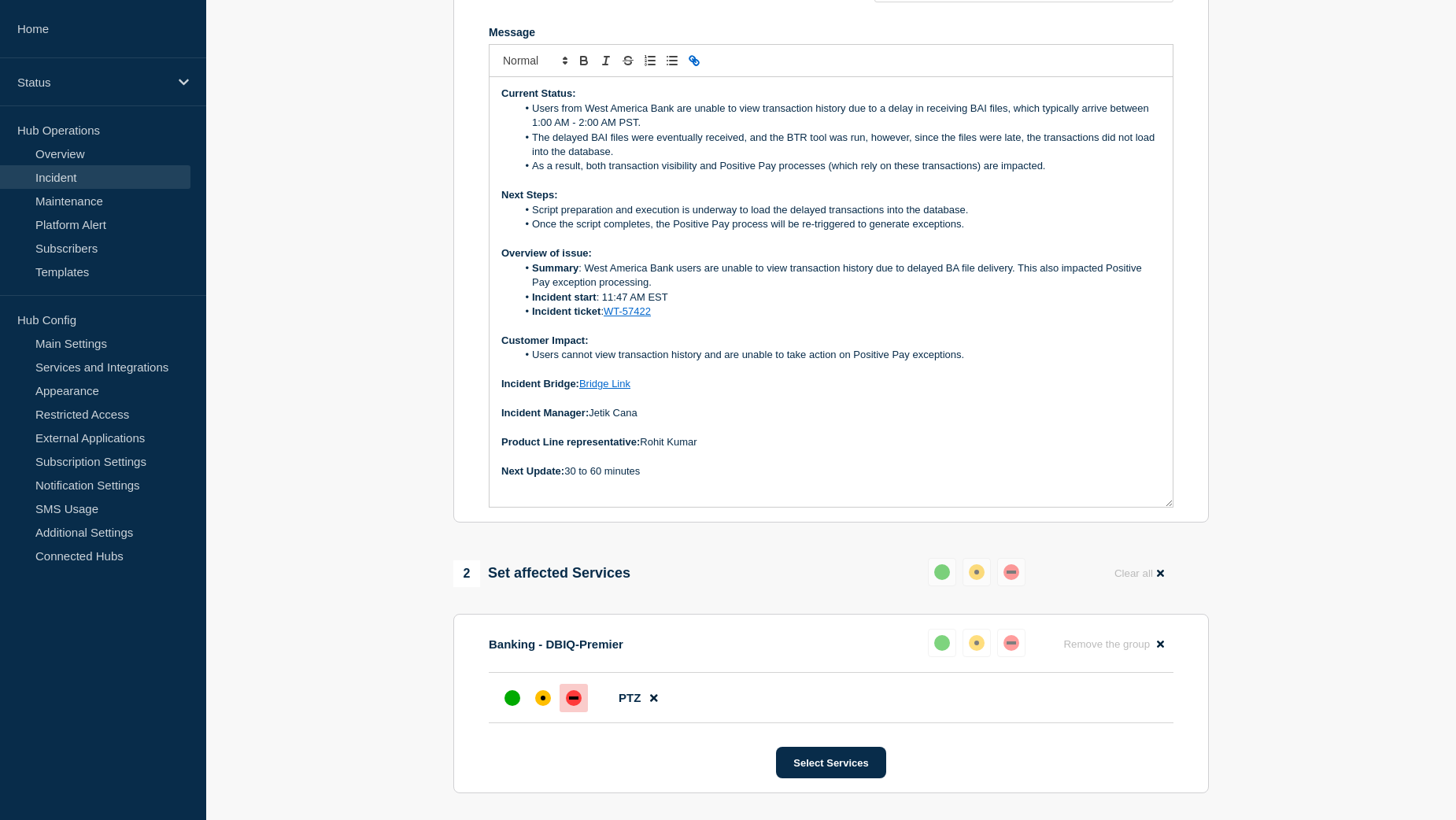 click at bounding box center (831, 399) 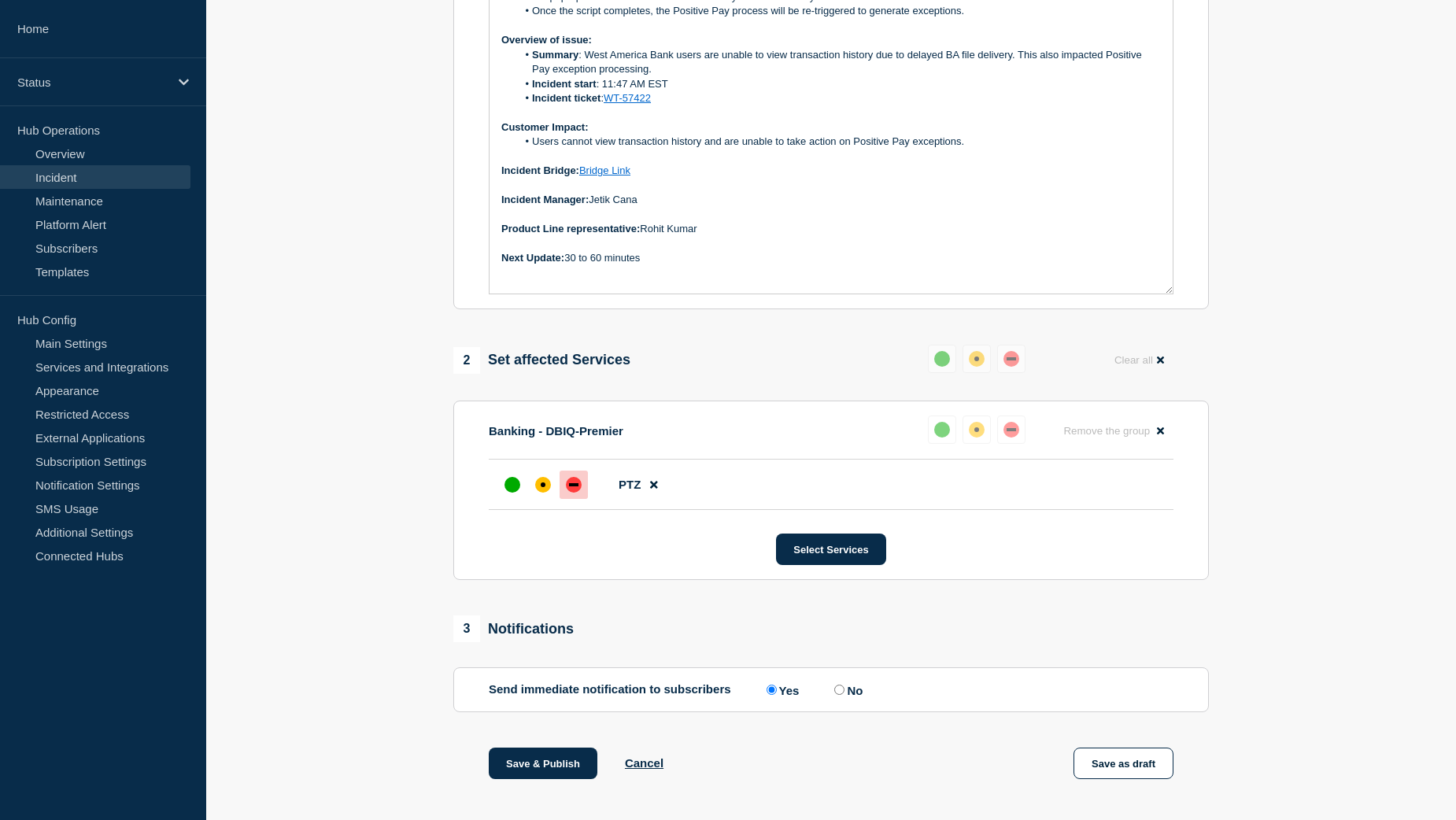 scroll, scrollTop: 708, scrollLeft: 0, axis: vertical 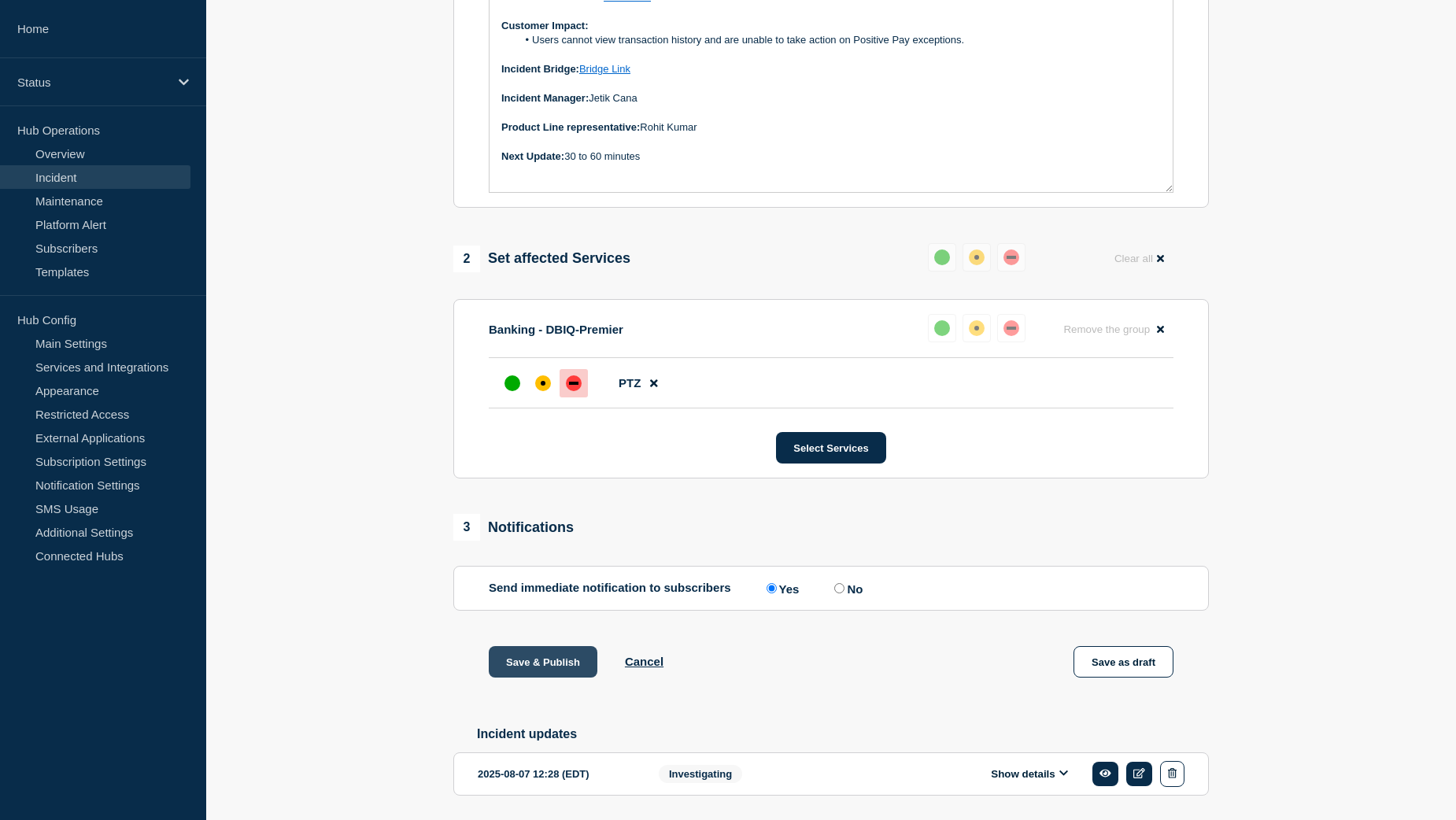 click on "Save & Publish" at bounding box center [543, 662] 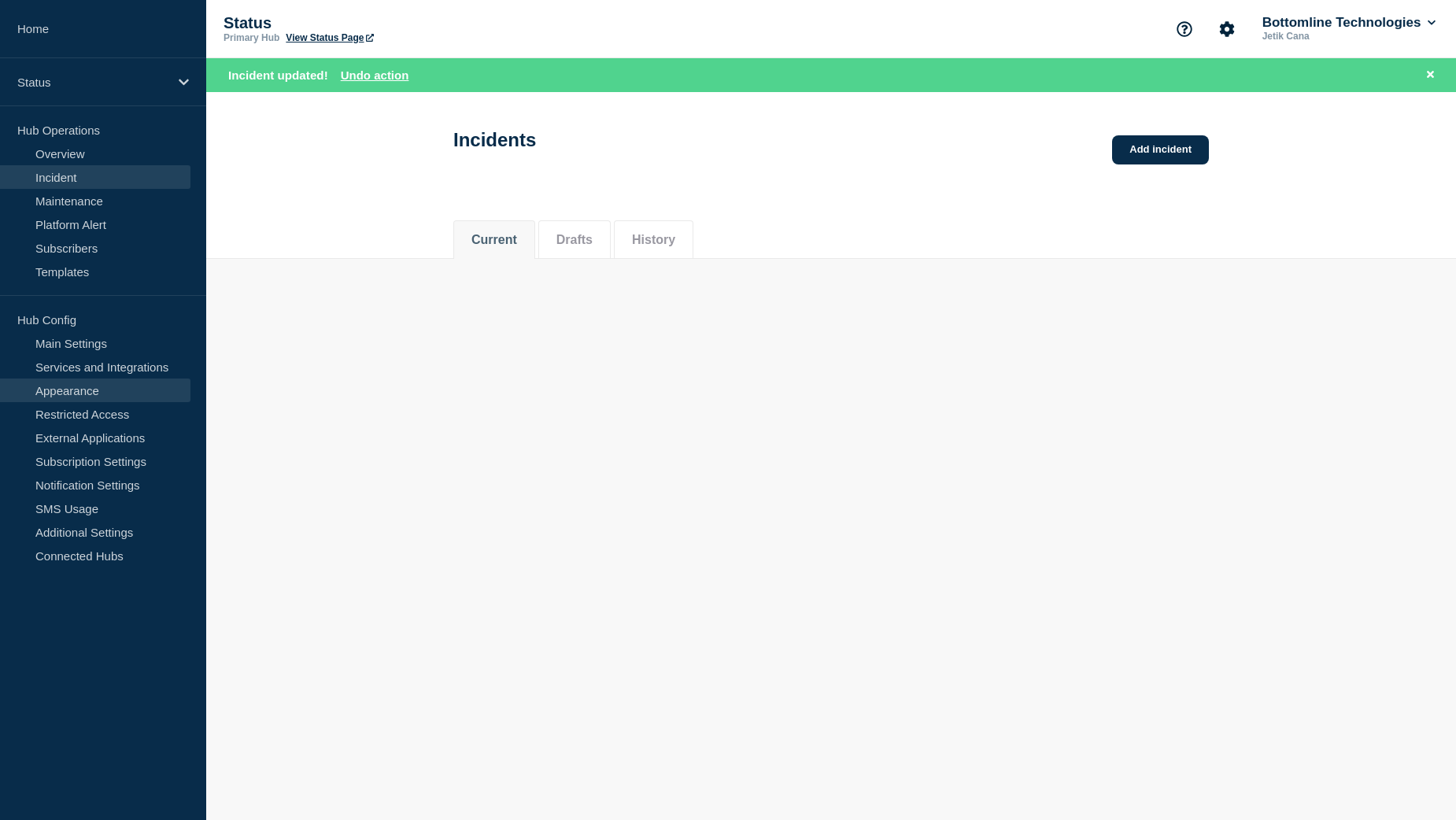 scroll, scrollTop: 0, scrollLeft: 0, axis: both 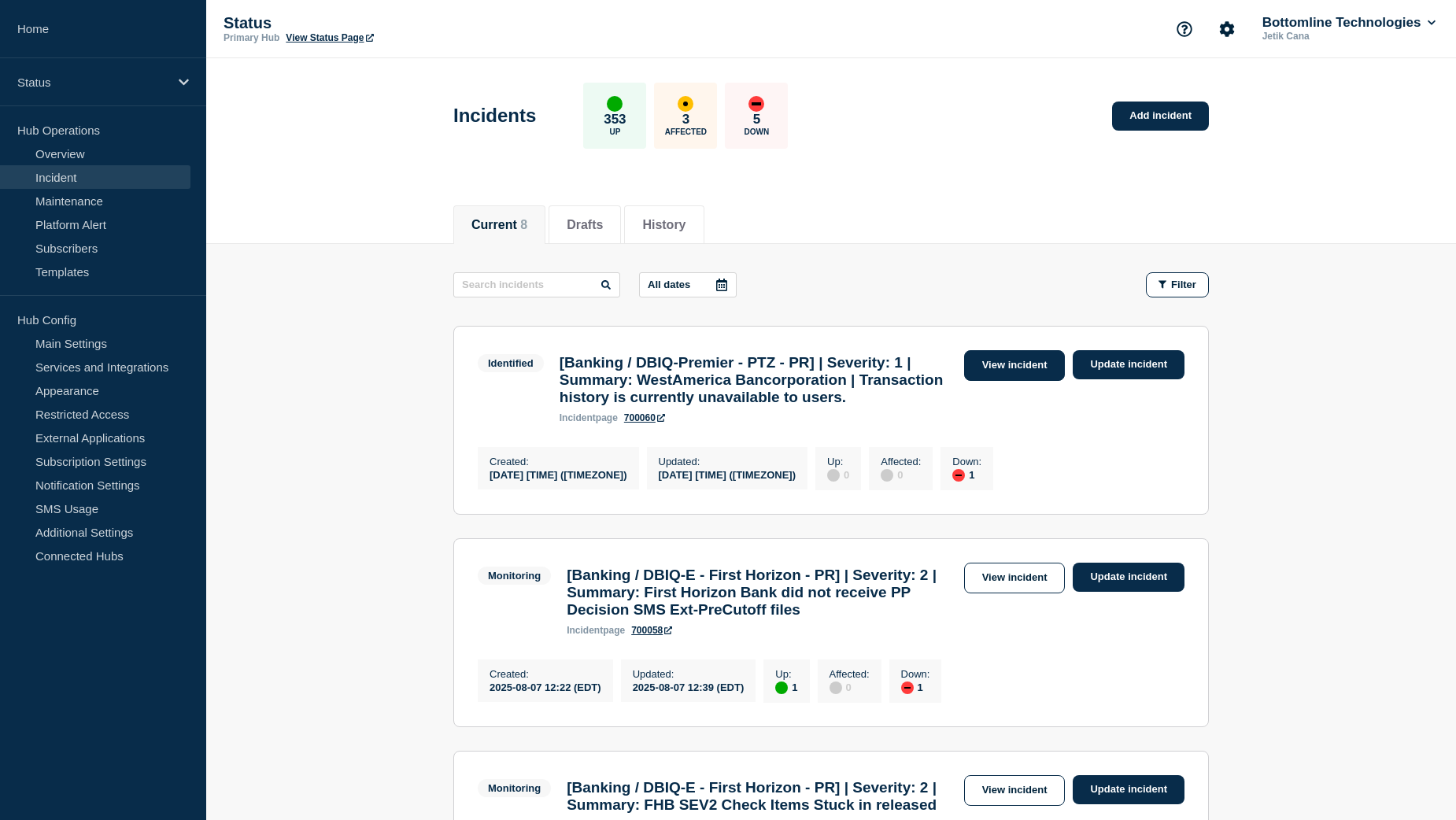 click on "View incident" at bounding box center (1014, 365) 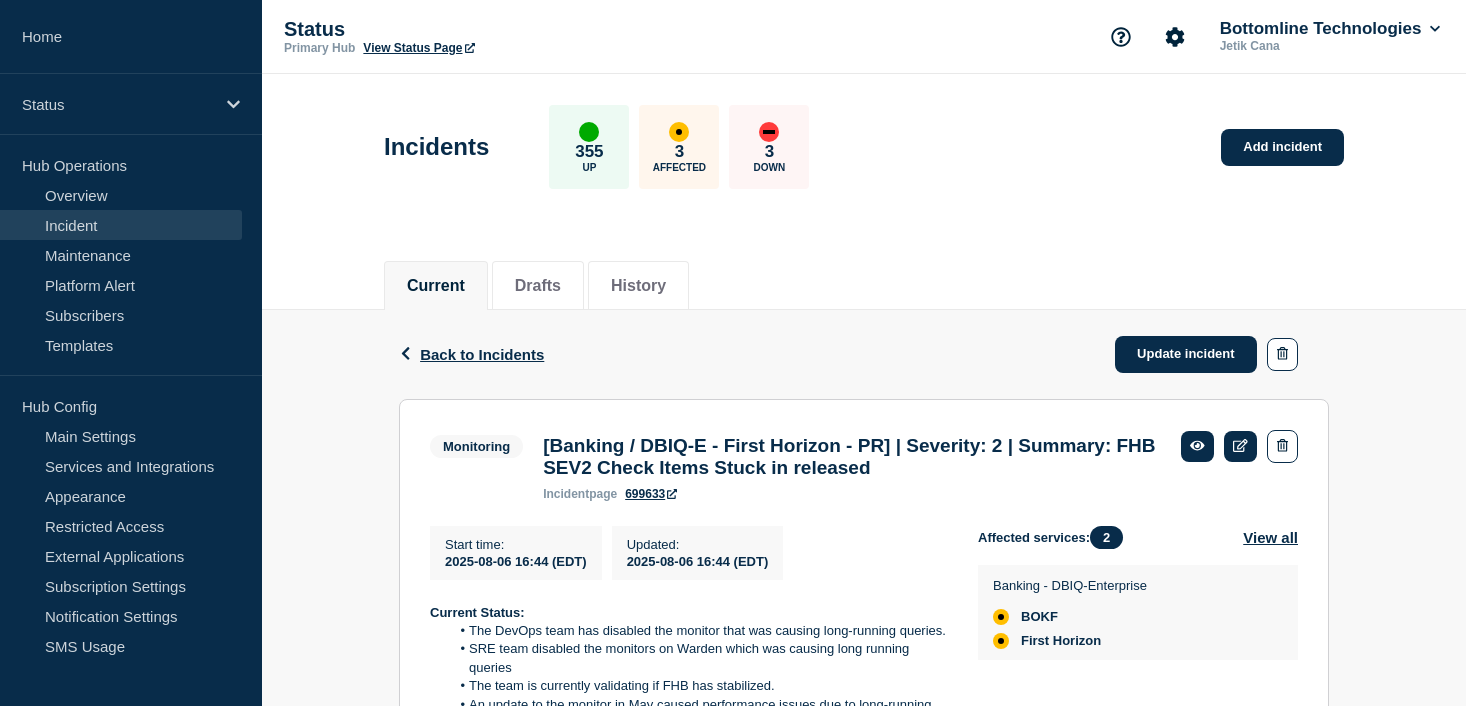 scroll, scrollTop: 540, scrollLeft: 0, axis: vertical 